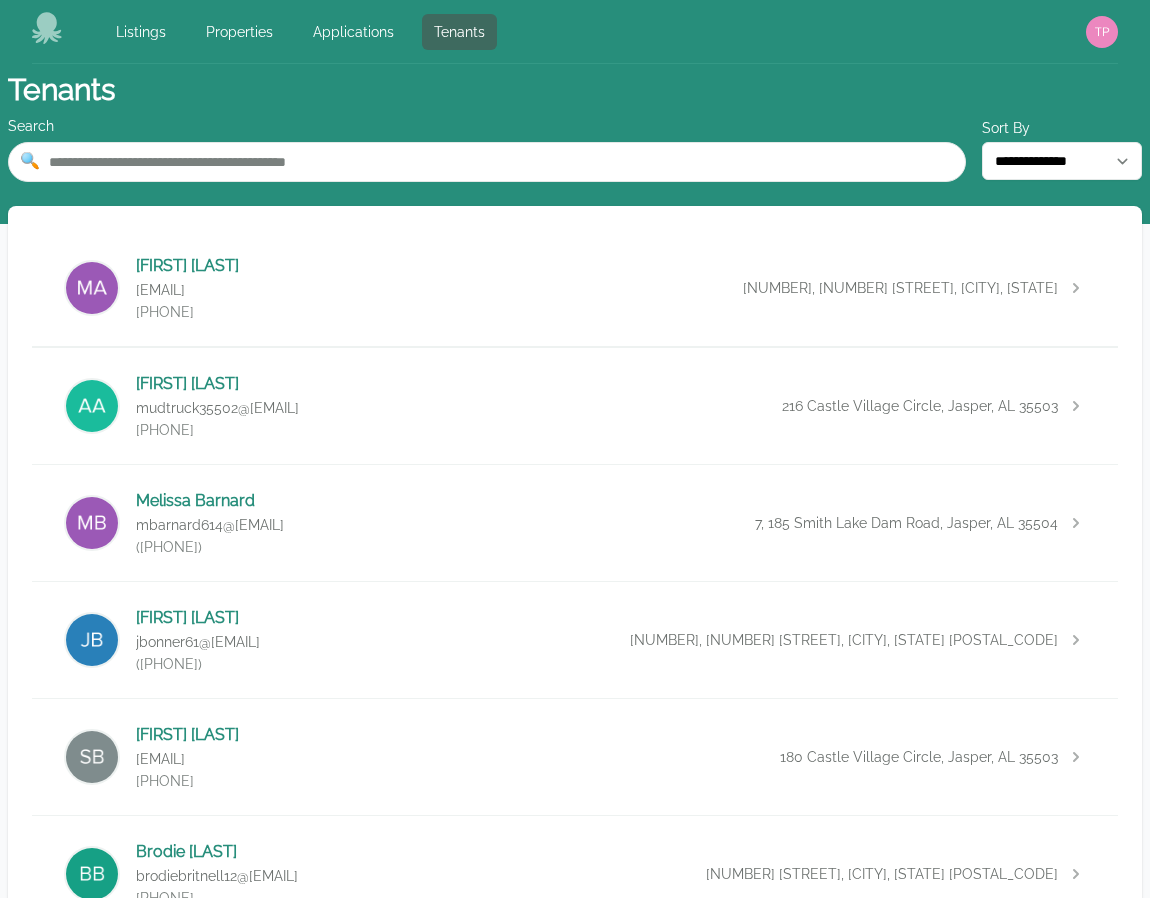 scroll, scrollTop: 0, scrollLeft: 0, axis: both 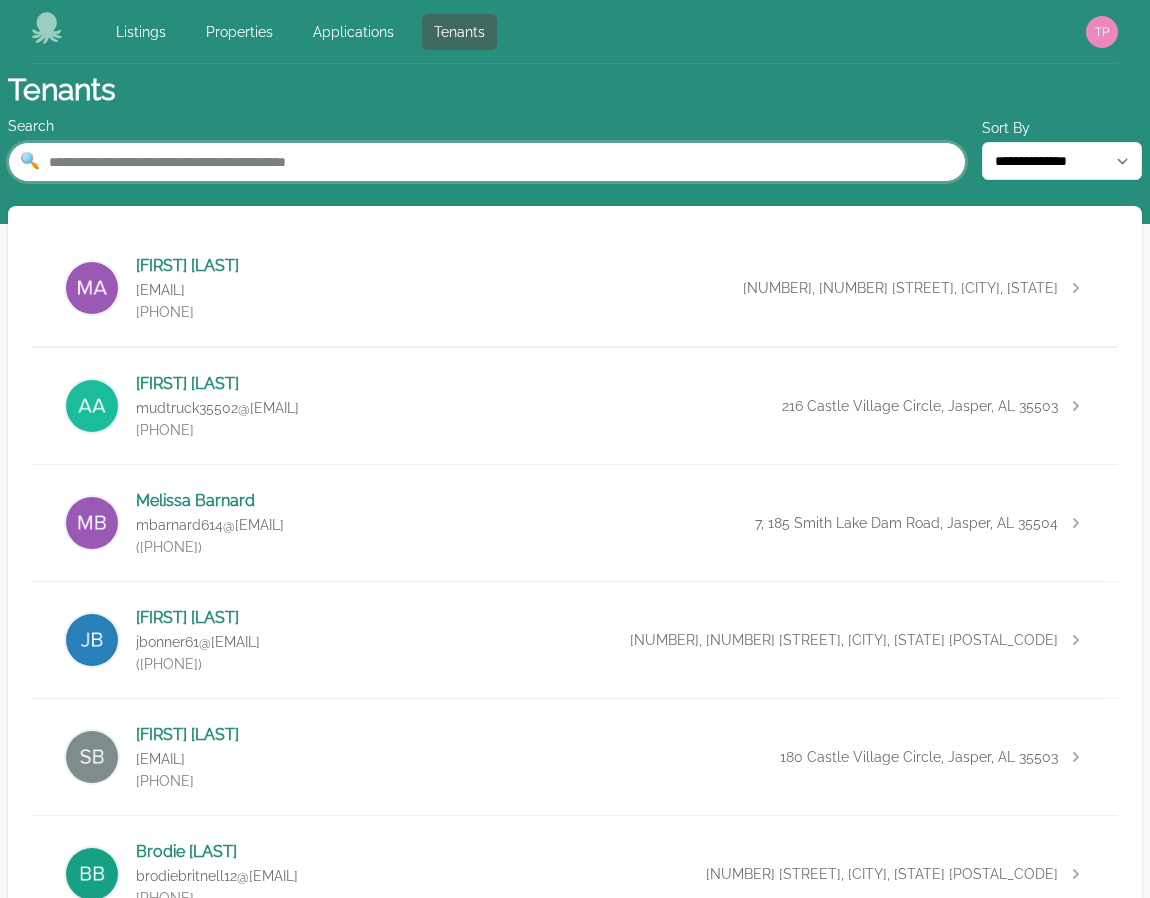 click at bounding box center [487, 162] 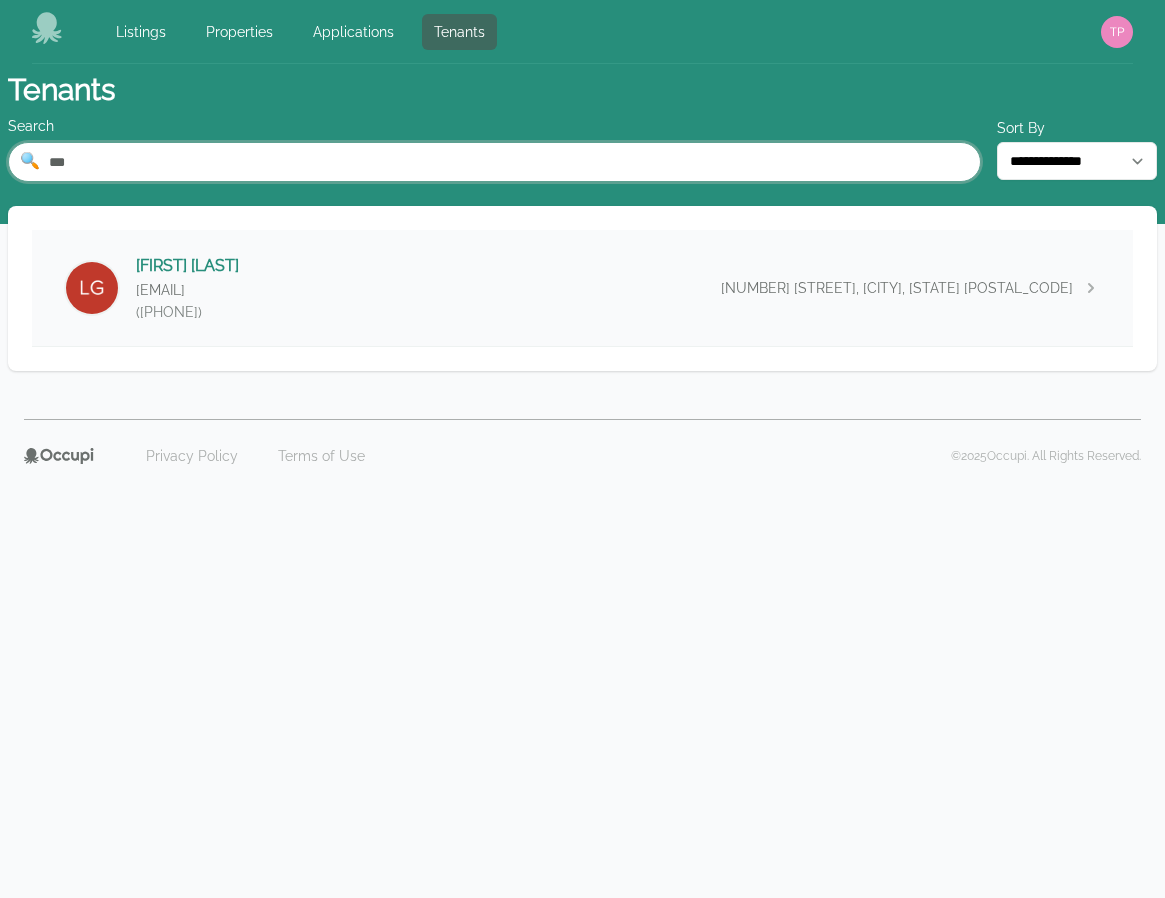 type on "***" 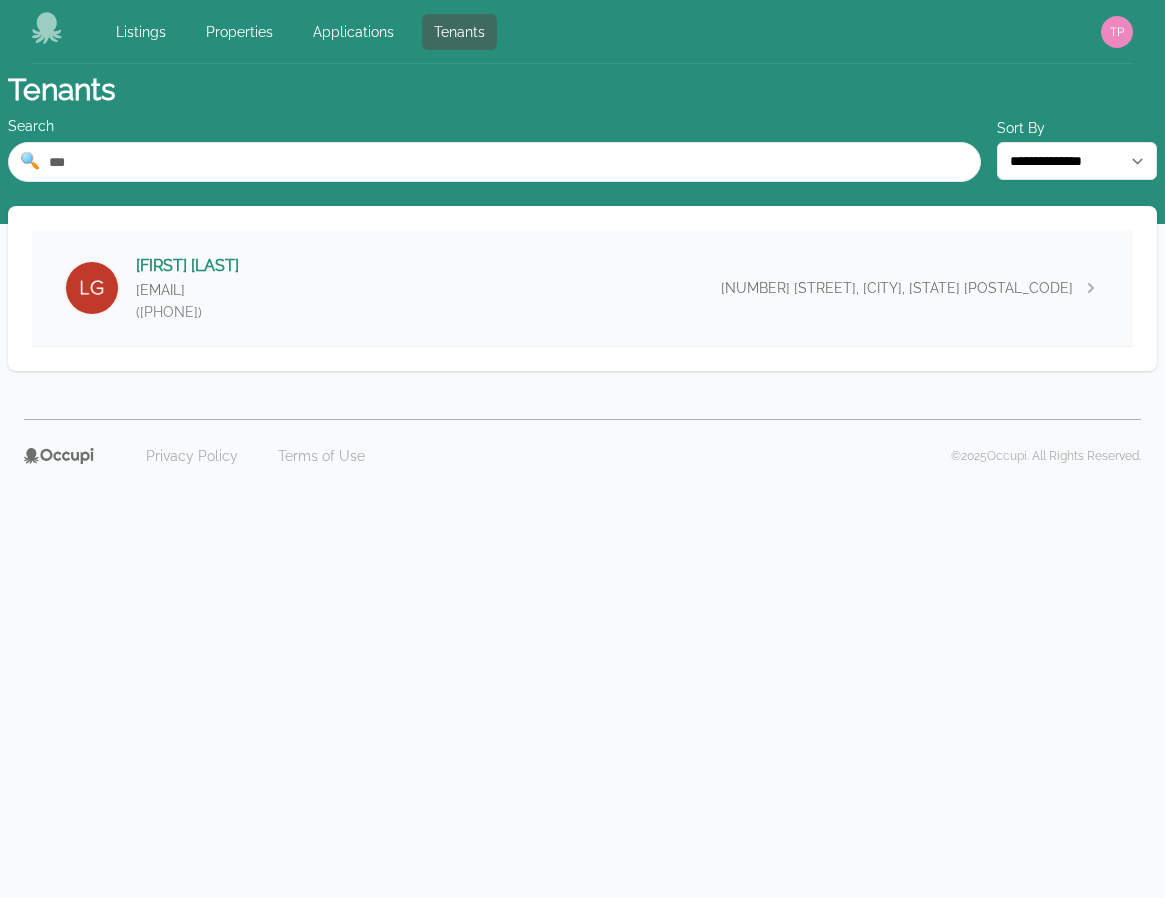 click on "[FIRST] [LAST] liselee484@[EMAIL] ([PHONE]) [NUMBER] [STREET], [CITY], [STATE] [POSTAL_CODE]" at bounding box center [582, 288] 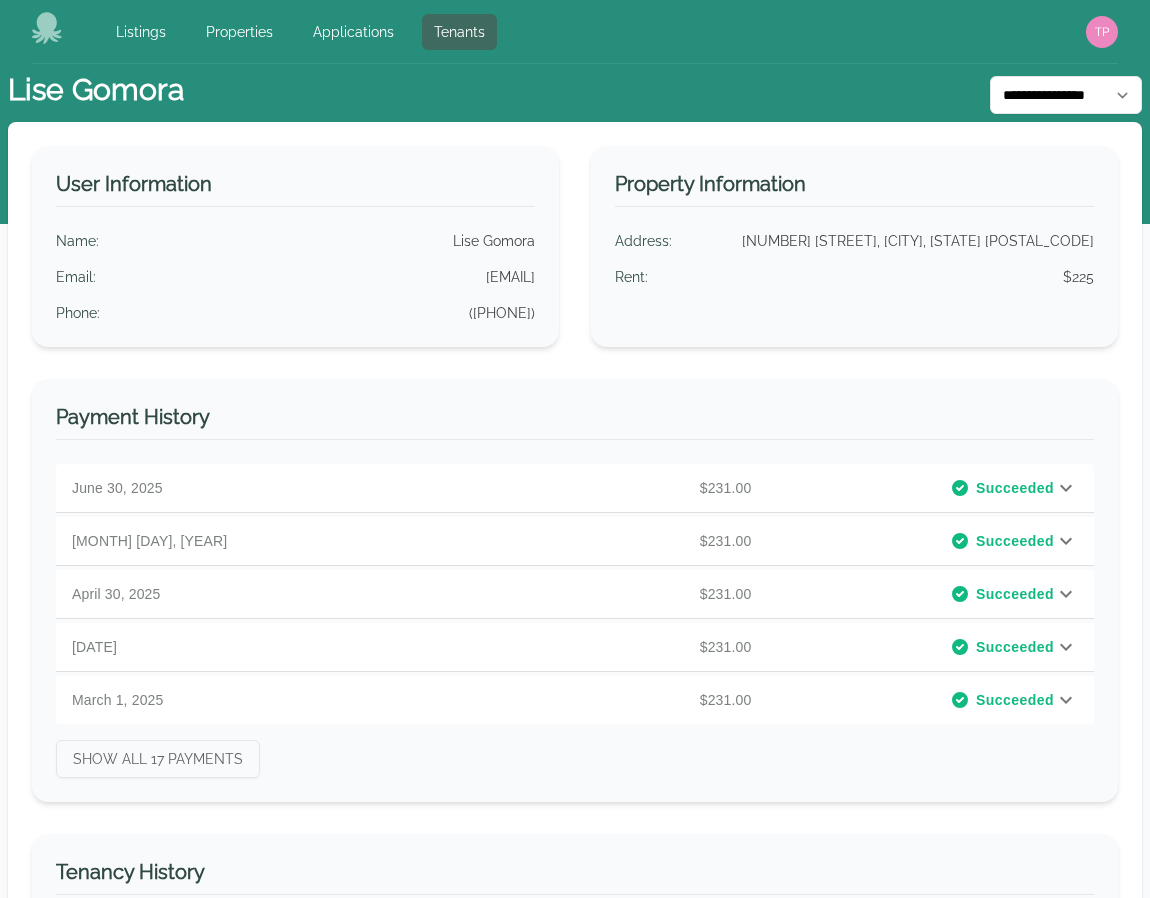 click at bounding box center [1066, 488] 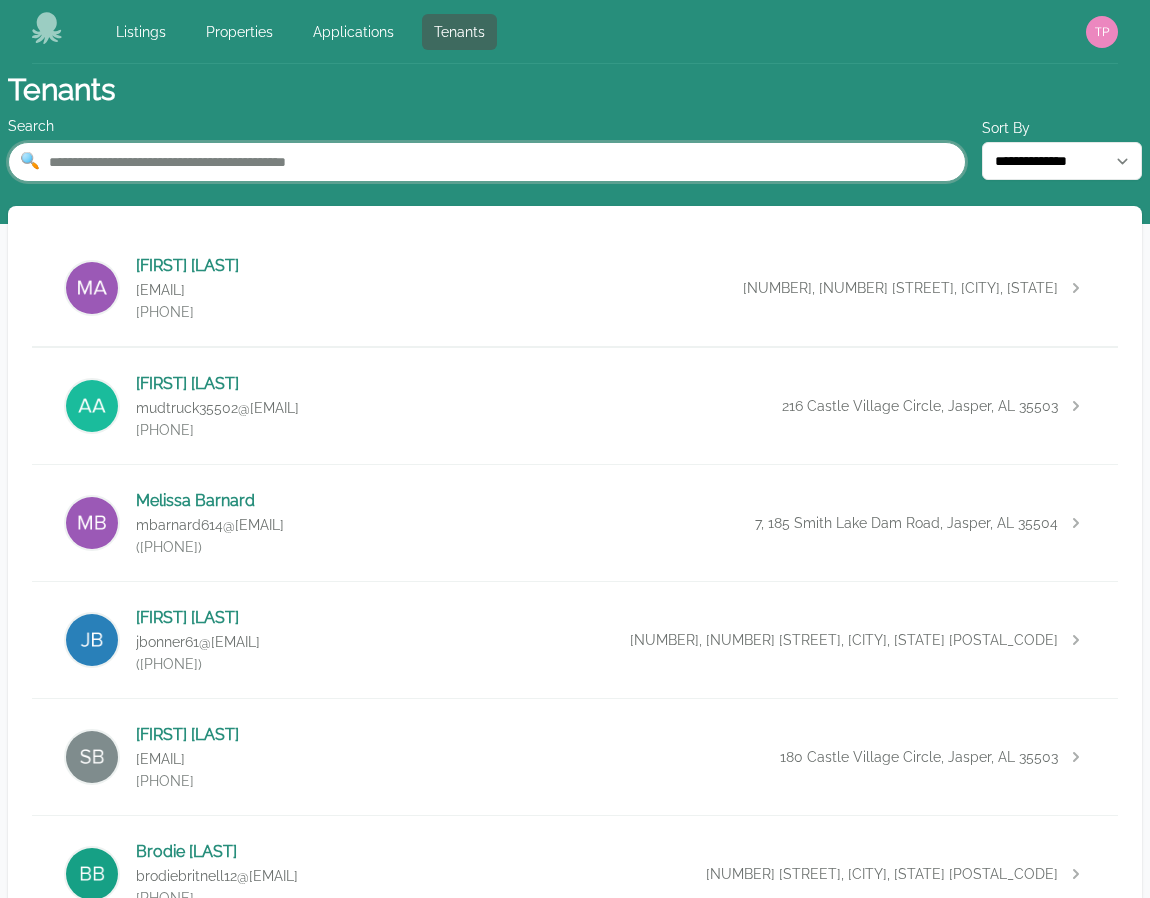 click at bounding box center [487, 162] 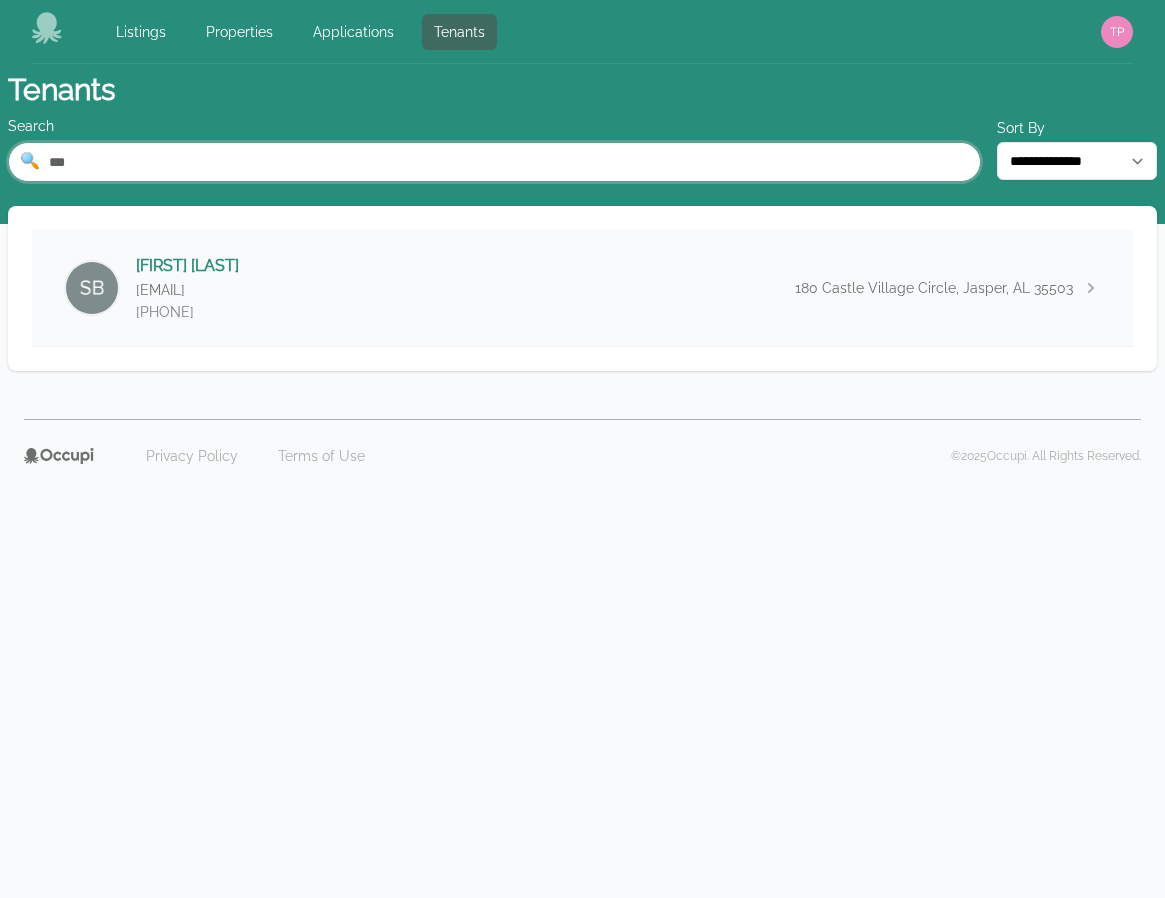 type on "***" 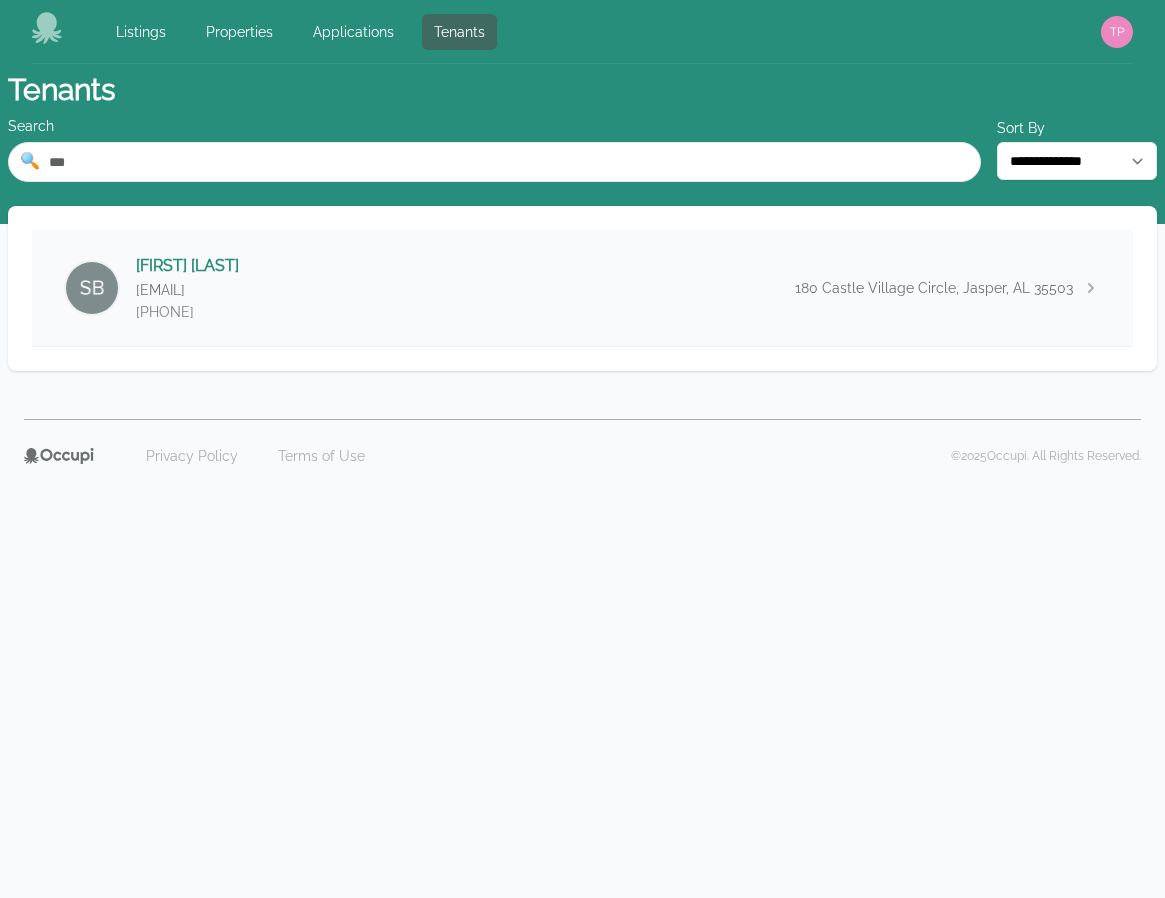 click on "[FIRST] [LAST] coupon_35501@[EMAIL] ([PHONE]) [NUMBER] [STREET], [CITY], [STATE] [POSTAL_CODE]" at bounding box center [582, 288] 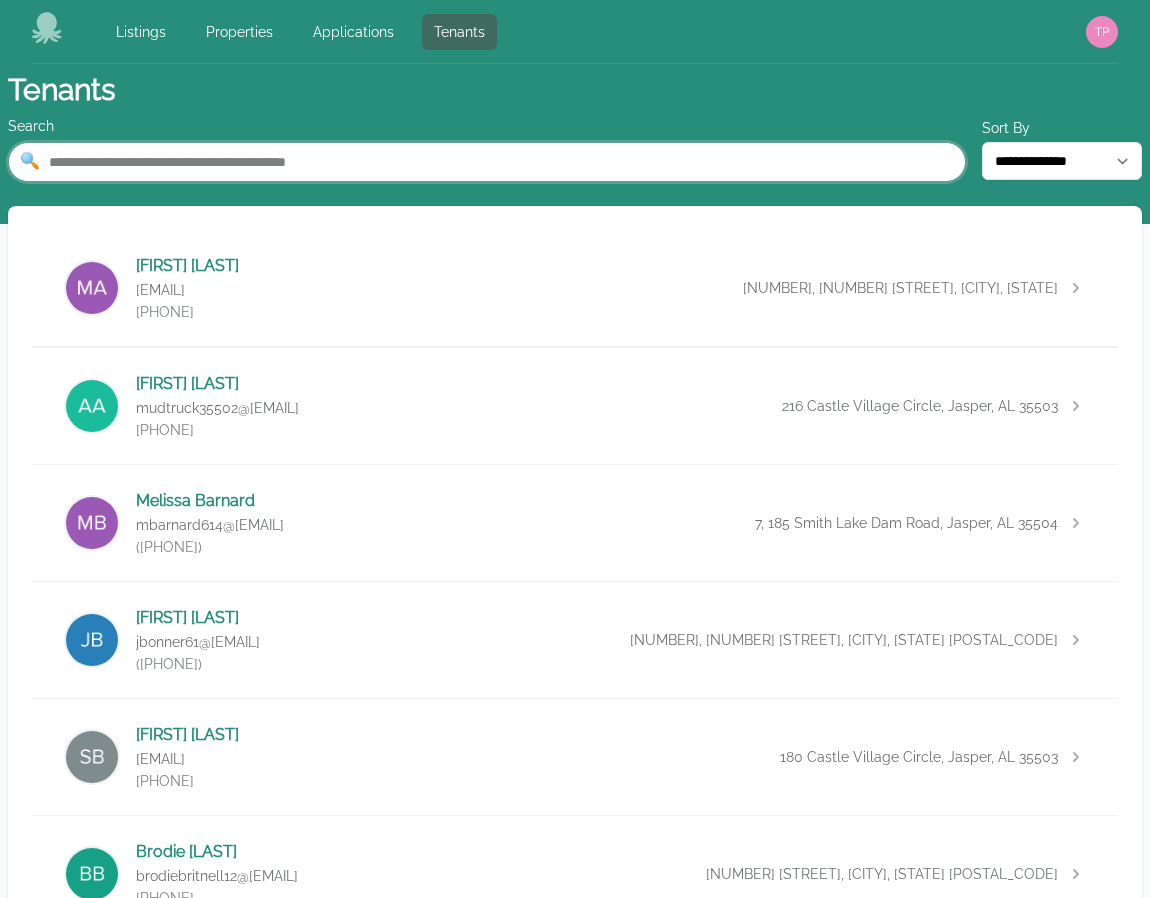 click at bounding box center [487, 162] 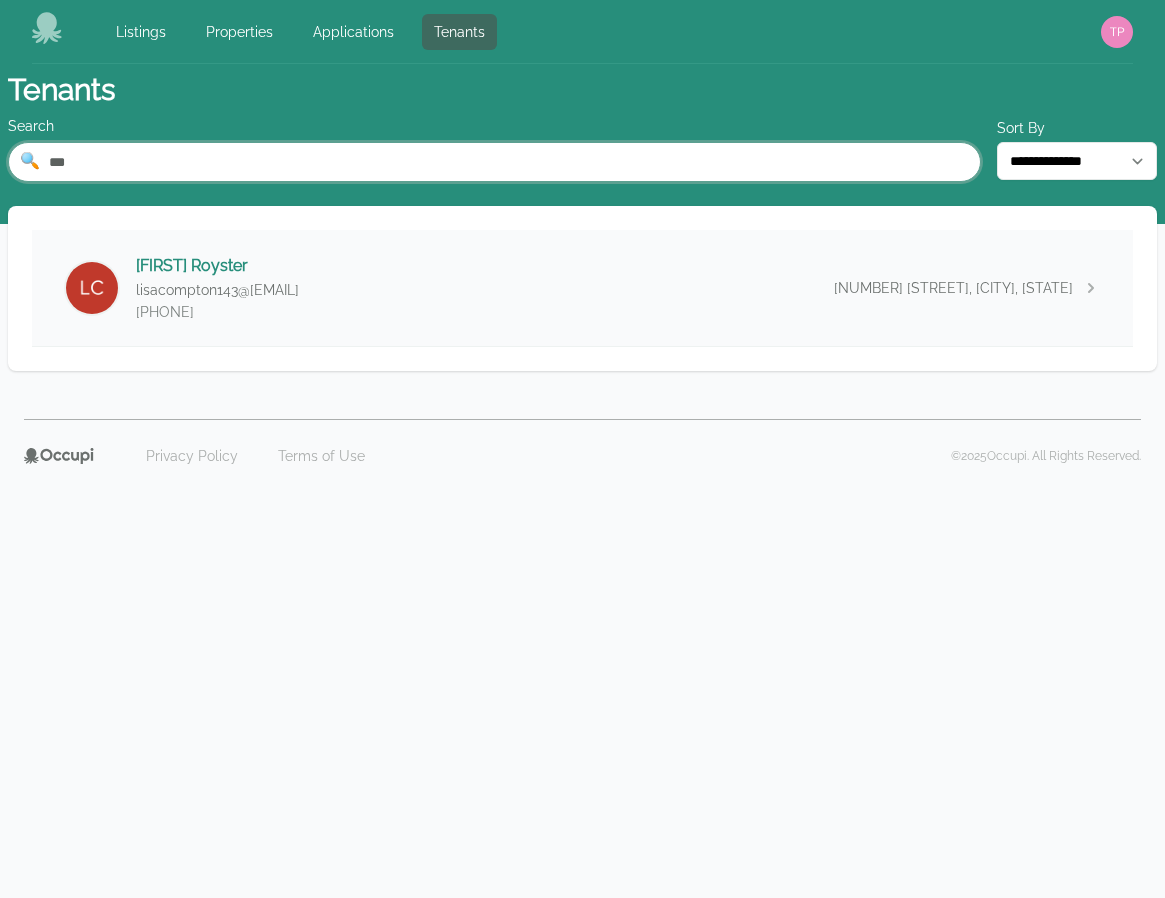 type on "***" 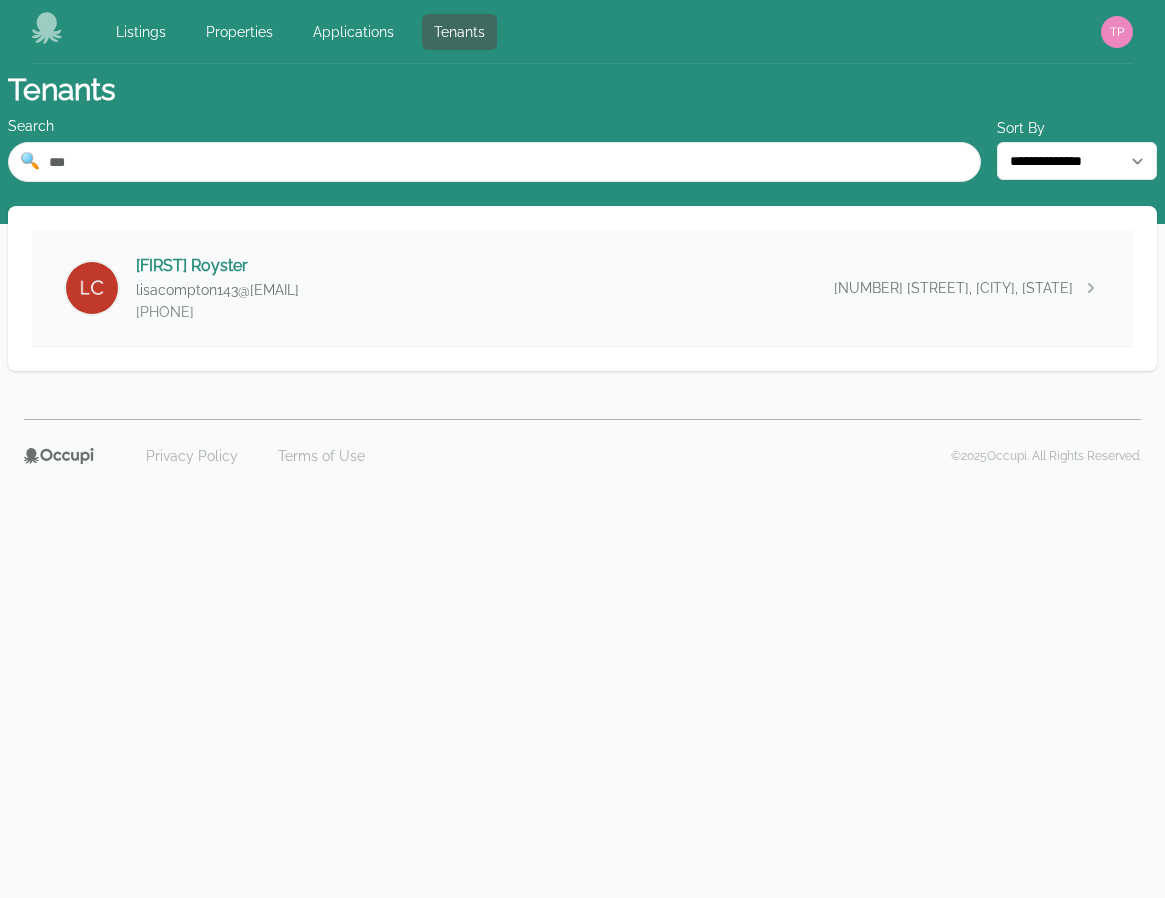 click on "[FIRST] [LAST] lisacompton143@[EMAIL] ([PHONE]) [NUMBER] [STREET], [CITY], [STATE] [POSTAL_CODE]" at bounding box center [582, 288] 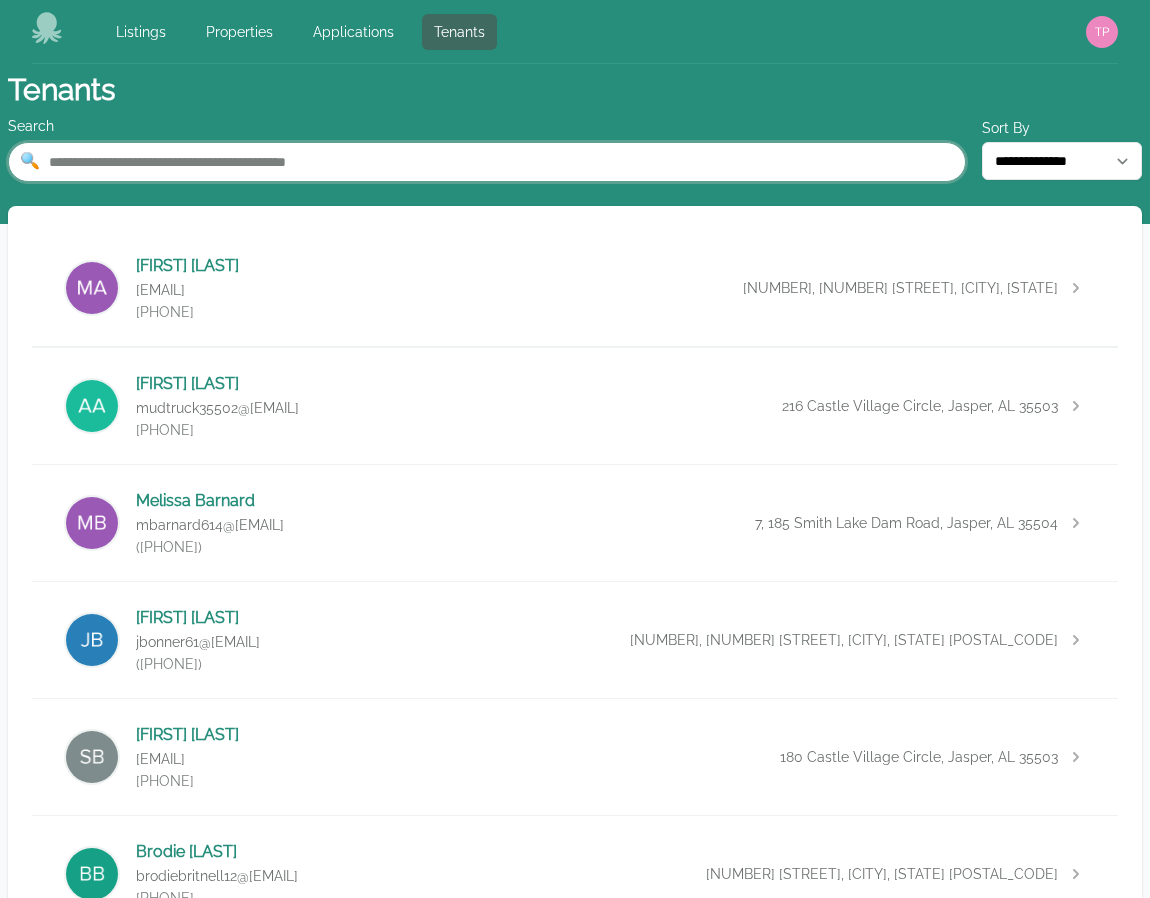 click at bounding box center [487, 162] 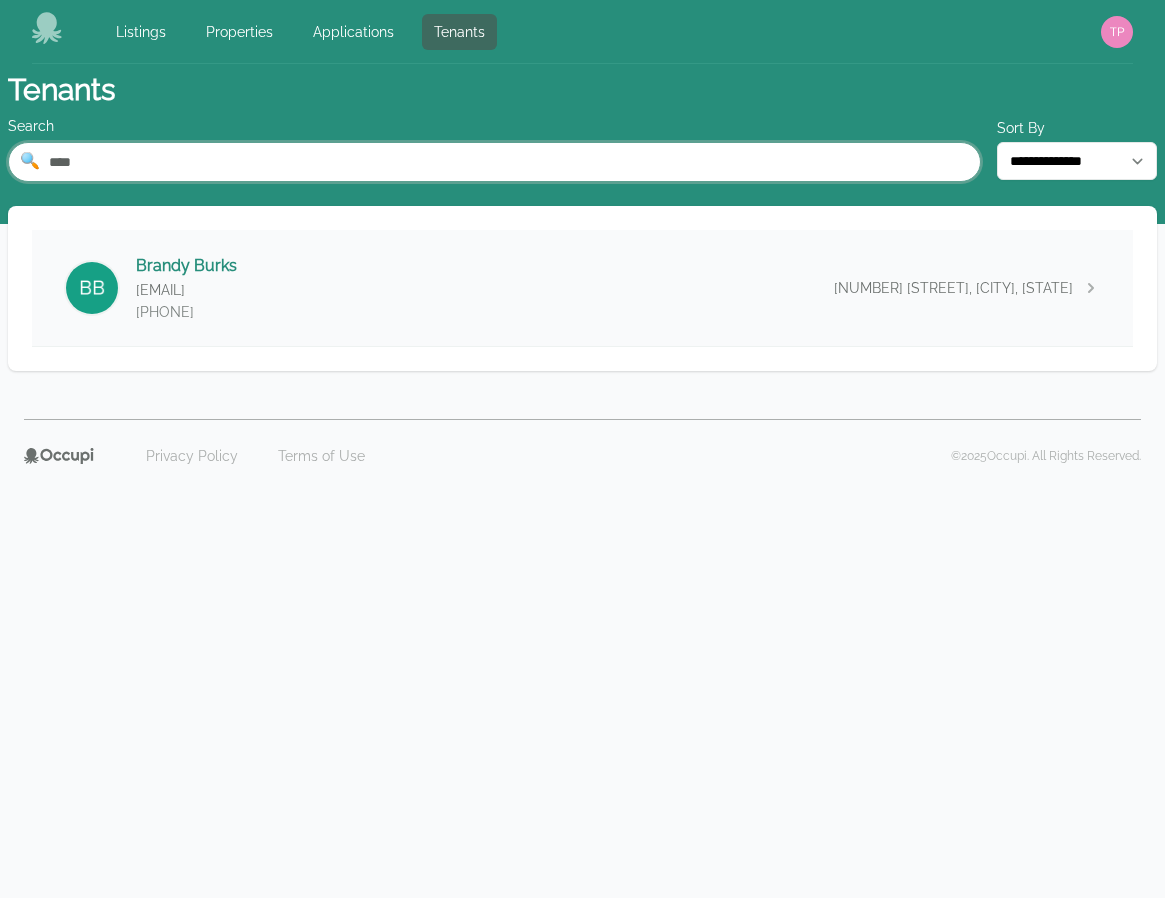 type on "****" 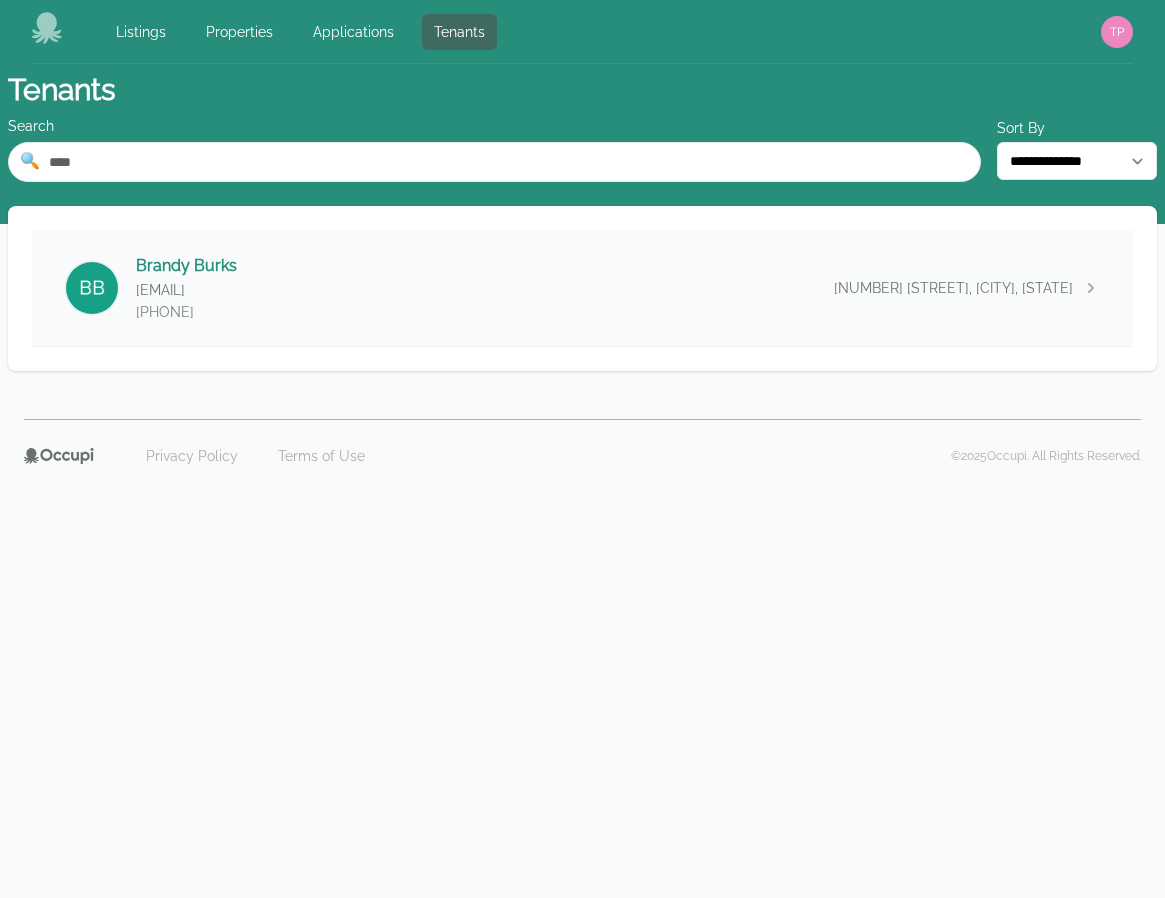 click on "[FIRST] [LAST] [EMAIL] [PHONE] [NUMBER] [STREET], [CITY], [STATE] [POSTAL_CODE]" at bounding box center [582, 288] 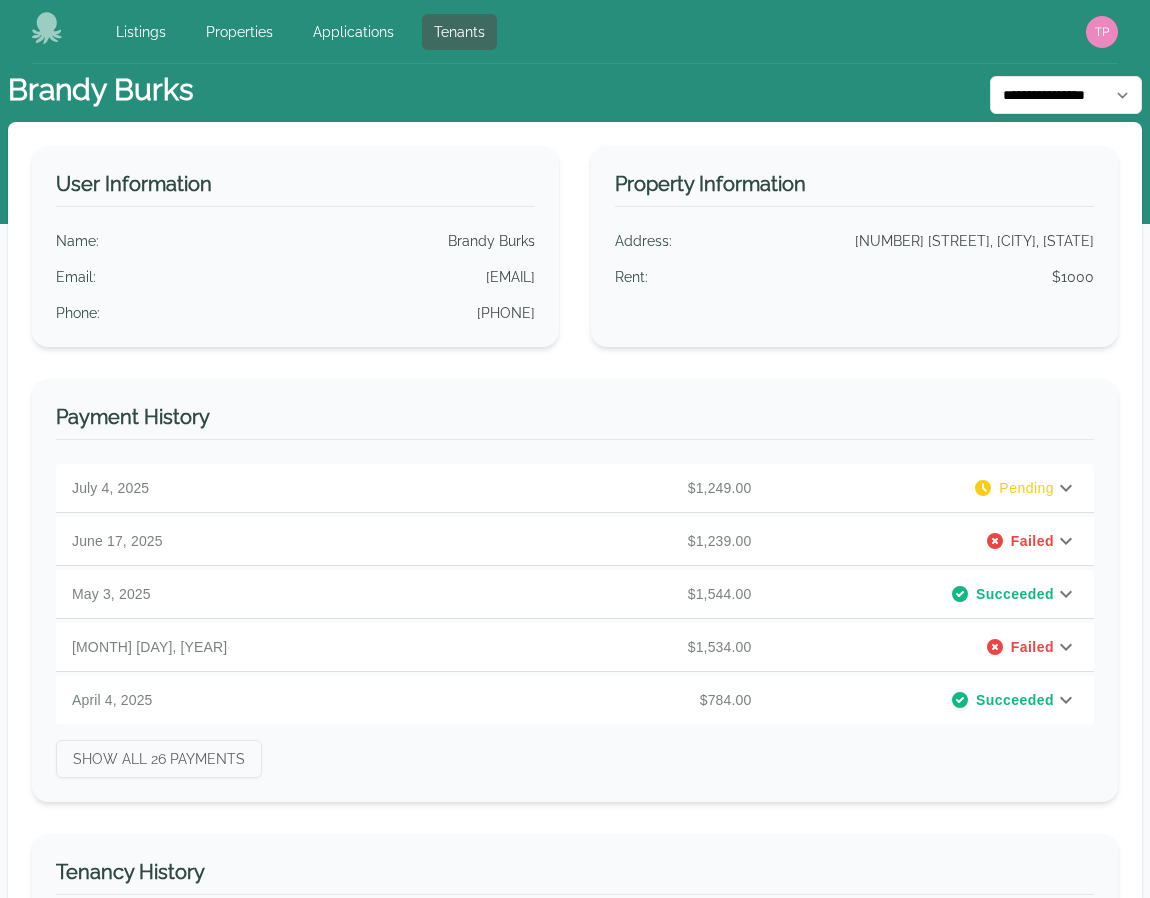 click at bounding box center [1066, 488] 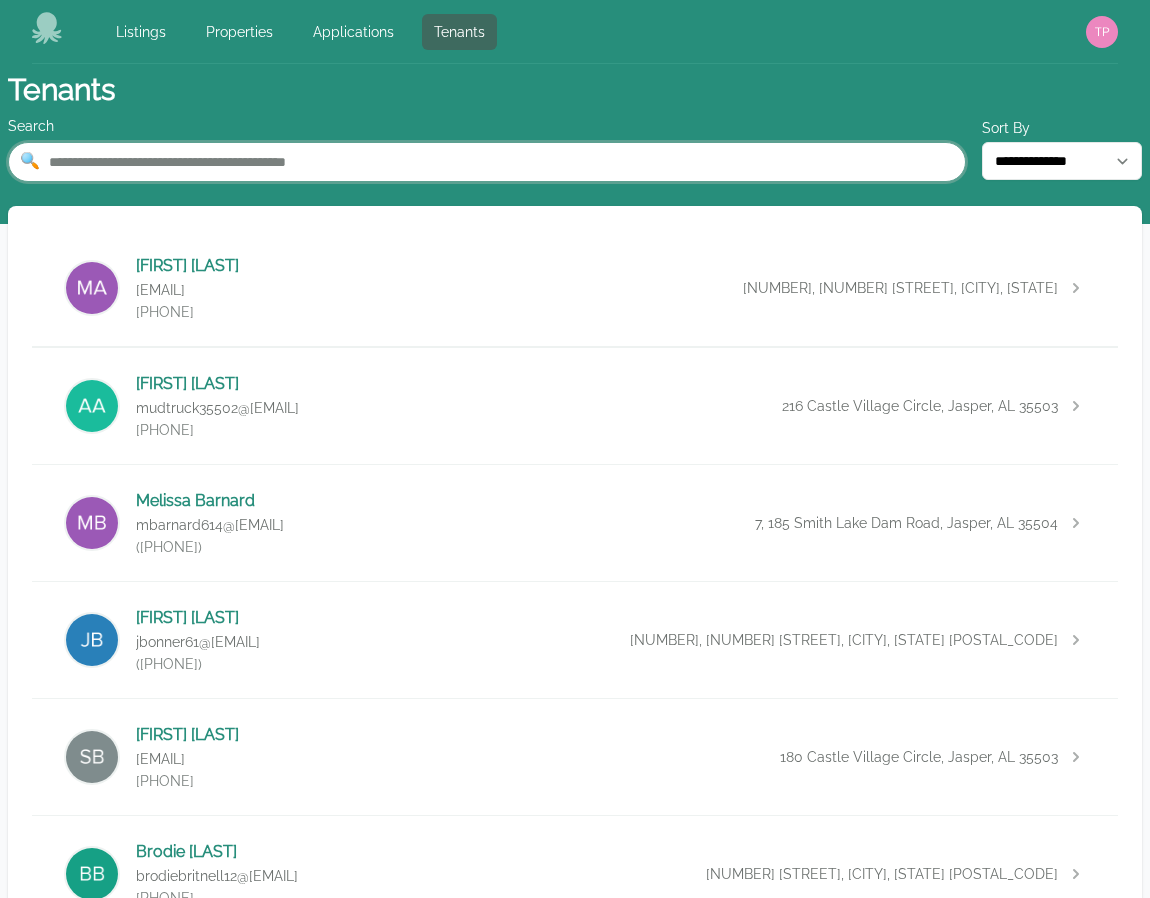 click at bounding box center (487, 162) 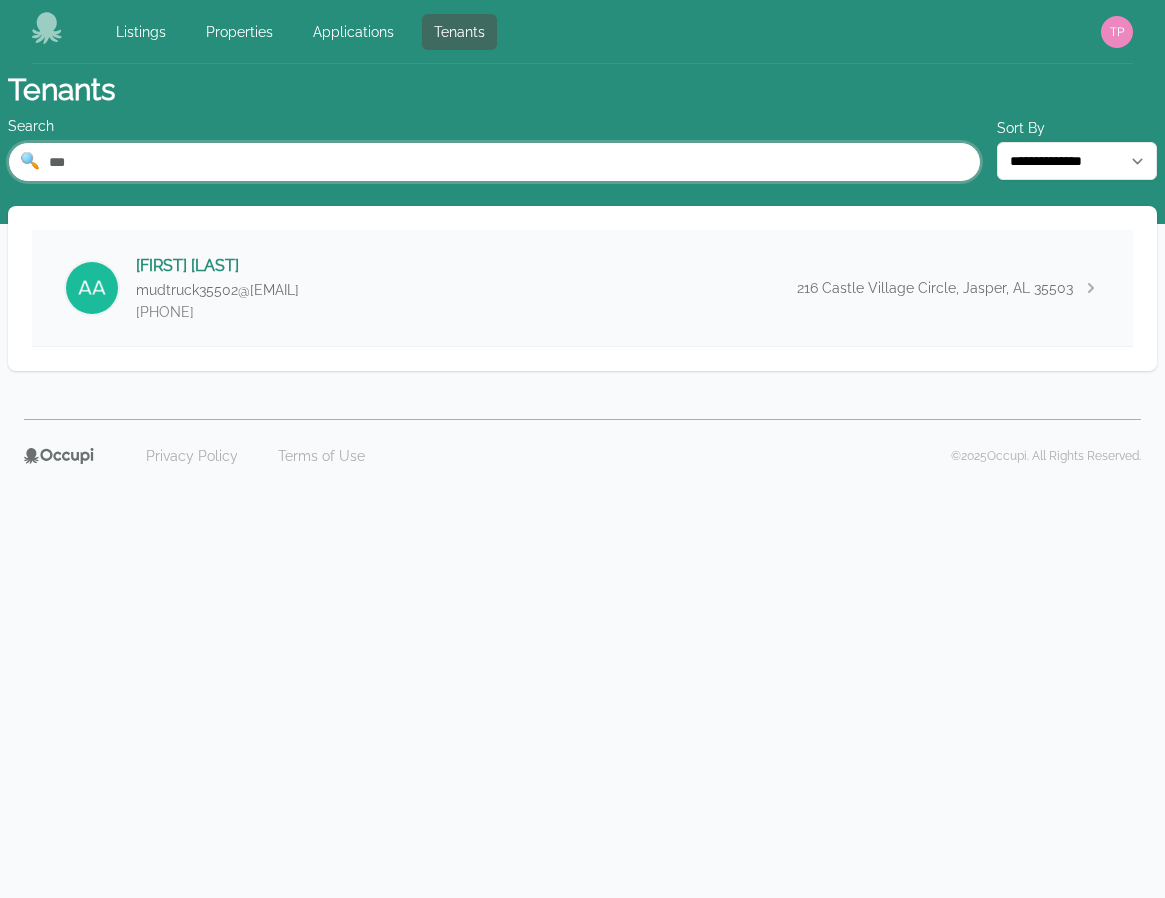 type on "***" 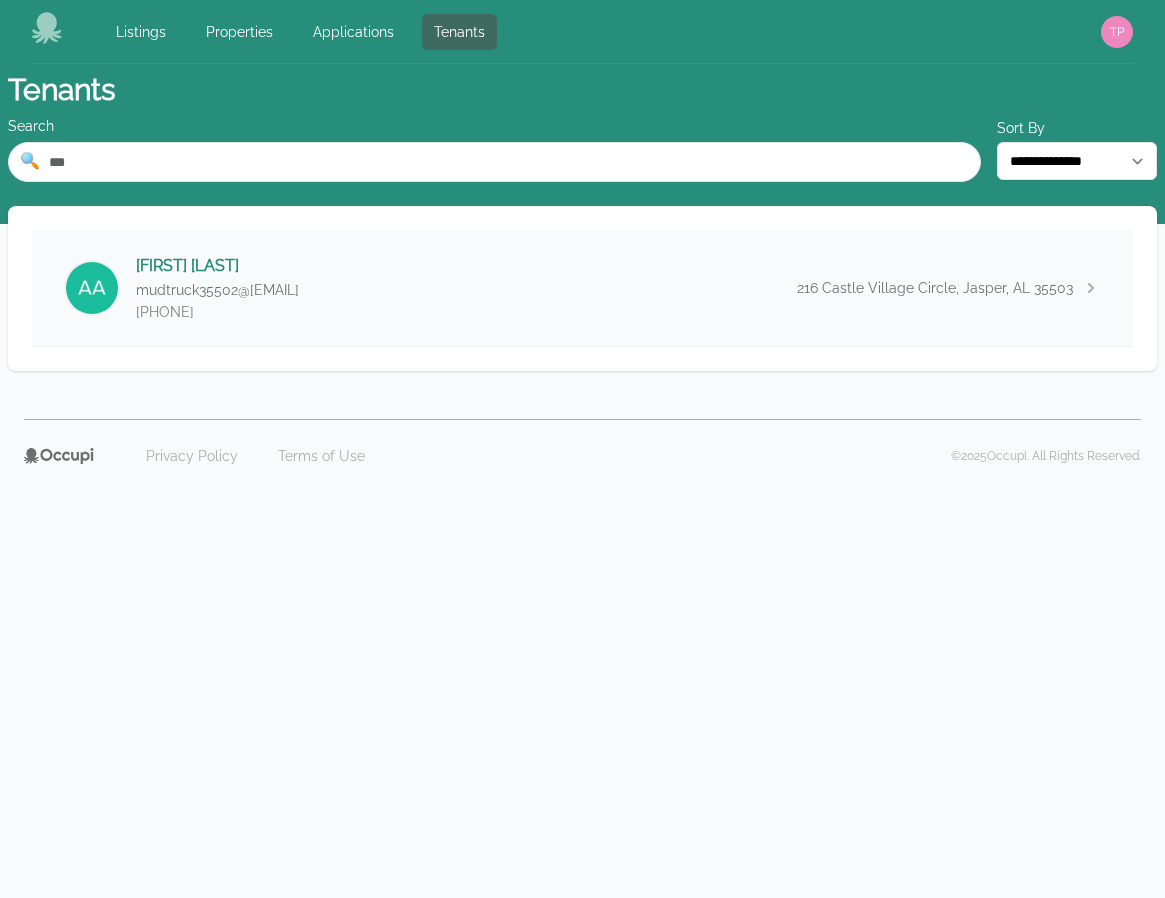 click on "[FIRST] [LAST] [EMAIL] [PHONE] [NUMBER] [STREET], [CITY], [STATE] [POSTAL_CODE]" at bounding box center (582, 288) 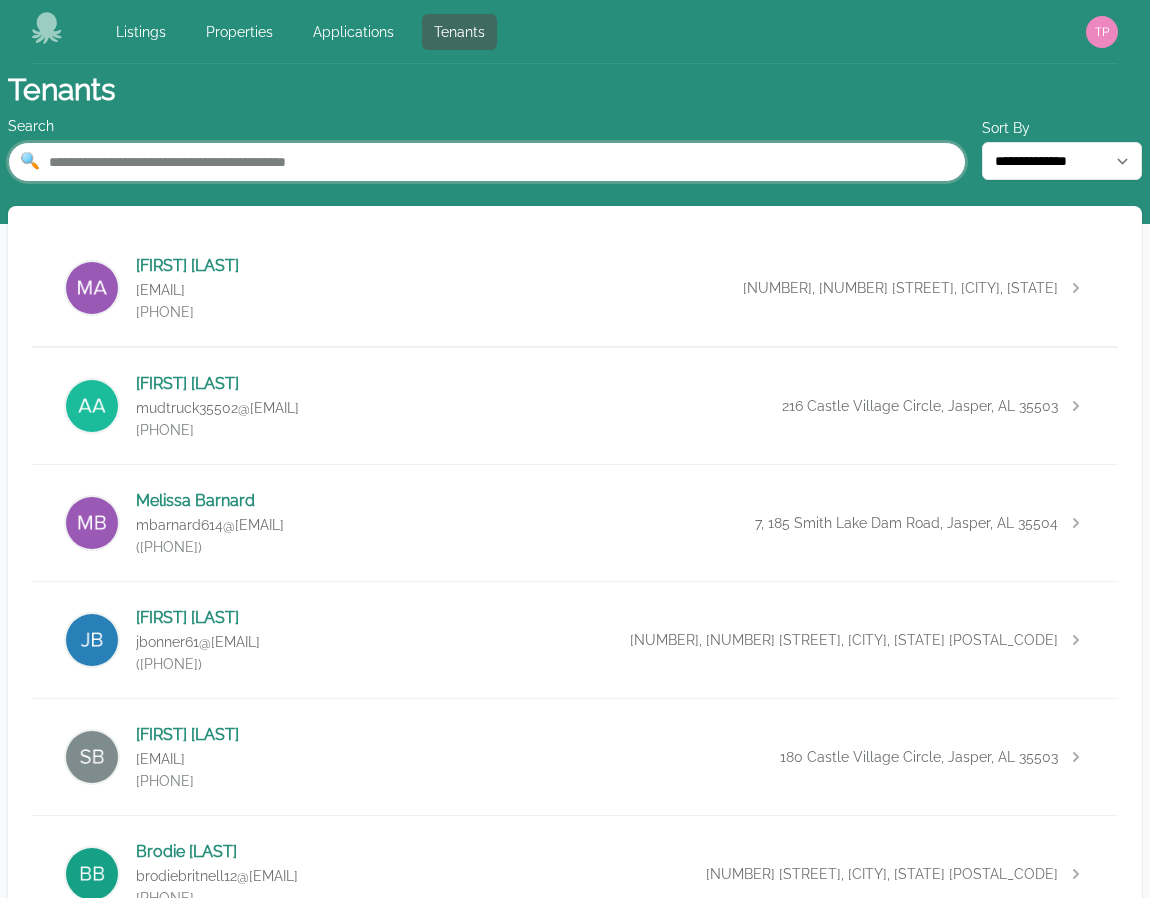 click at bounding box center (487, 162) 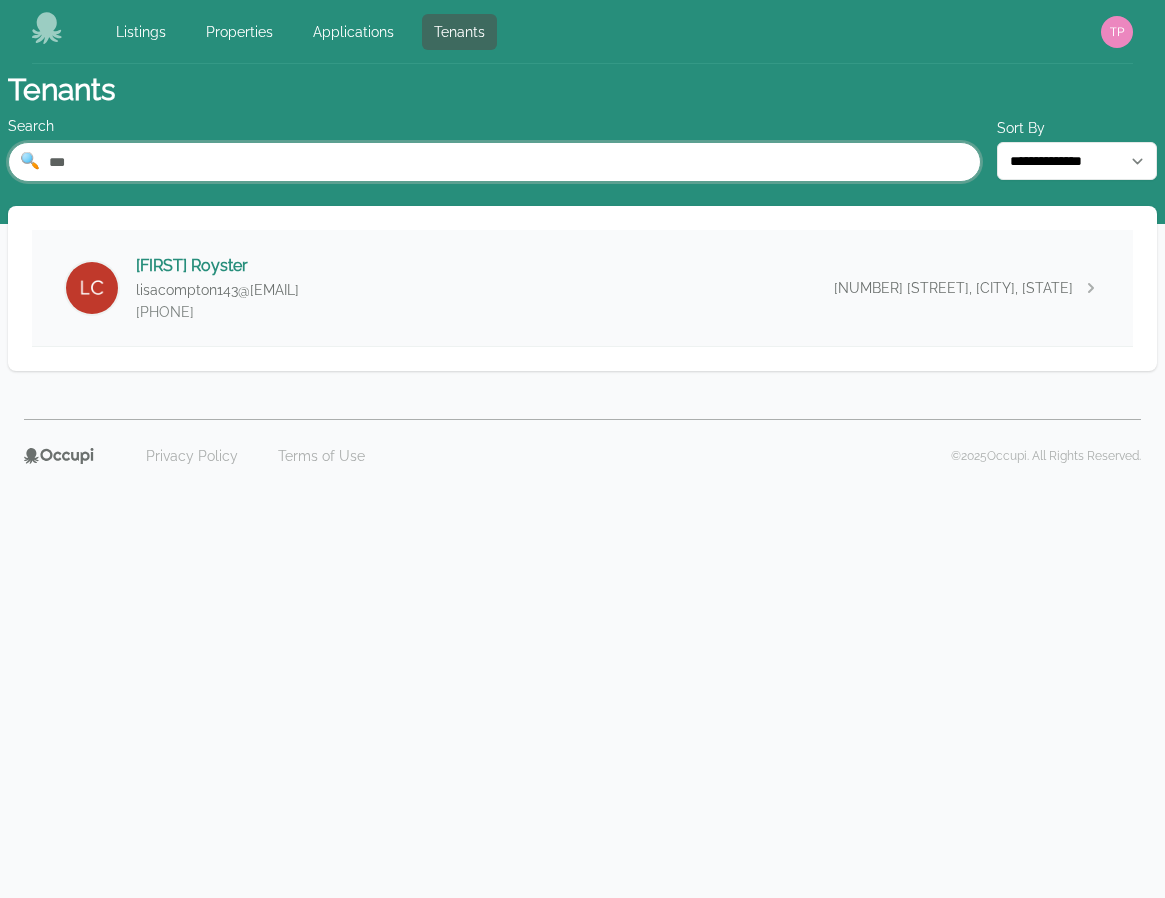 type on "***" 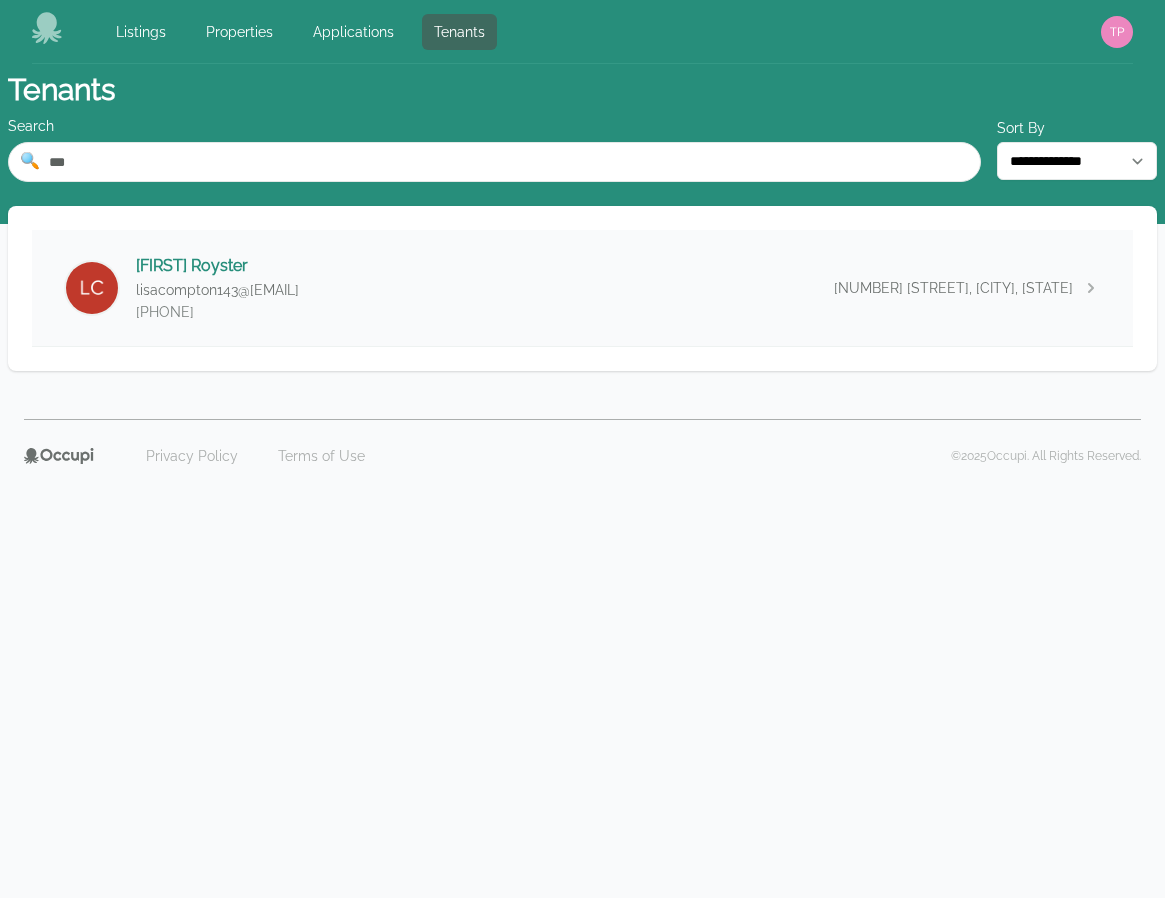 click on "[FIRST] [LAST] lisacompton143@[EMAIL] ([PHONE]) [NUMBER] [STREET], [CITY], [STATE] [POSTAL_CODE]" at bounding box center [582, 288] 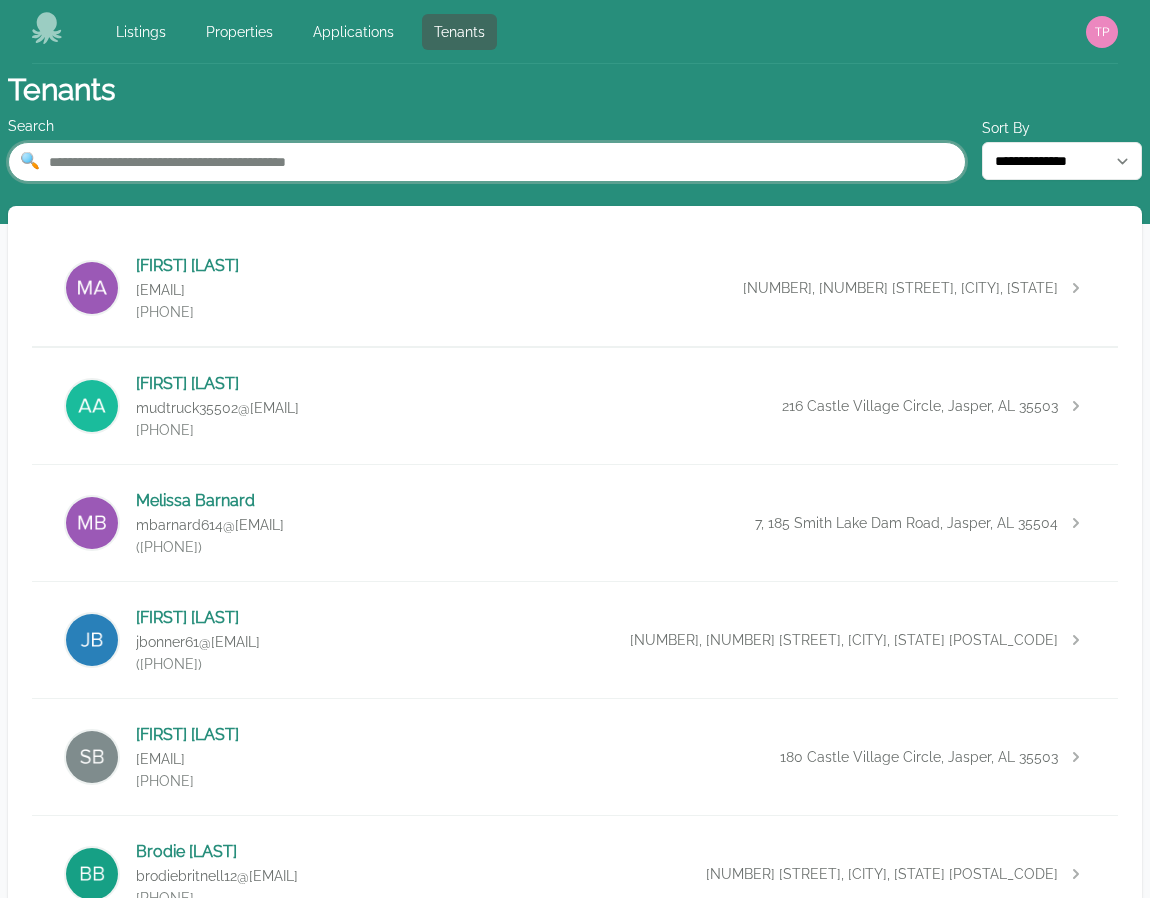 click at bounding box center [487, 162] 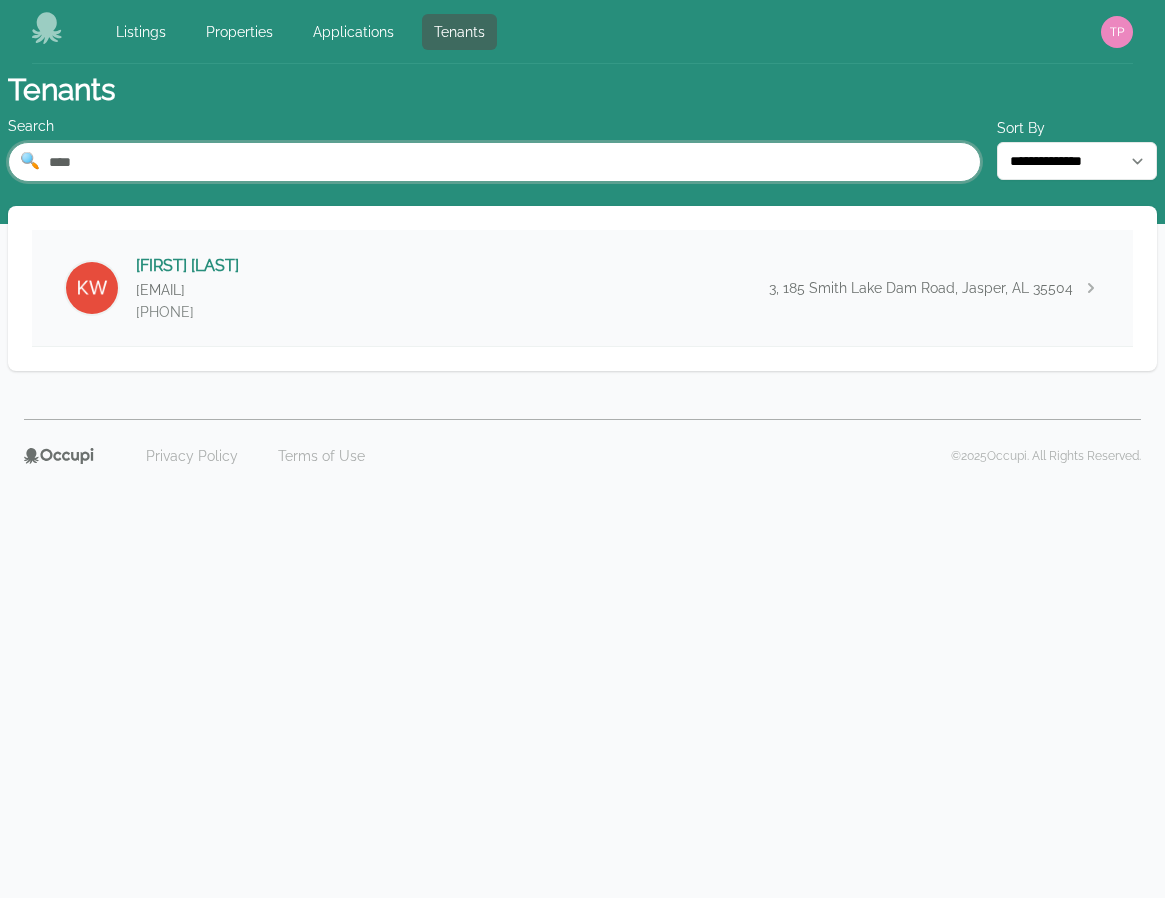 type on "****" 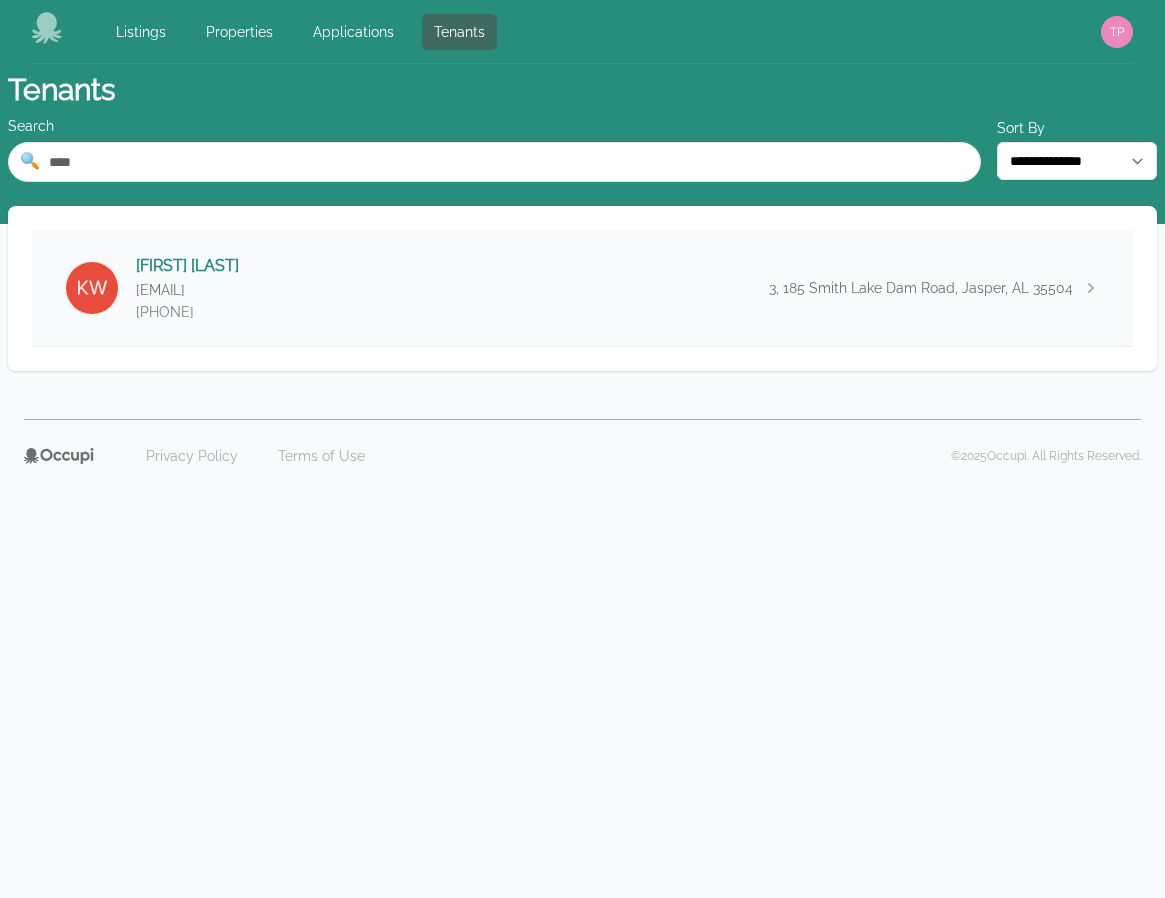 click on "[FIRST] [LAST] [EMAIL] [PHONE] [NUMBER], [NUMBER] [STREET], [CITY], [STATE] [POSTAL_CODE]" at bounding box center (582, 288) 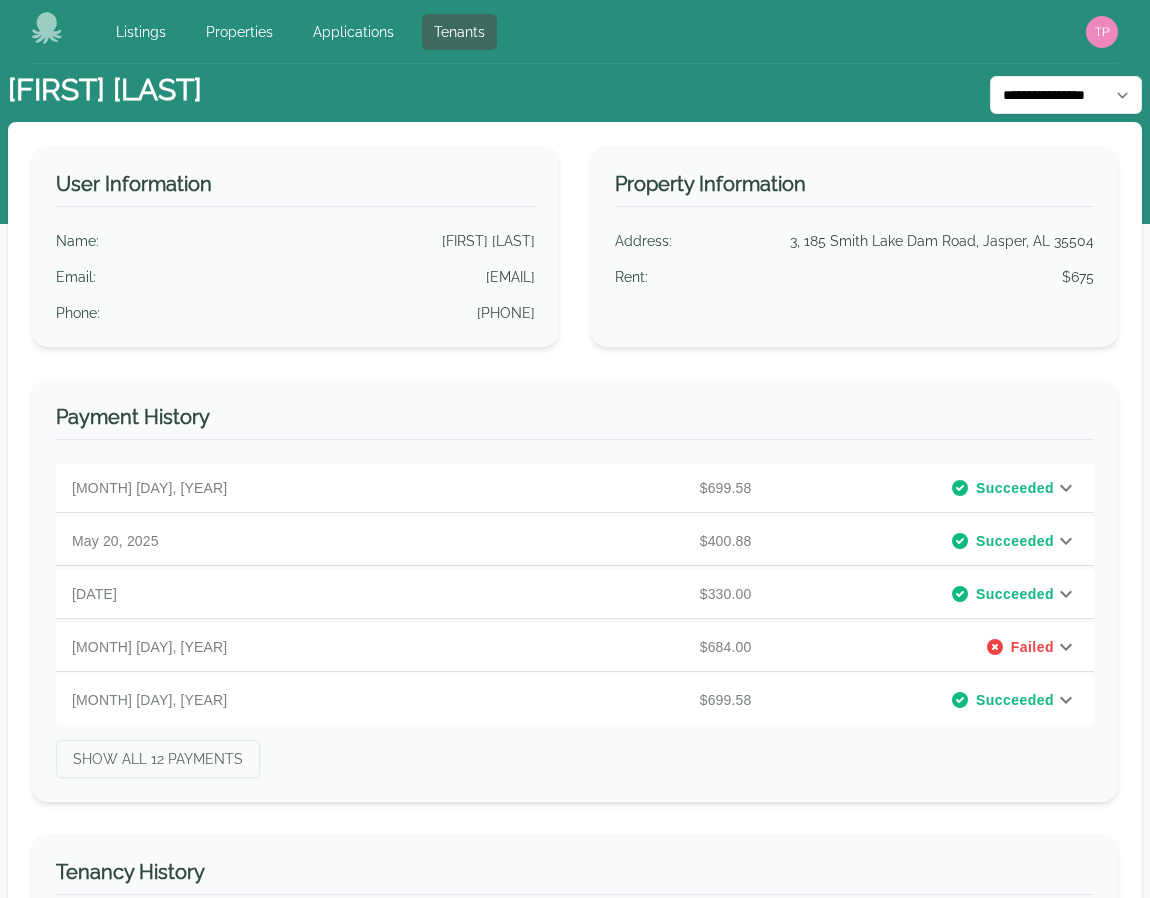 click on "**********" at bounding box center (575, 93) 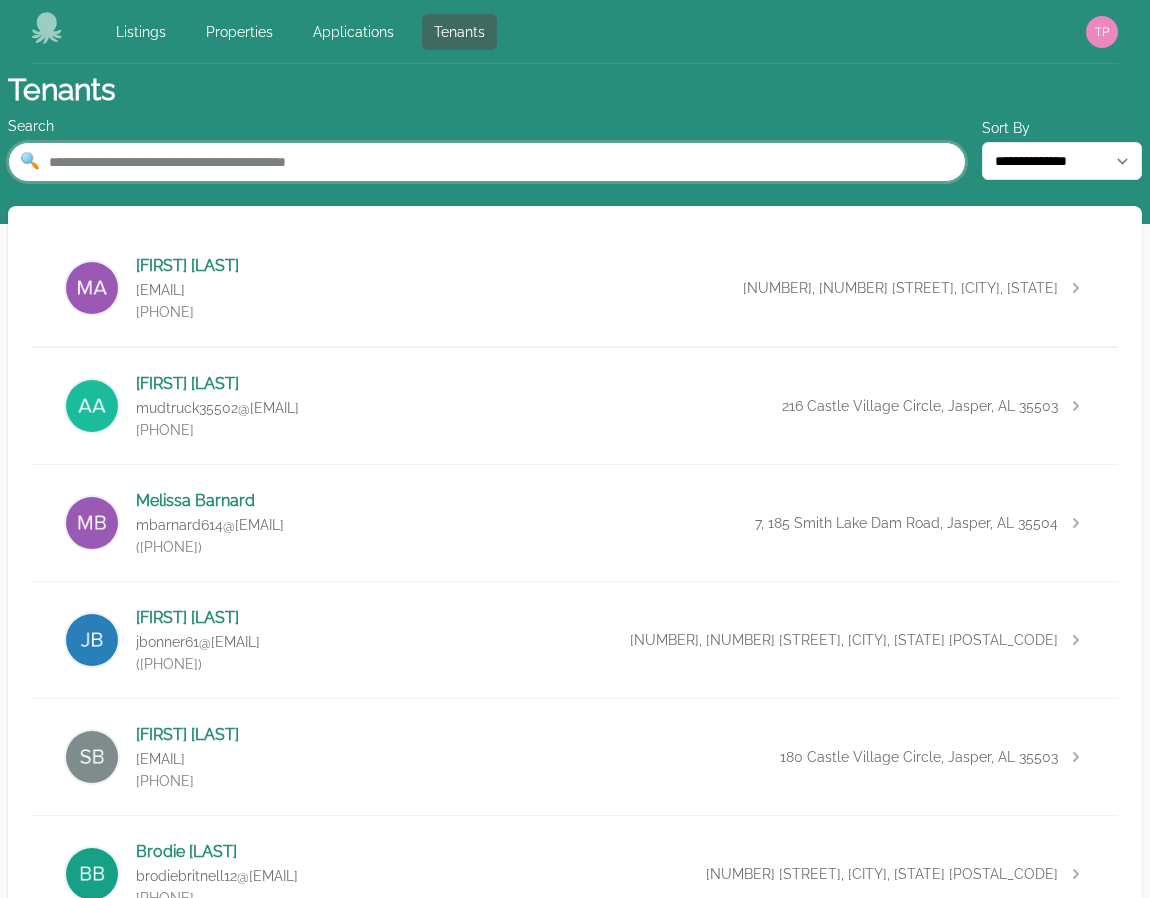 click at bounding box center (487, 162) 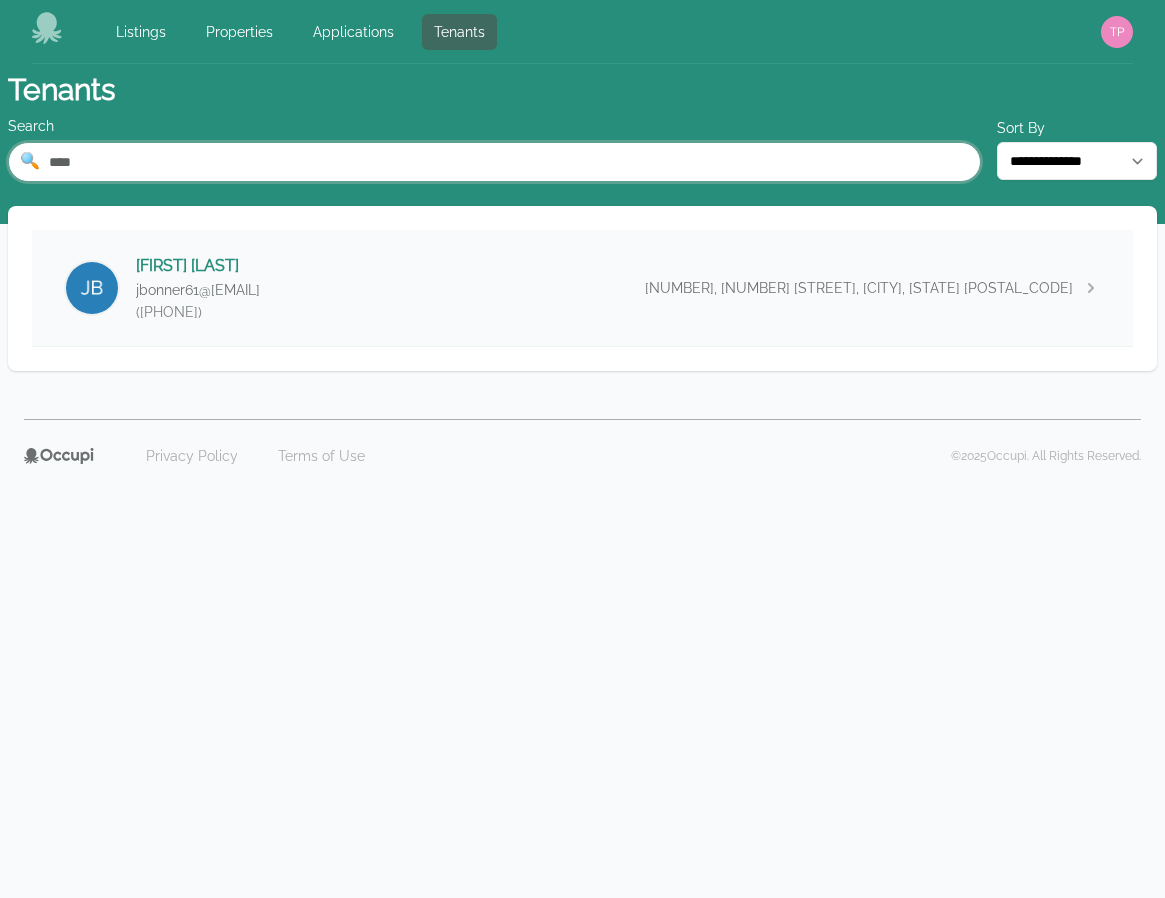 type on "****" 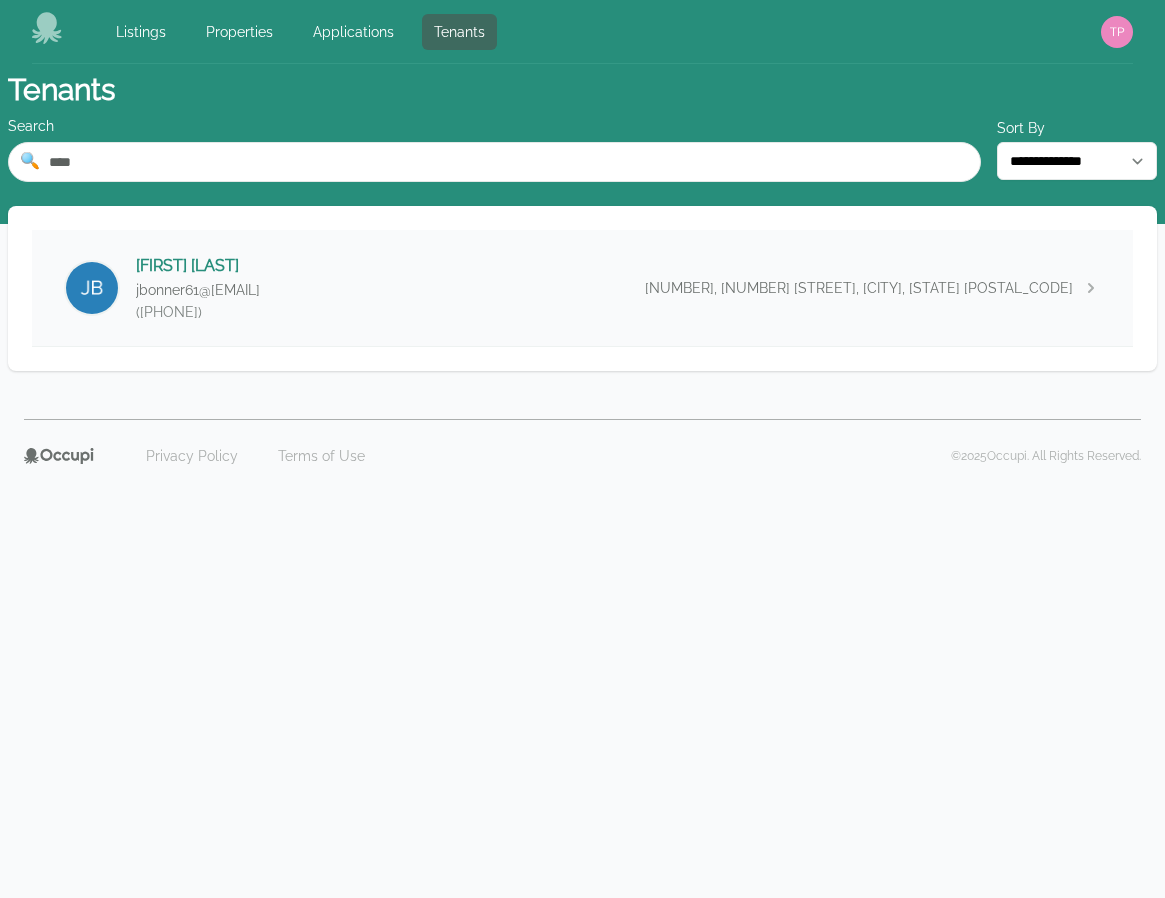 click on "[FIRST] [LAST] jbonner61@[EMAIL] ([PHONE]) [NUMBER], [NUMBER] [STREET], [CITY], [STATE] [POSTAL_CODE]" at bounding box center (582, 288) 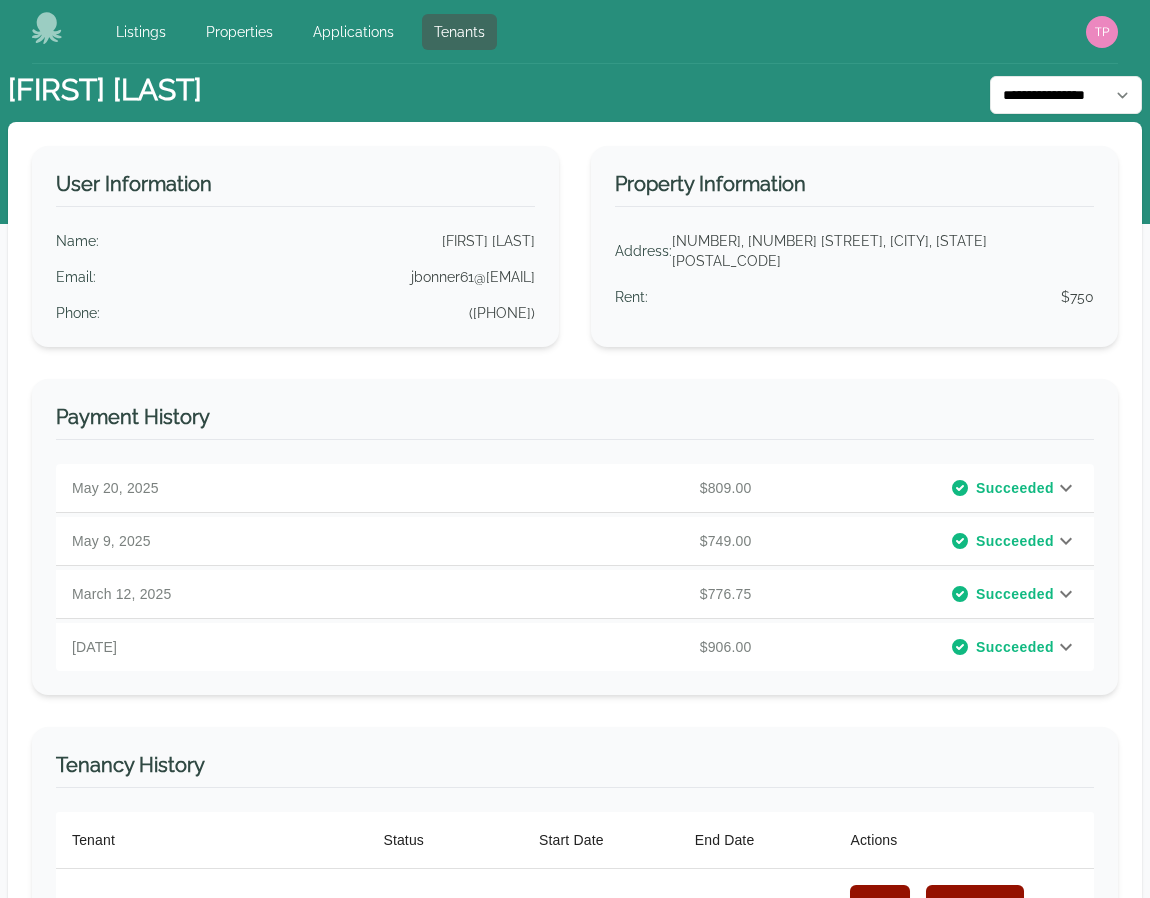 click on "Payment History" at bounding box center [575, 421] 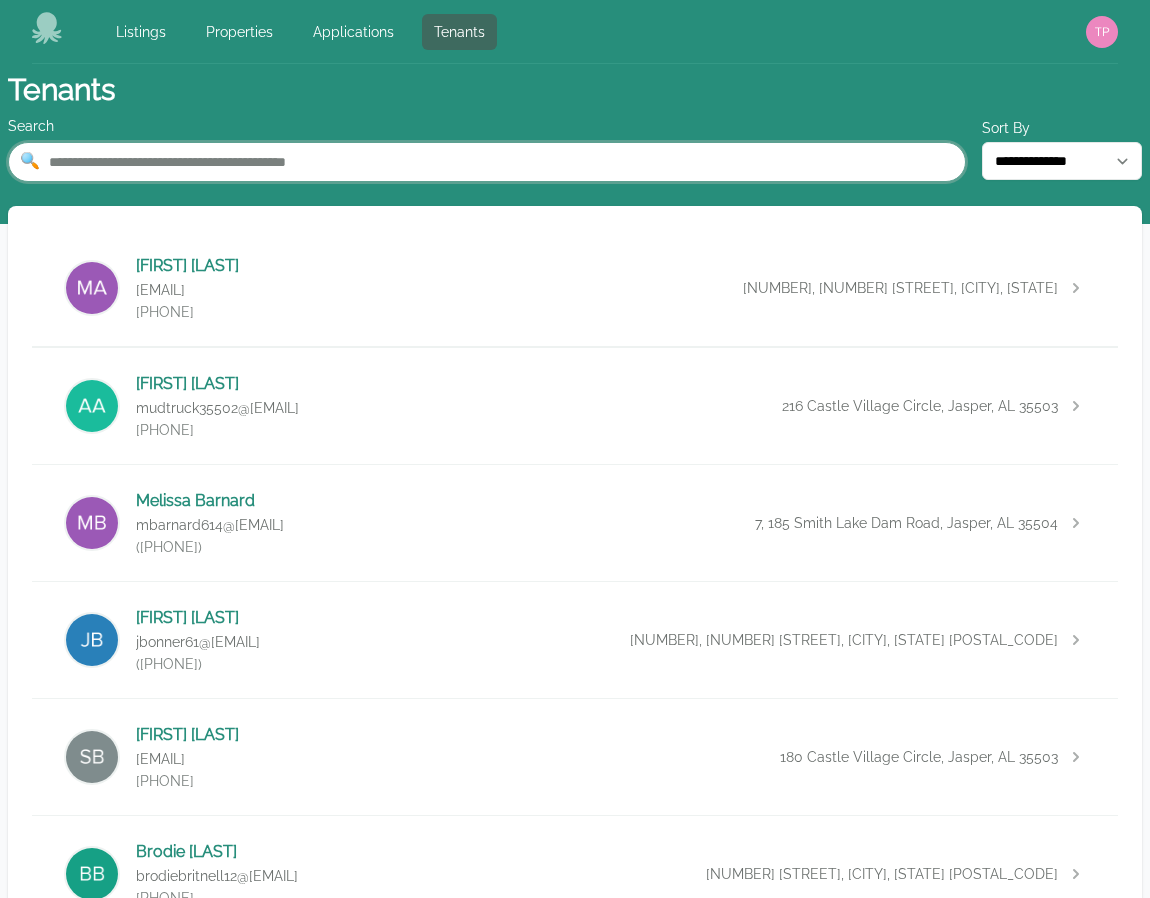 click at bounding box center [487, 162] 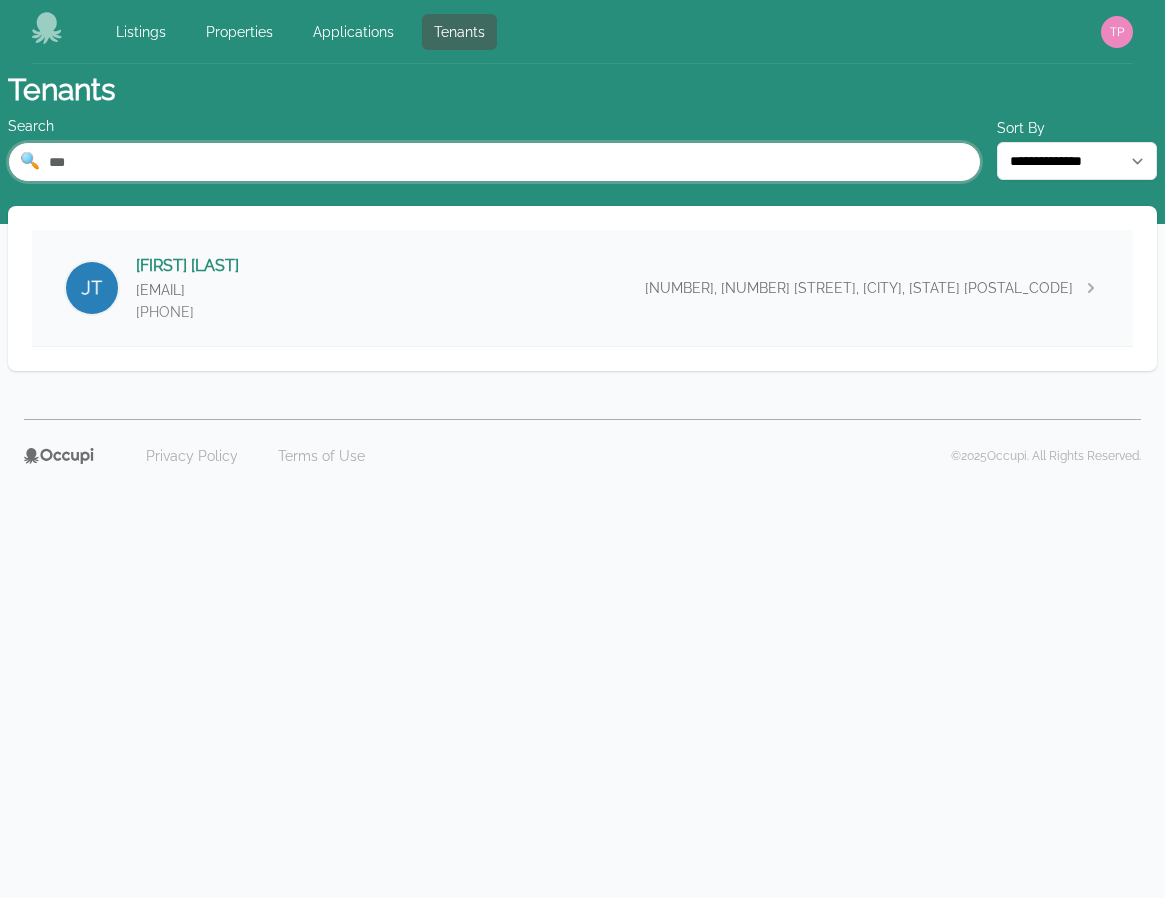 type on "***" 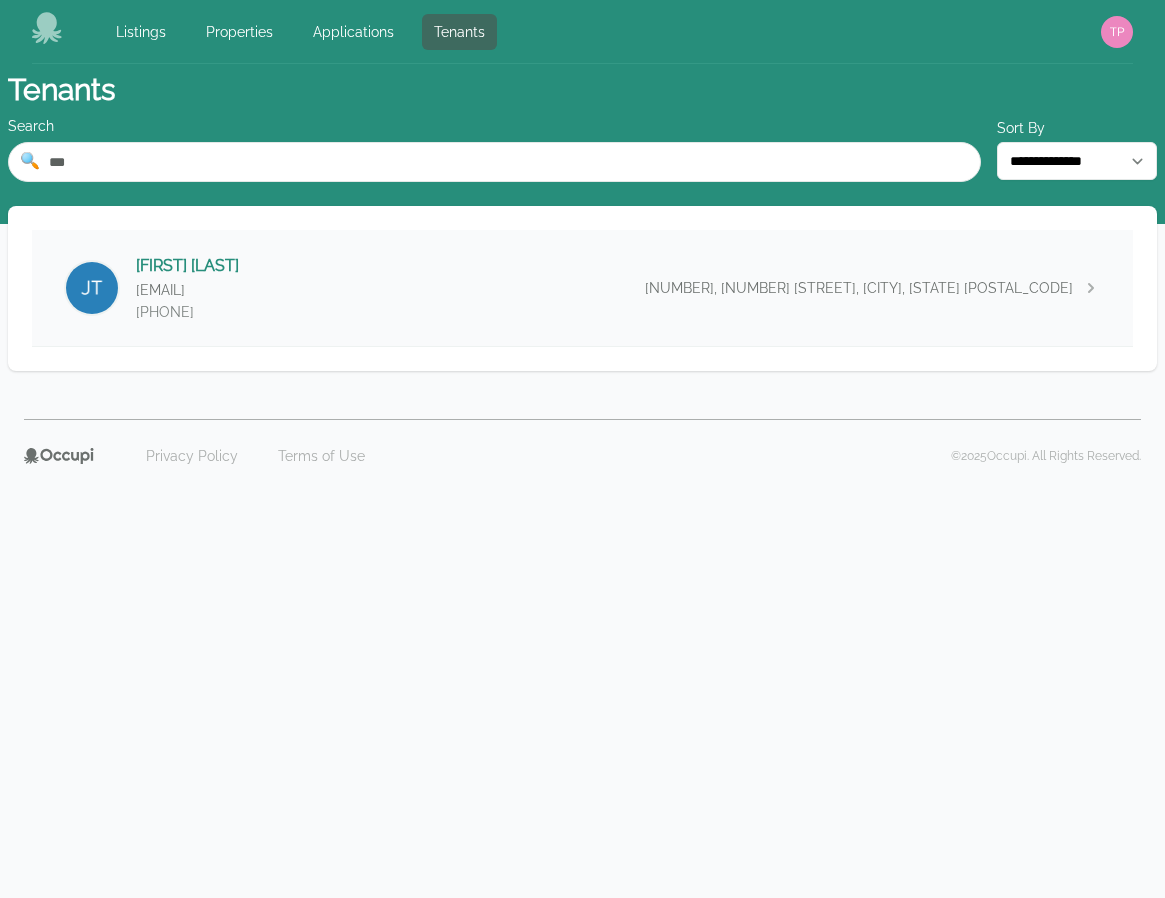 click on "[FIRST] [LAST] gtrotter71@[EMAIL] ([PHONE]) [NUMBER], [NUMBER] [STREET], [CITY], [STATE] [POSTAL_CODE]" at bounding box center [582, 288] 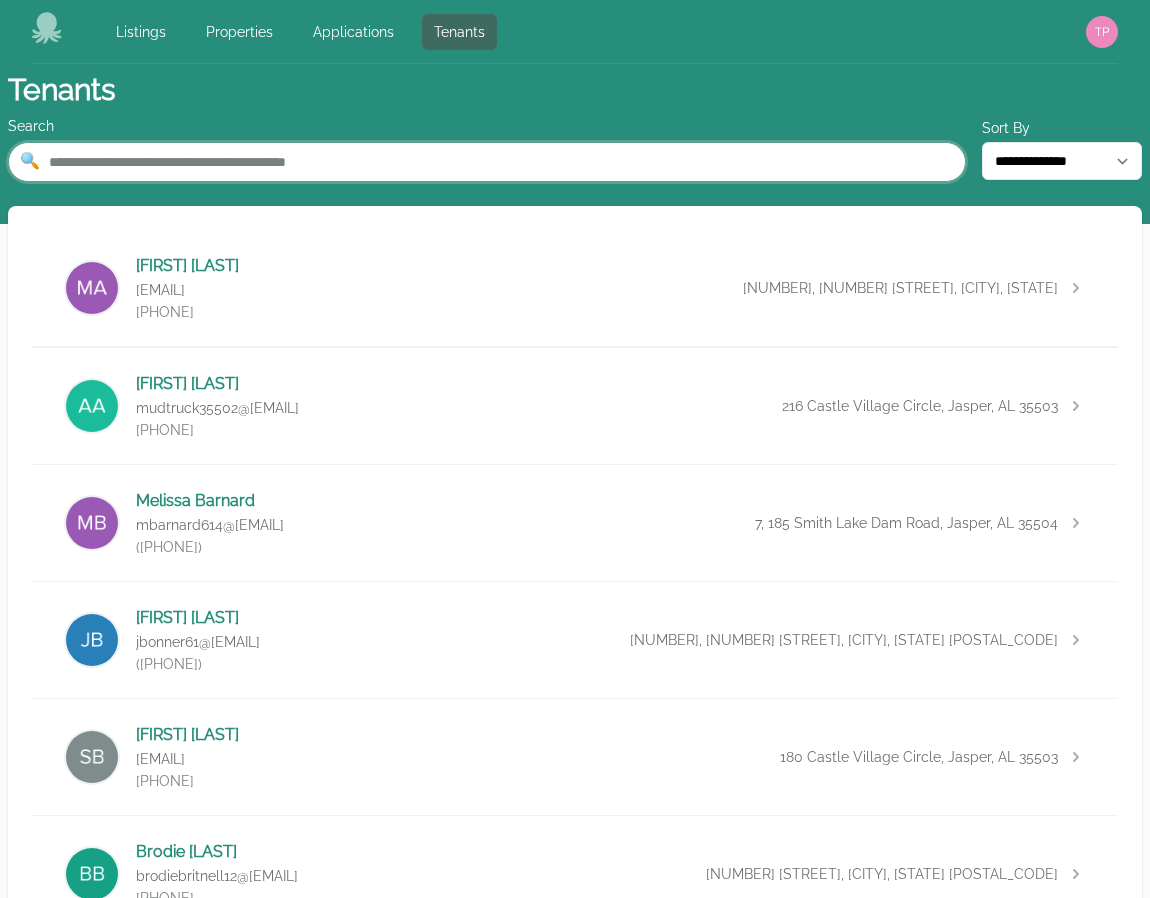 click at bounding box center (487, 162) 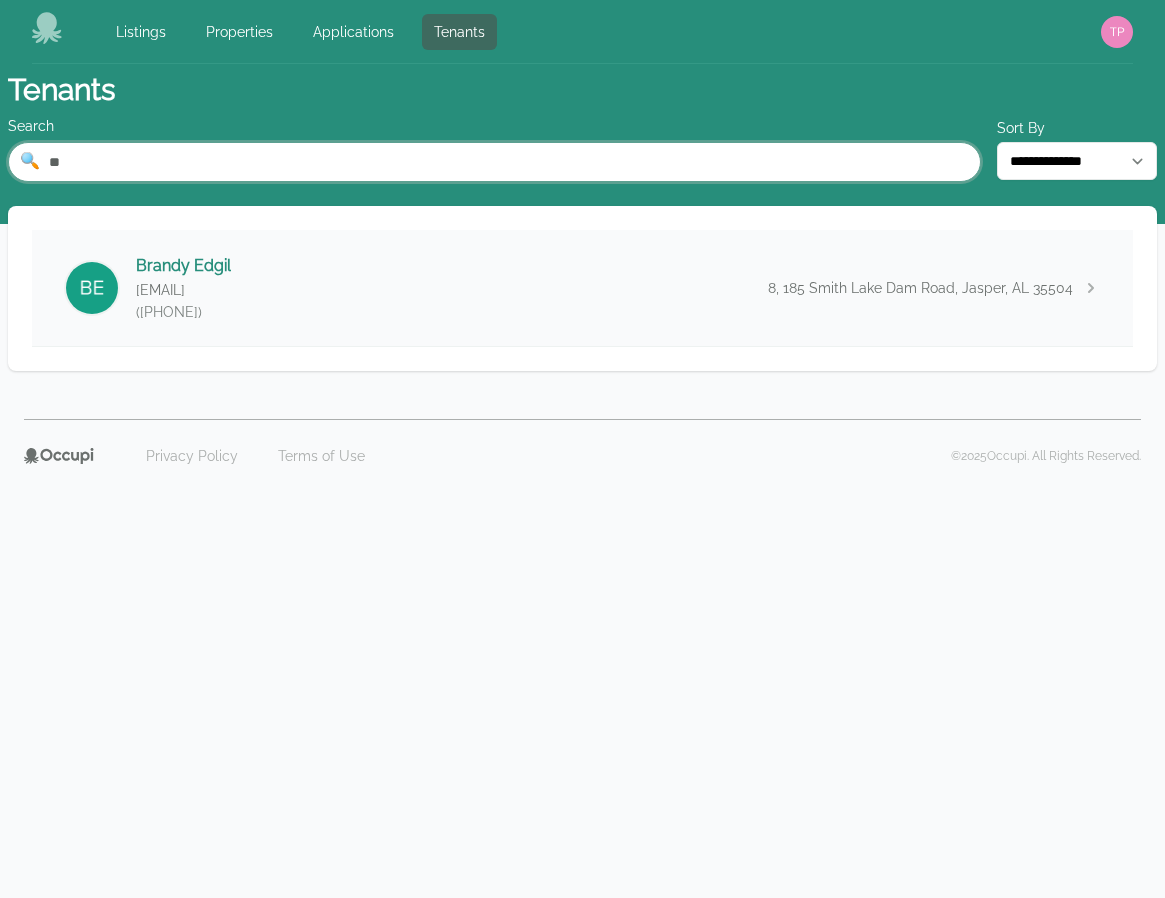 type on "**" 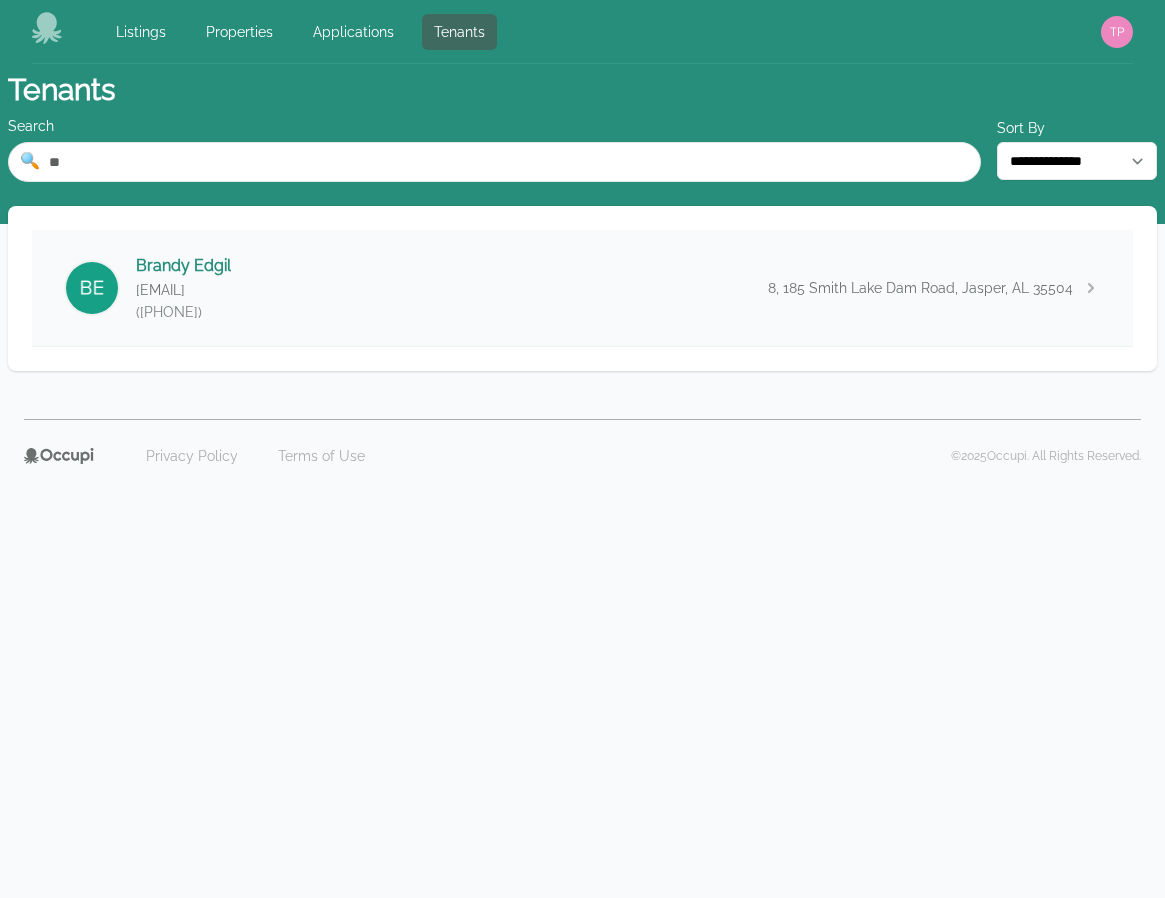 click on "[FIRST] [LAST] brandybailey04@[EMAIL] ([PHONE]) [NUMBER], [NUMBER] [STREET], [CITY], [STATE] [POSTAL_CODE]" at bounding box center (582, 288) 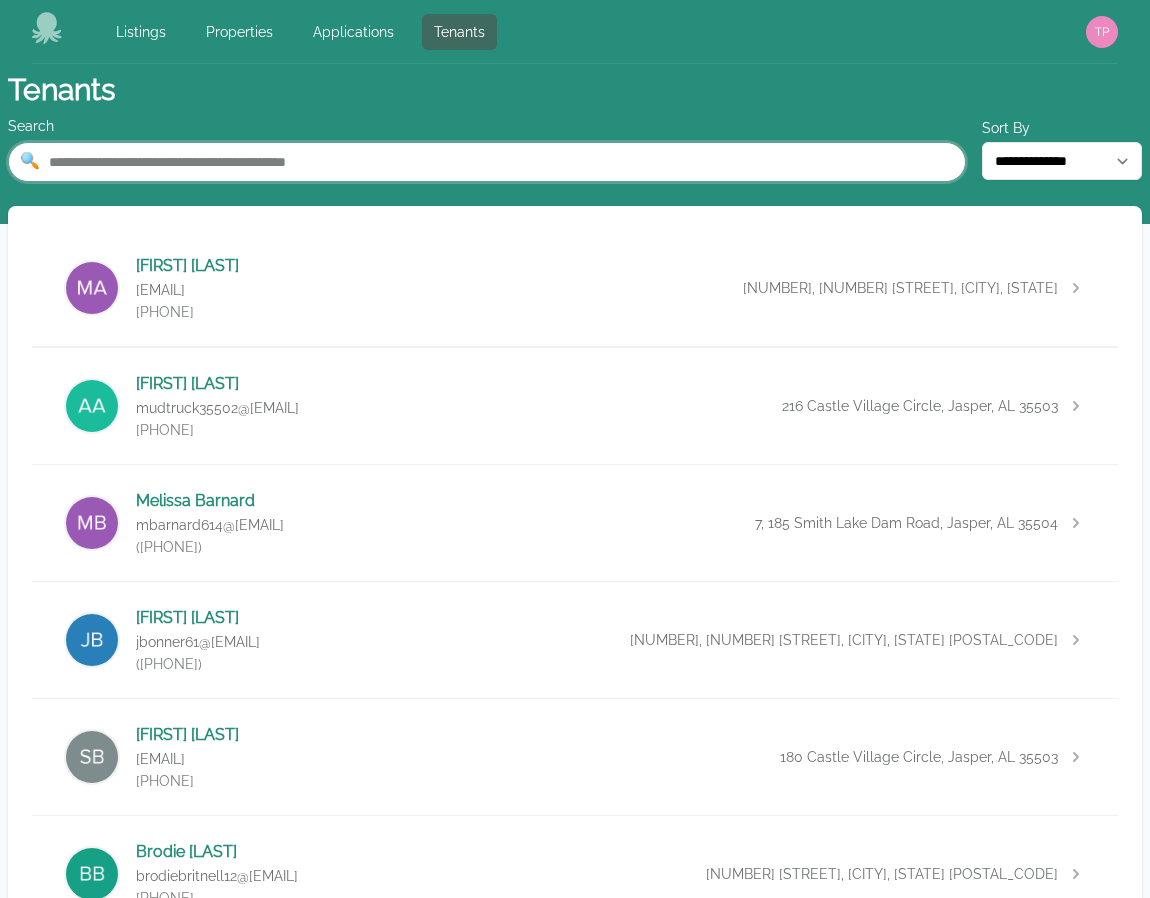 click at bounding box center [487, 162] 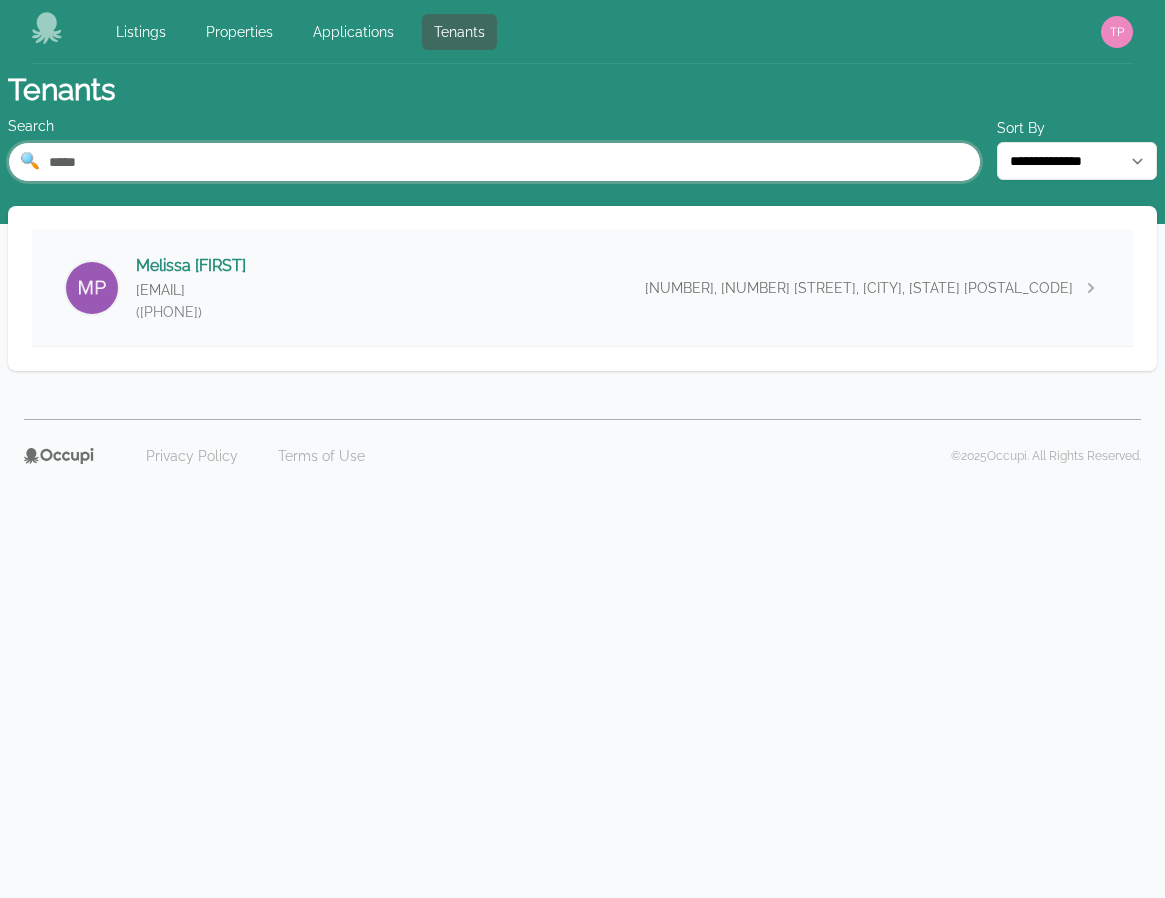 type on "*****" 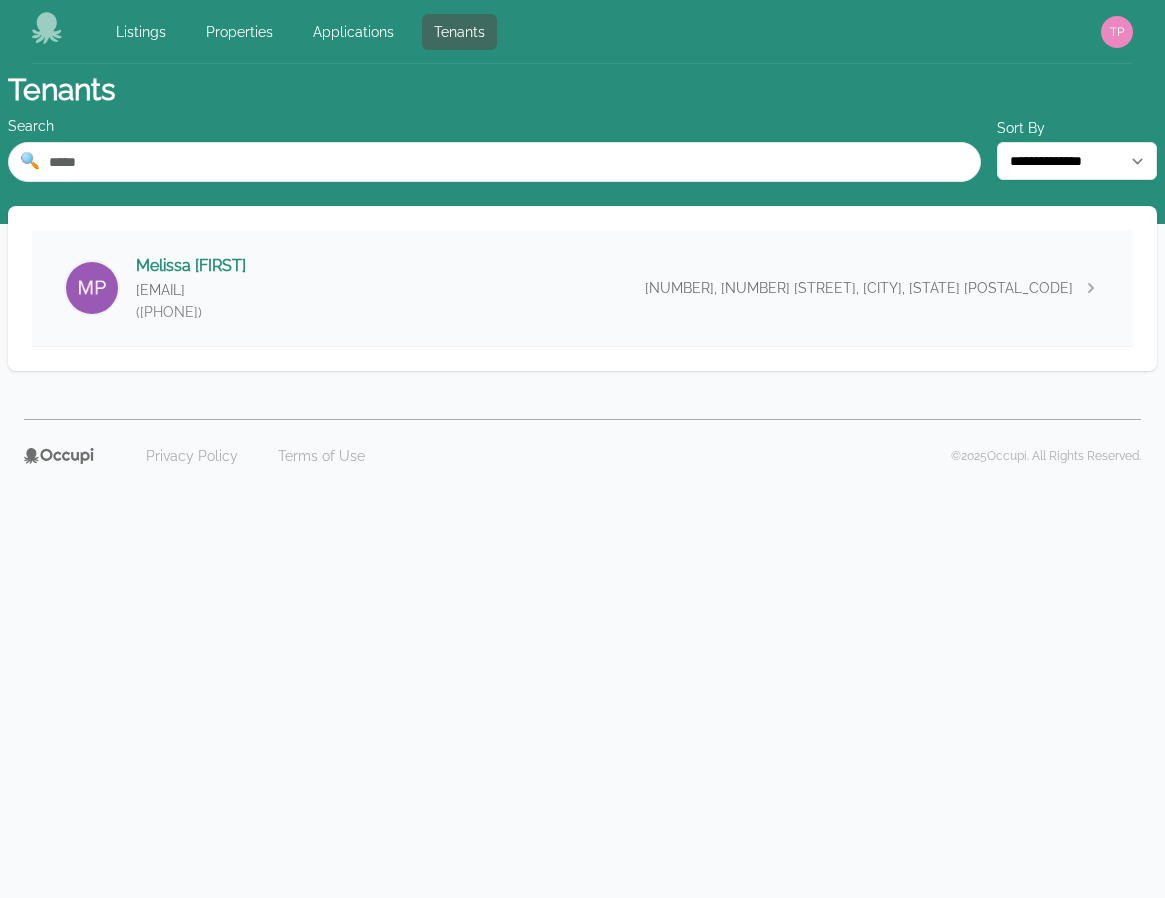 click on "[FIRST] [LAST] [EMAIL] [PHONE] [NUMBER], [NUMBER] [STREET], [CITY], [STATE] [POSTAL_CODE]" at bounding box center [582, 288] 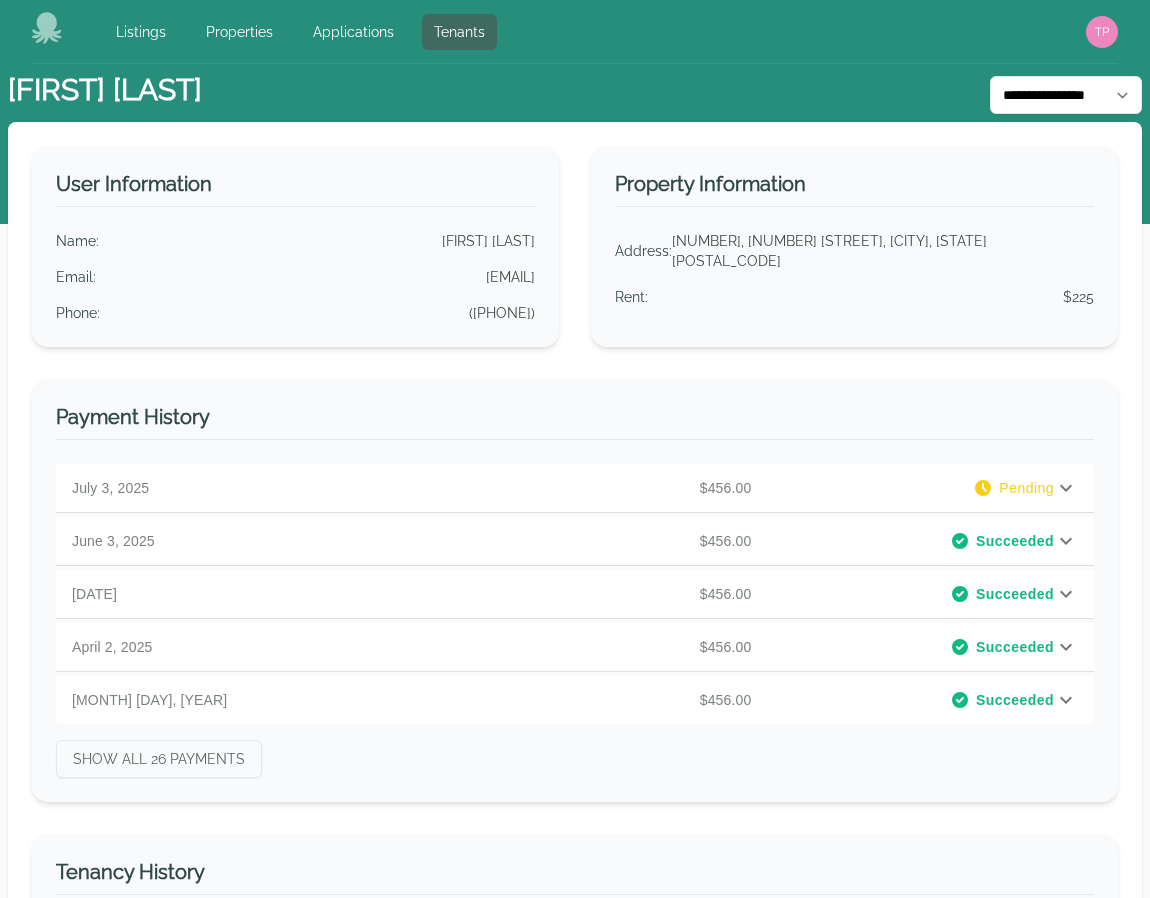 click on "**********" at bounding box center [575, 93] 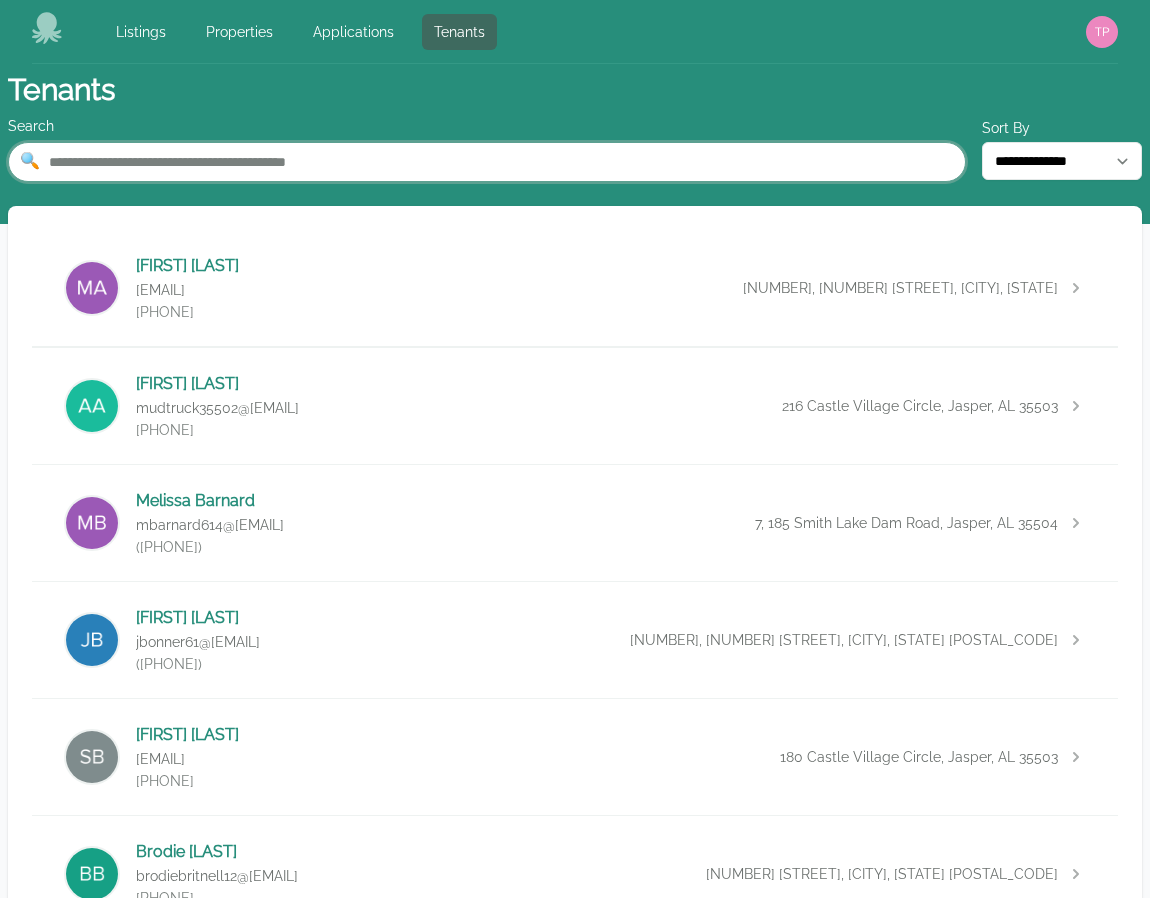 click at bounding box center (487, 162) 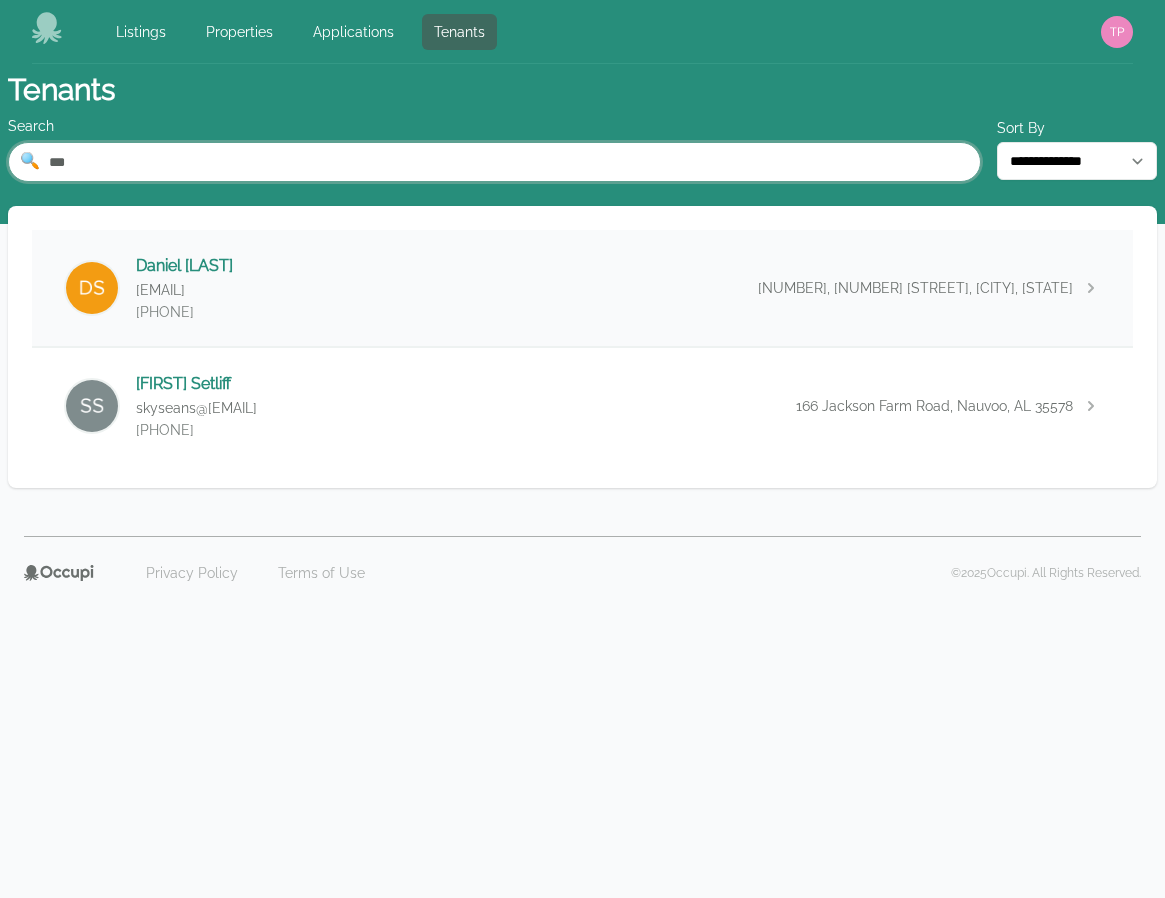 type on "***" 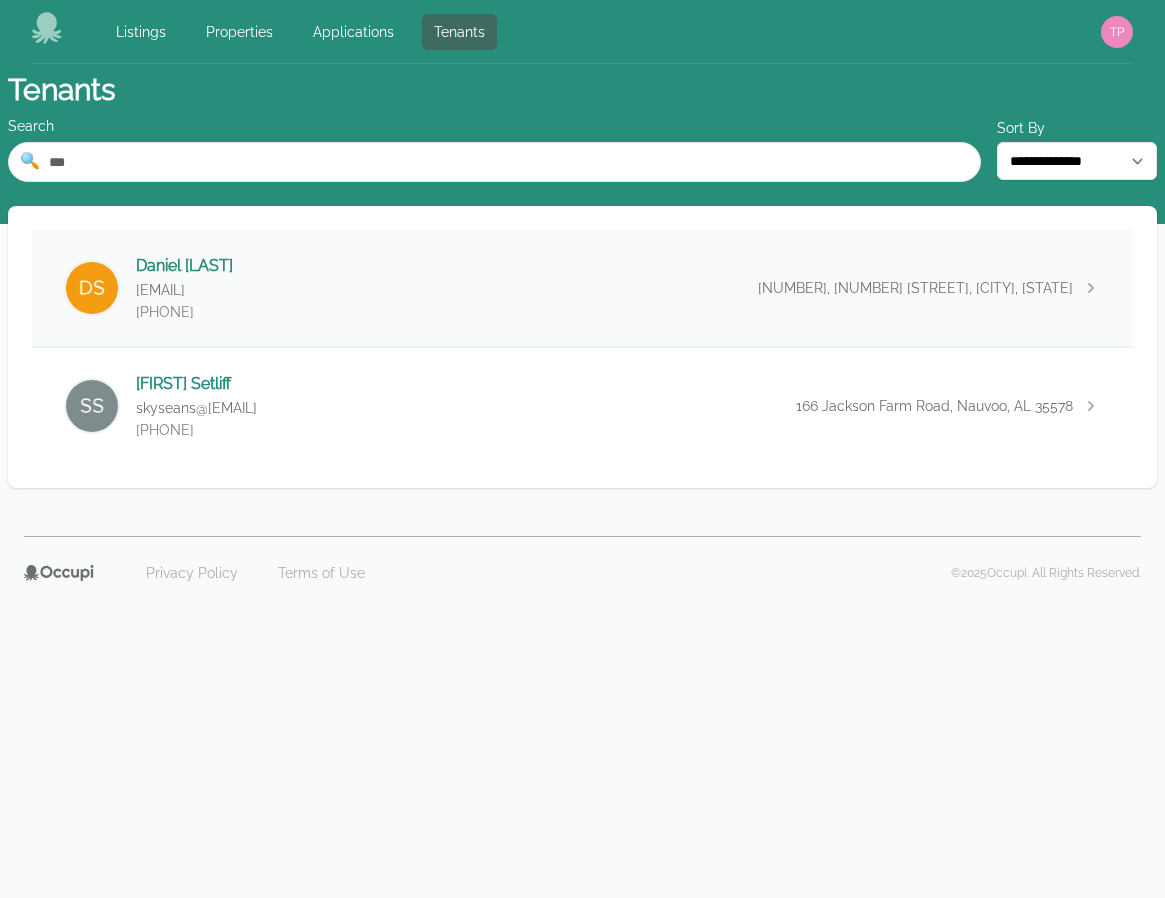 click on "[FIRST] [LAST] danohmy01@[EMAIL] ([PHONE]) [NUMBER], [NUMBER] [STREET], [CITY], [STATE] [POSTAL_CODE]" at bounding box center [582, 288] 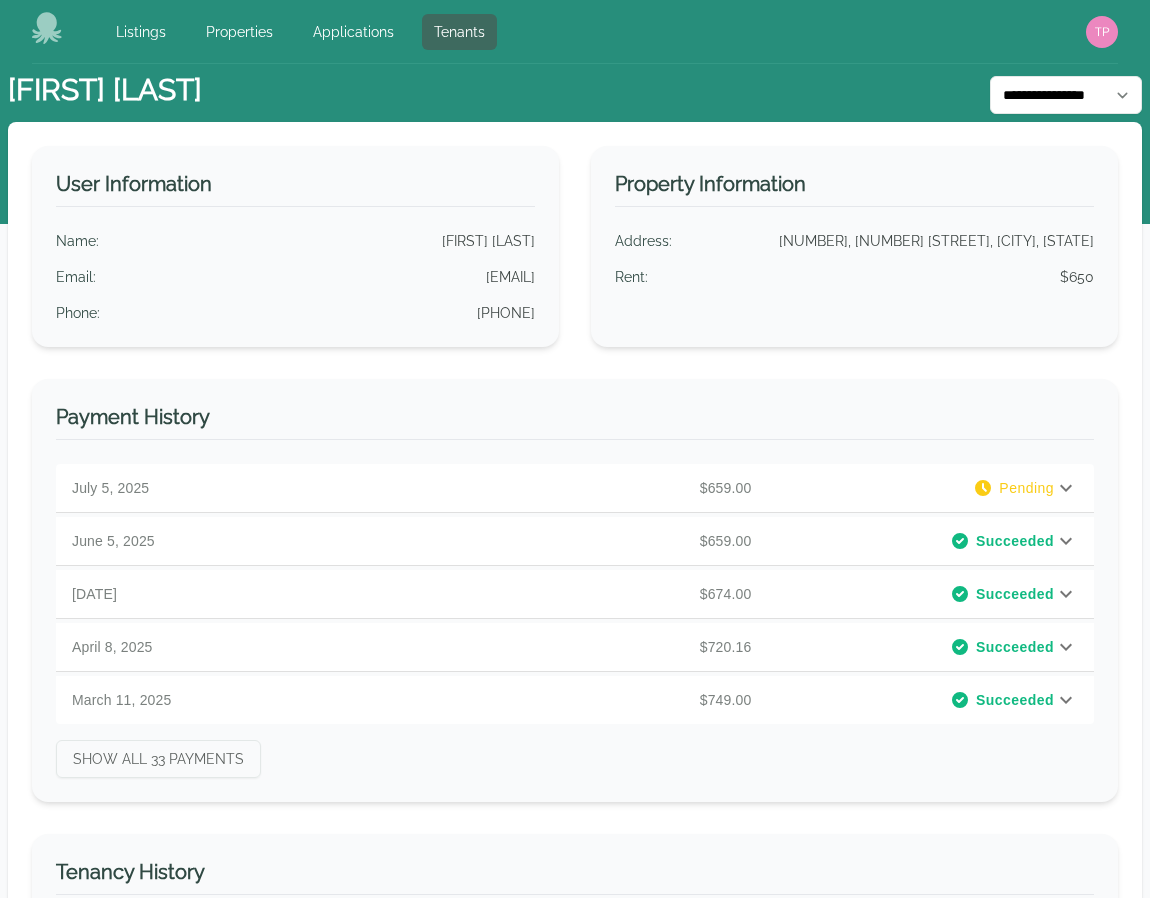 click on "**********" at bounding box center [575, 93] 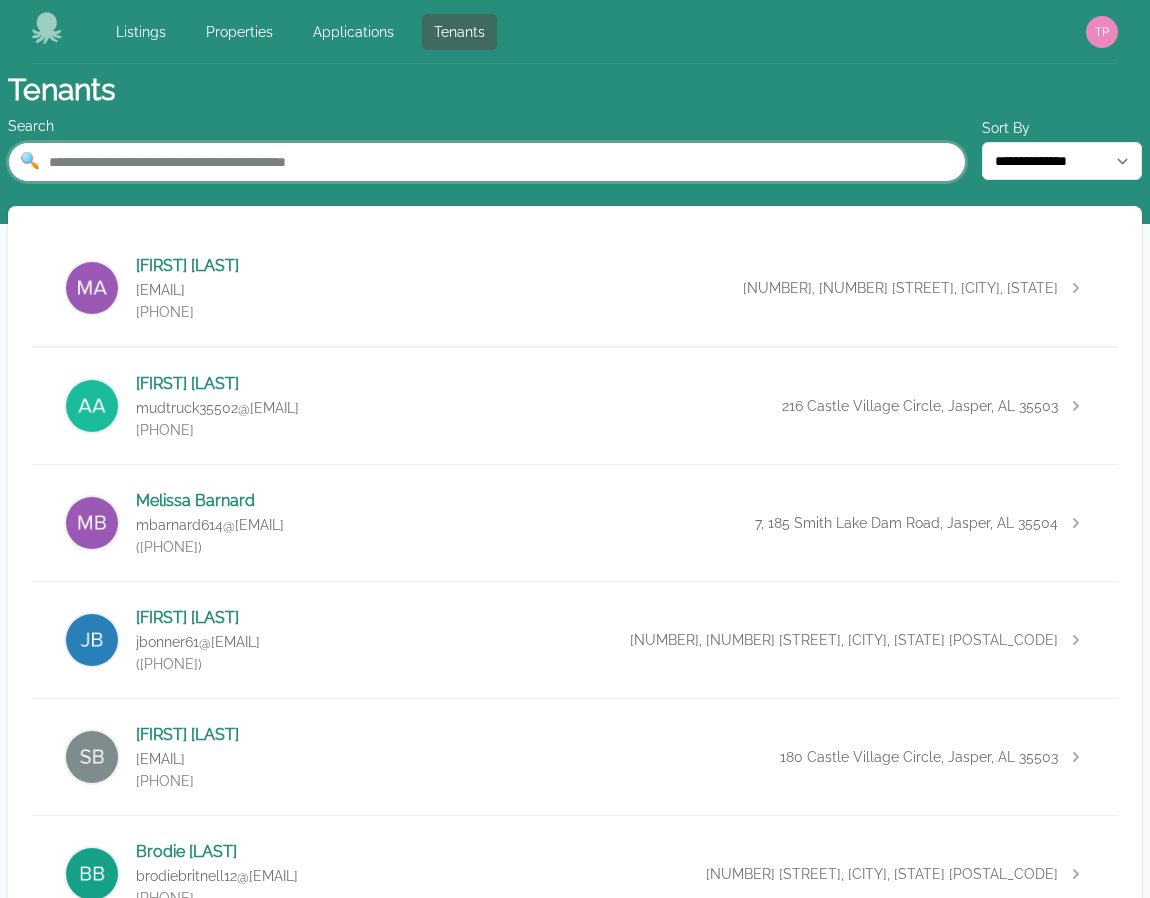 click at bounding box center [487, 162] 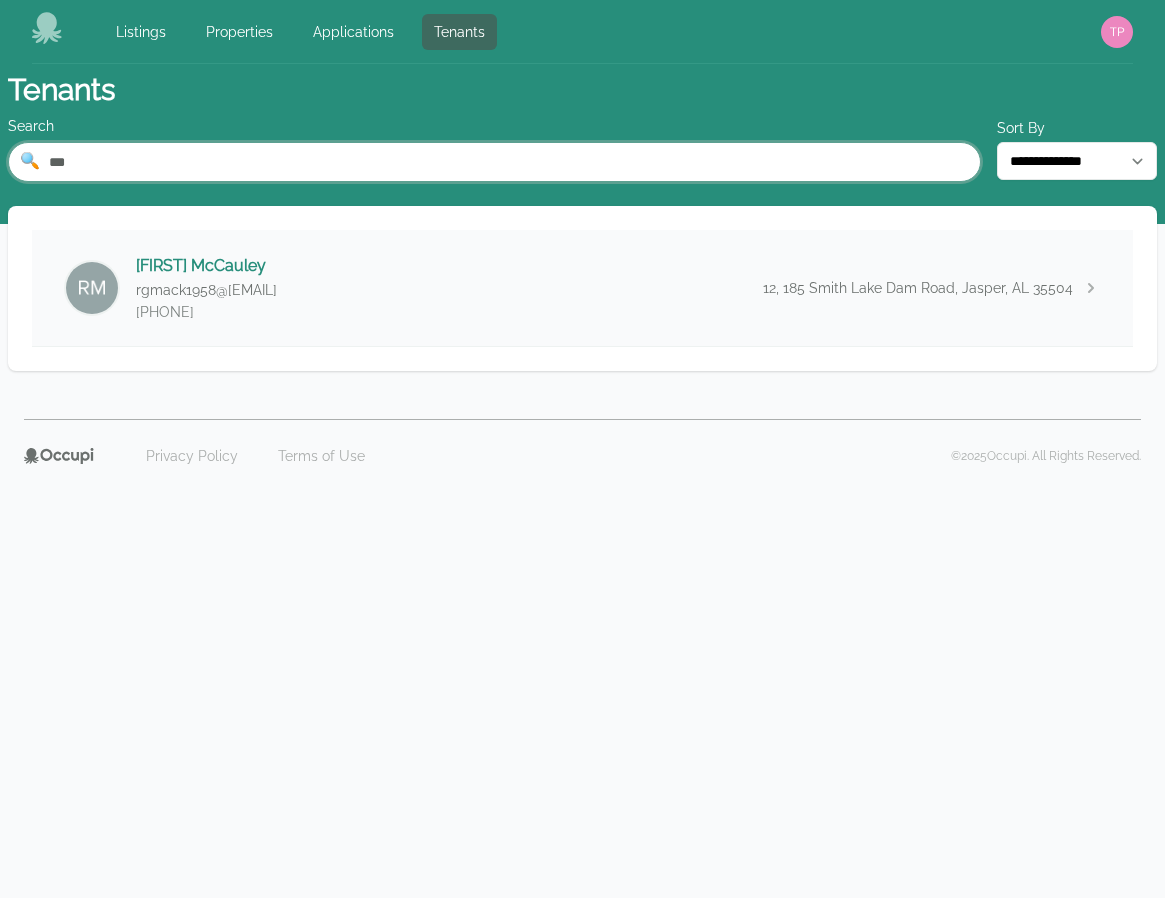 type on "***" 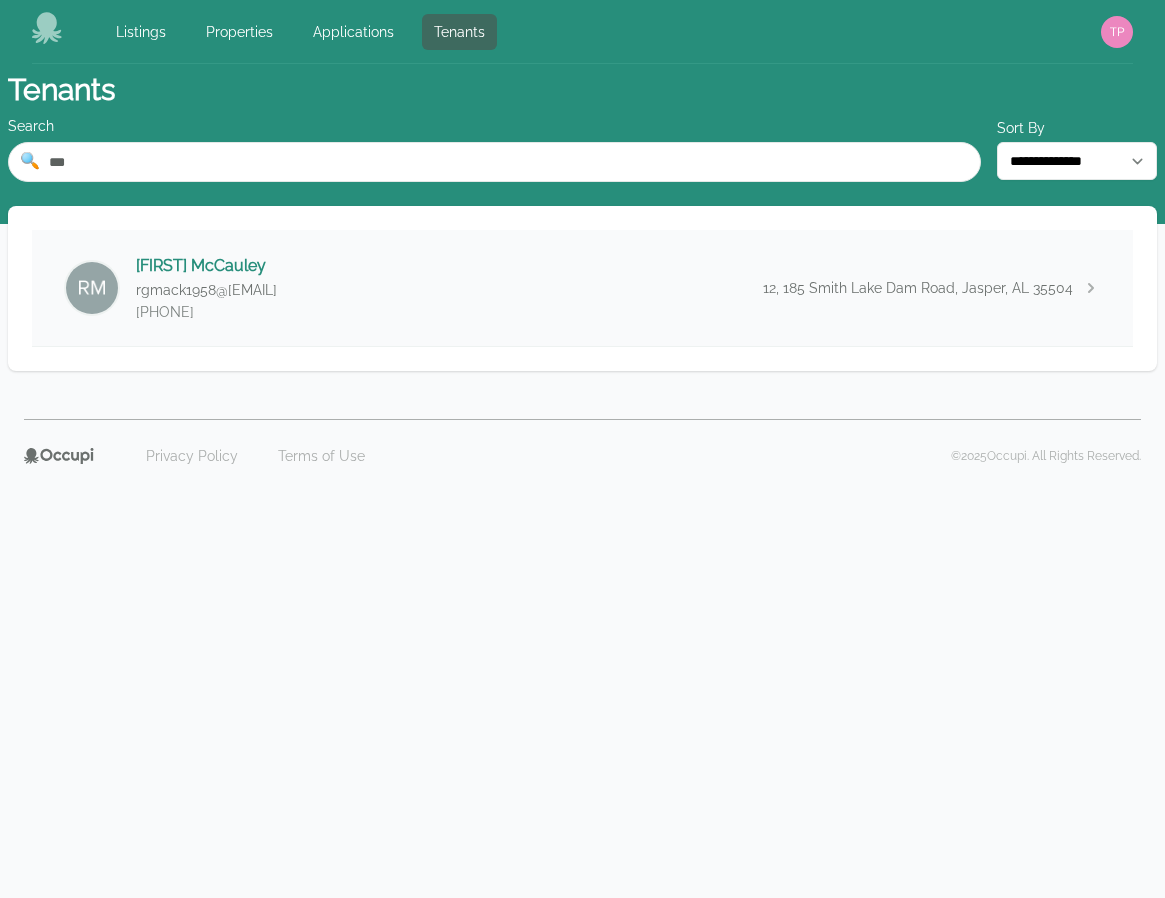 click on "[FIRST] [LAST] rgmack1958@[EMAIL] ([PHONE]) [NUMBER], [NUMBER] [STREET], [CITY], [STATE] [POSTAL_CODE]" at bounding box center (582, 288) 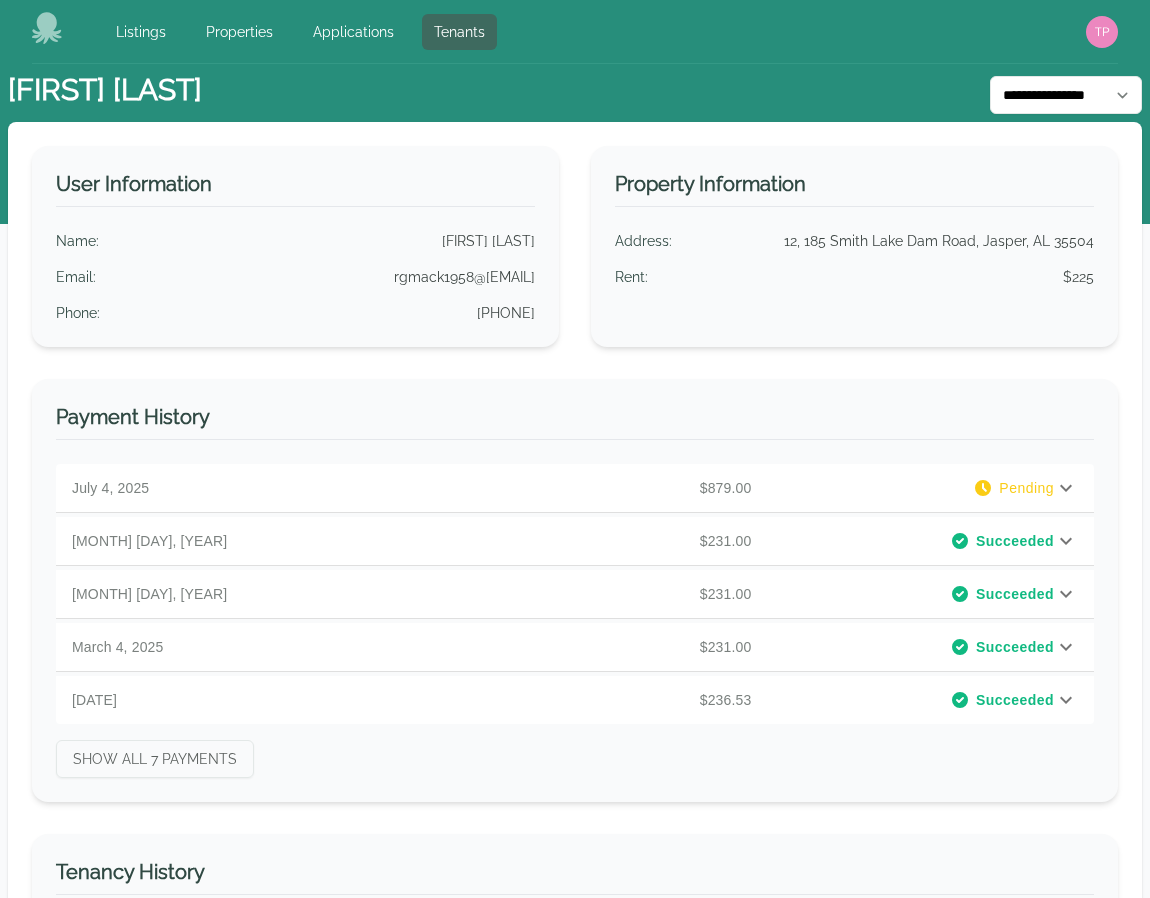 click on "Property Information Address : [NUMBER], [NUMBER] [STREET], [CITY], [STATE] [POSTAL_CODE] Rent : $225" at bounding box center [854, 246] 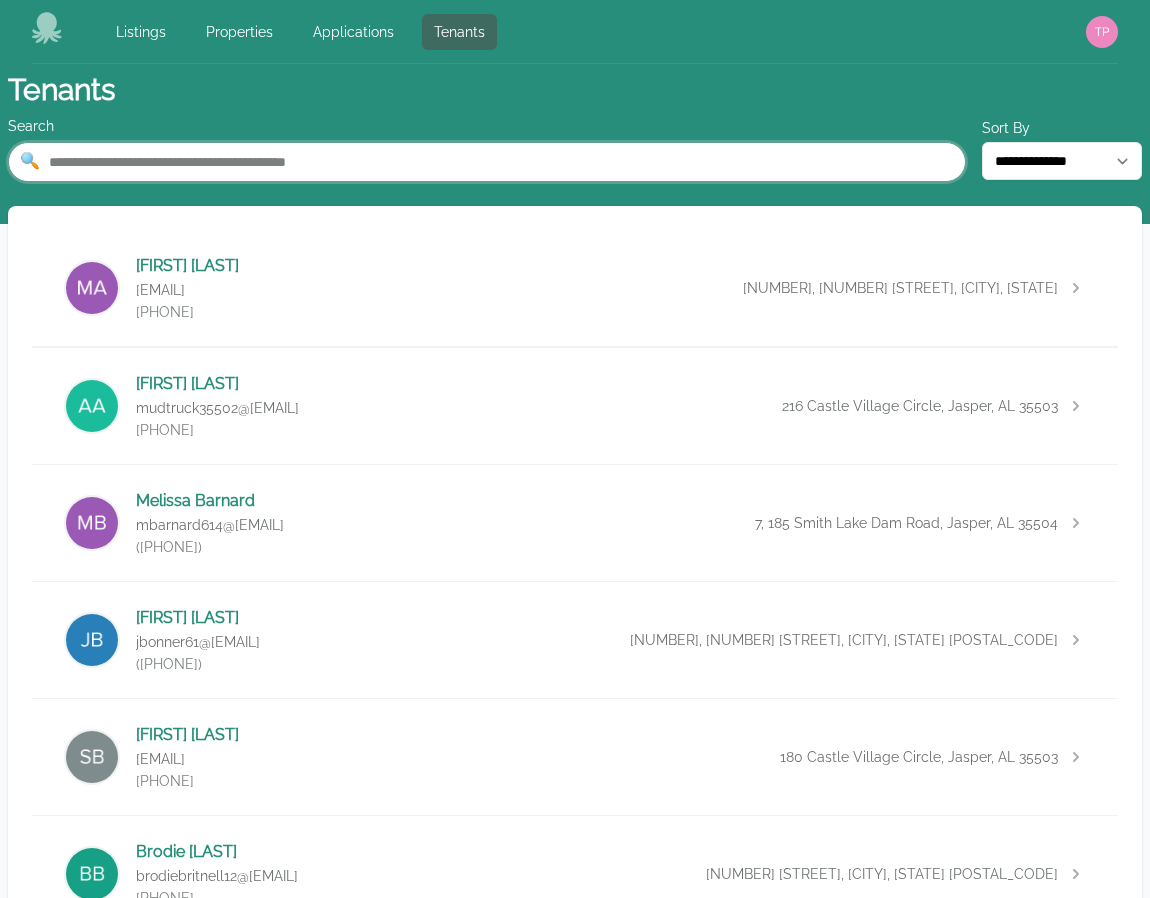 click at bounding box center (487, 162) 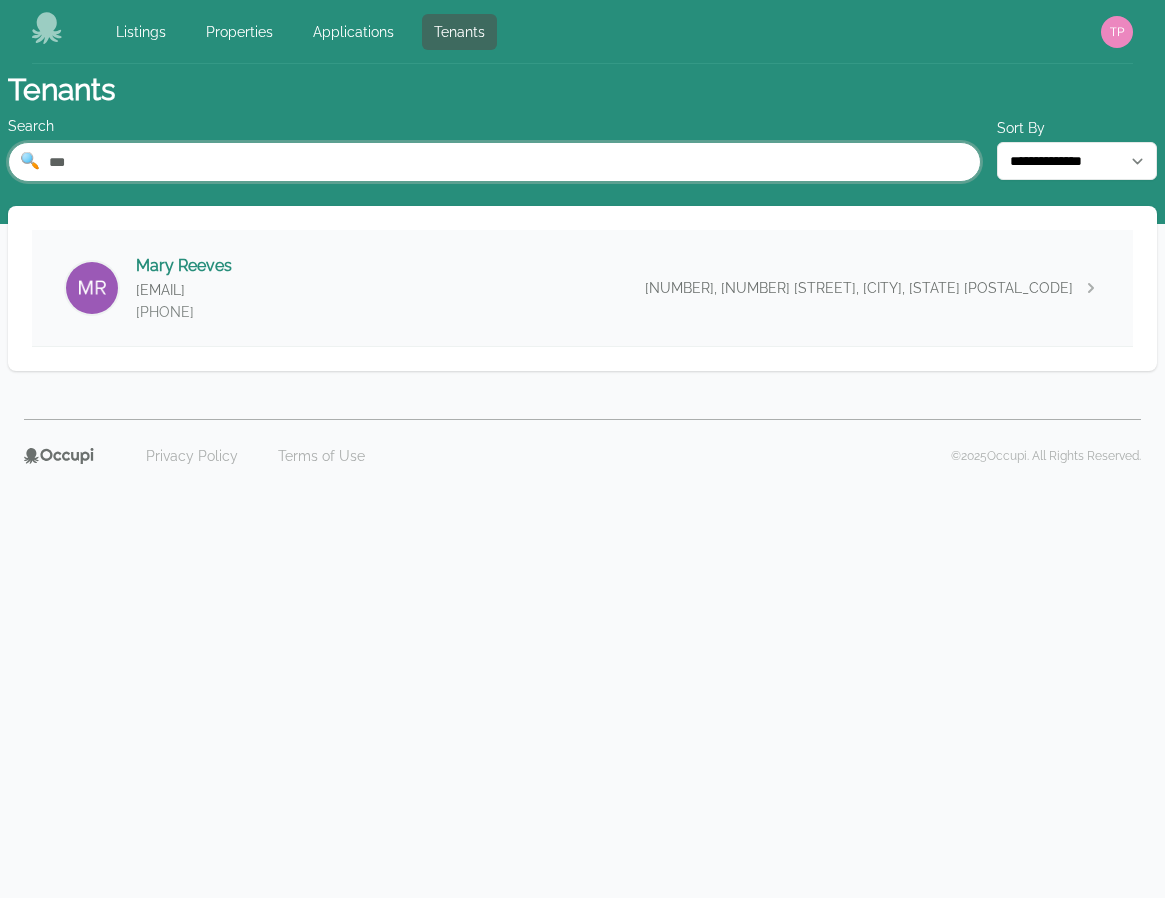 type on "***" 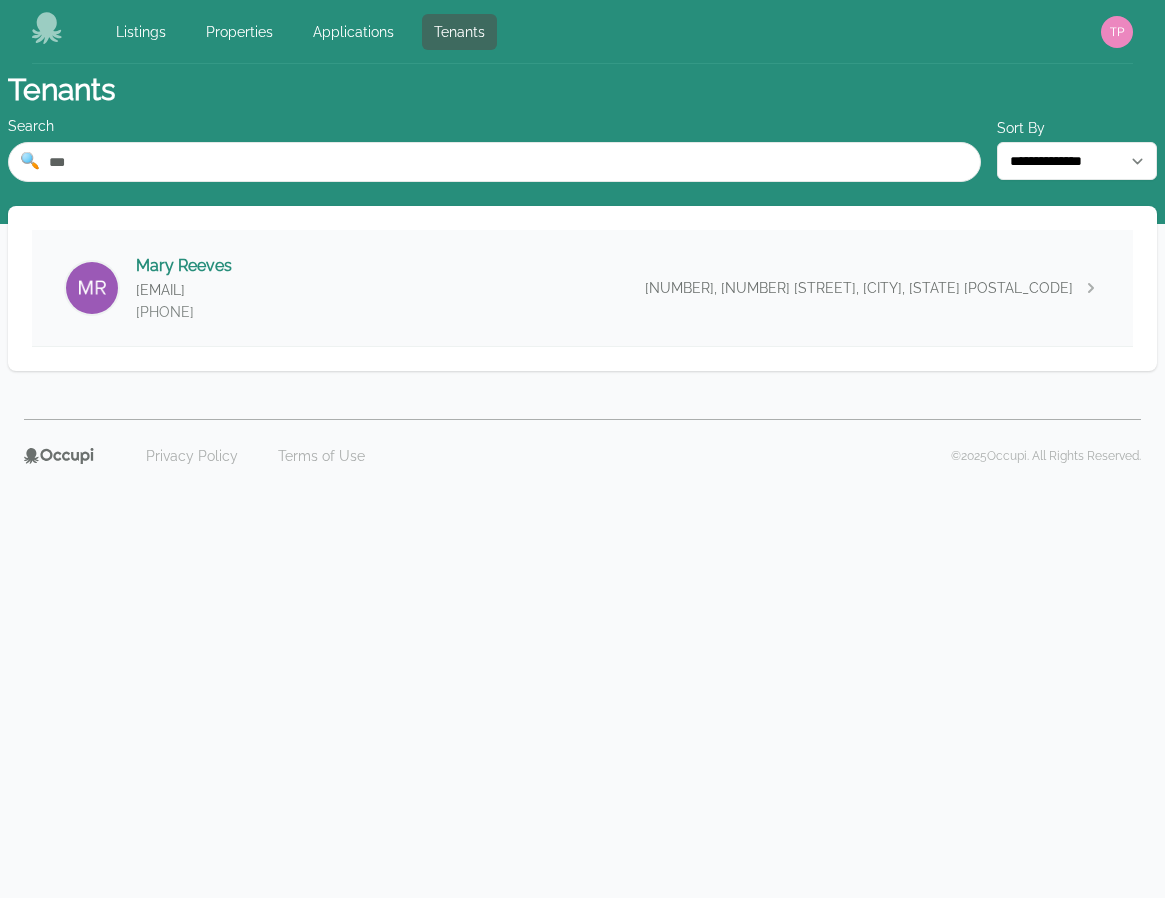 click on "[FIRST] [LAST] debrahendrixcpa@[EMAIL] ([PHONE]) [NUMBER], [NUMBER] [STREET], [CITY], [STATE] [POSTAL_CODE]" at bounding box center [582, 288] 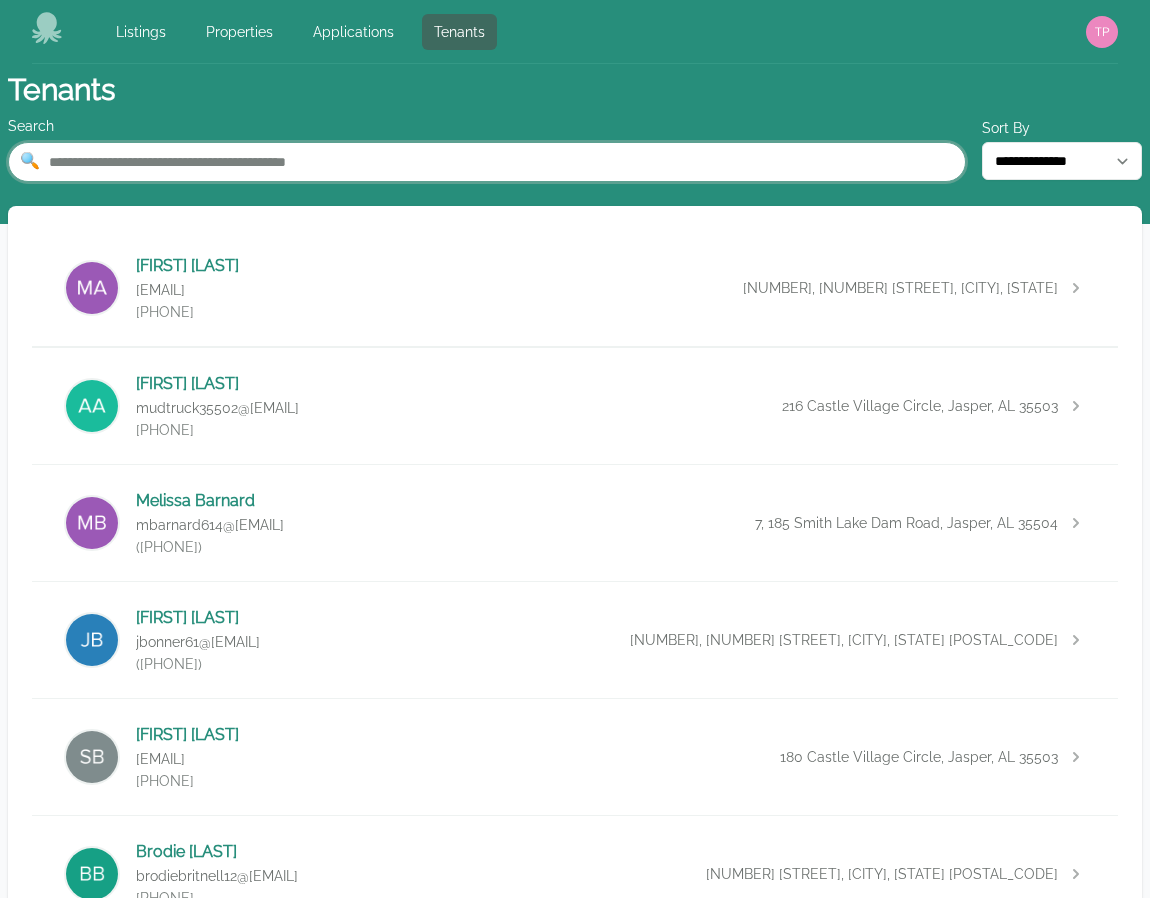 click at bounding box center (487, 162) 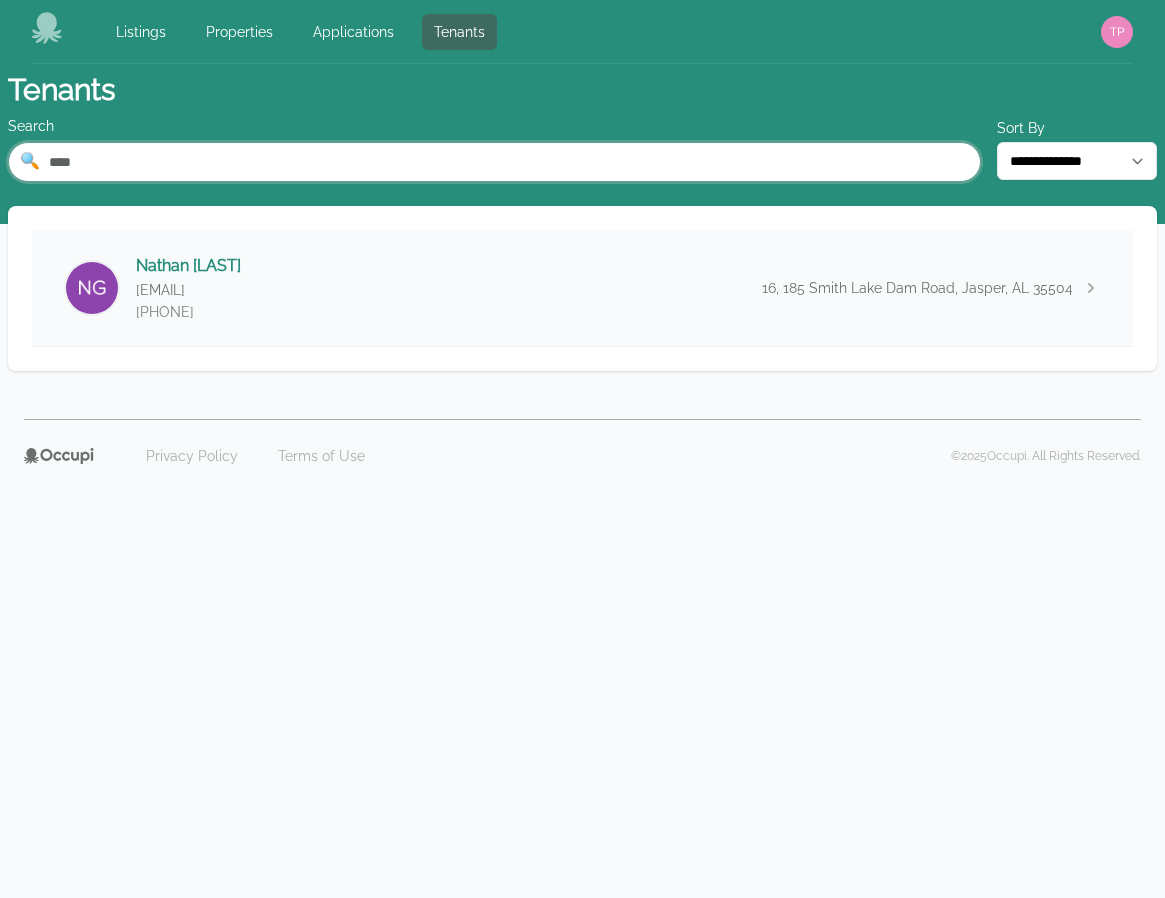 type on "****" 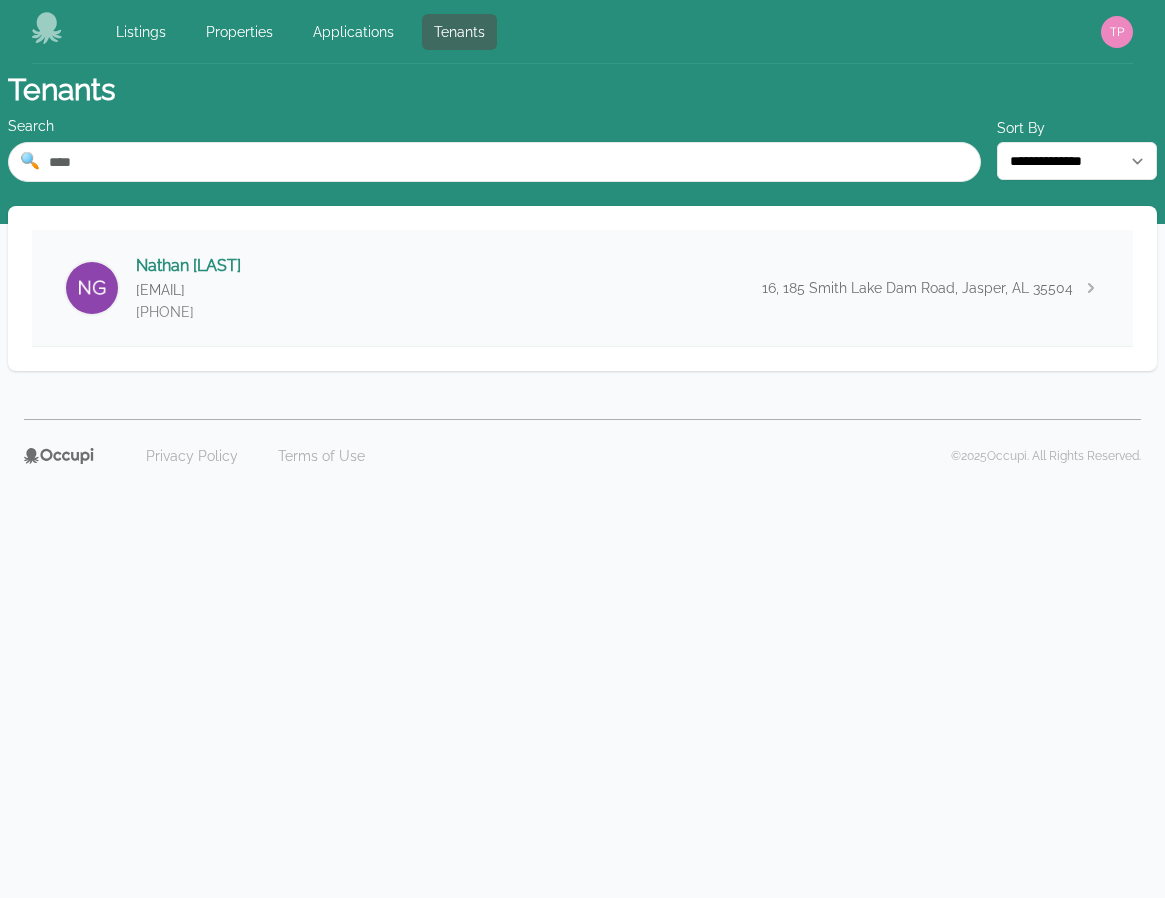 click on "[FIRST] [LAST] harvey7227@[EMAIL] ([PHONE]) [NUMBER], [NUMBER] [STREET], [CITY], [STATE] [POSTAL_CODE]" at bounding box center [582, 288] 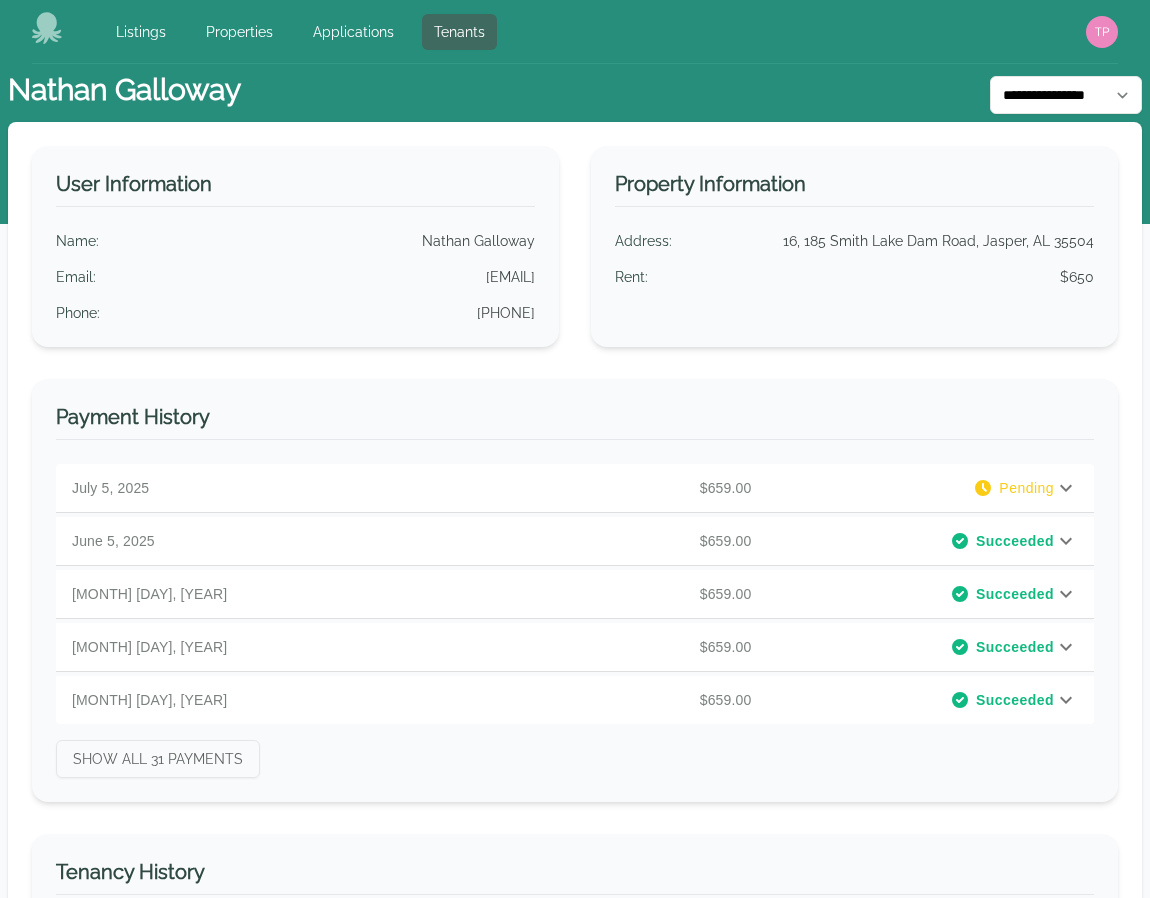 click at bounding box center [1066, 488] 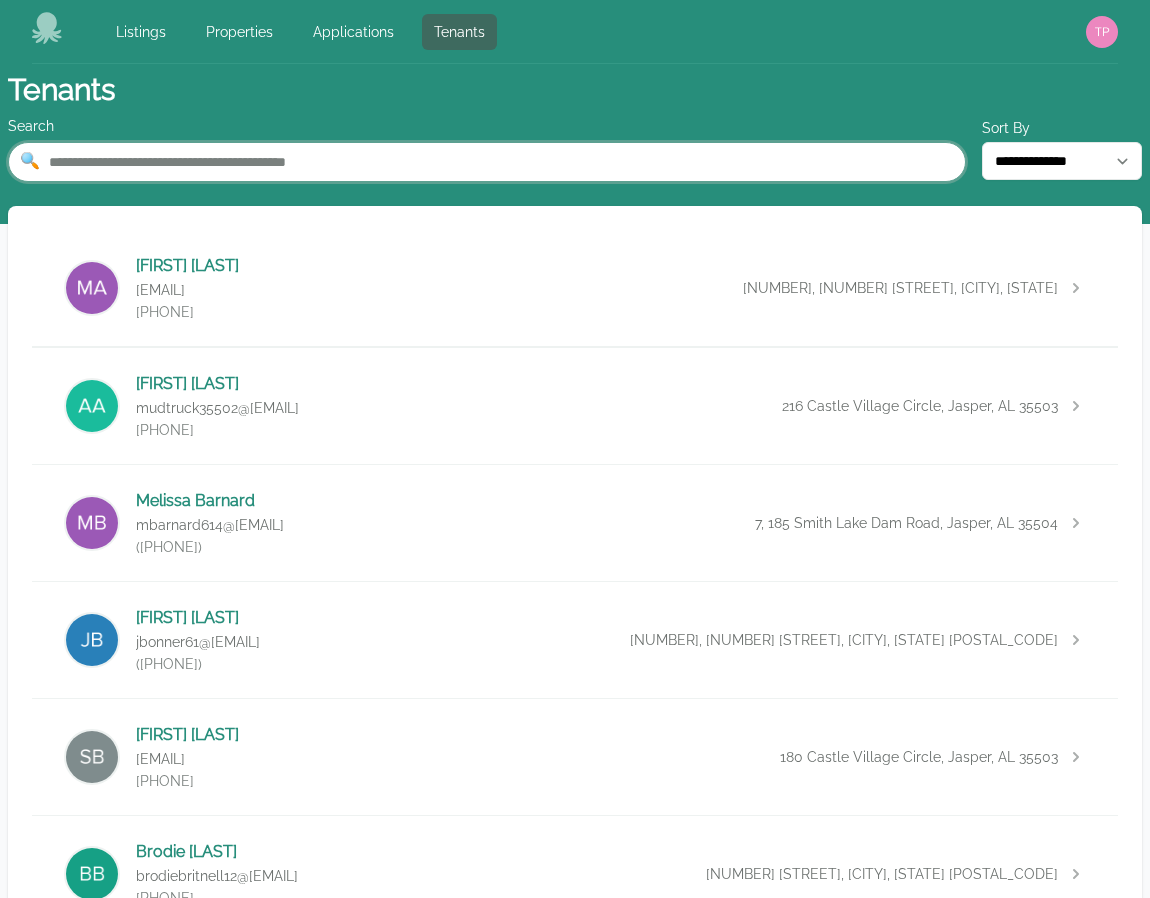 click at bounding box center (487, 162) 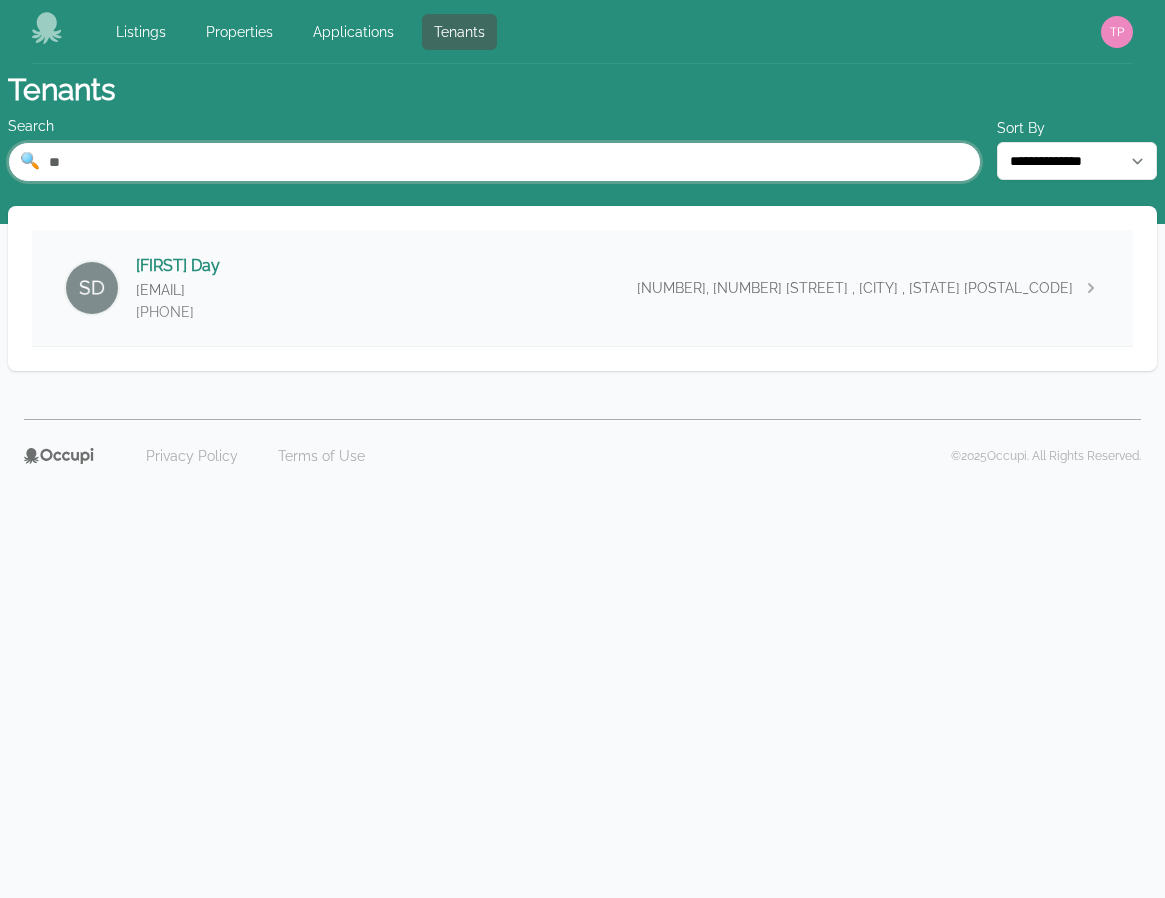 type on "**" 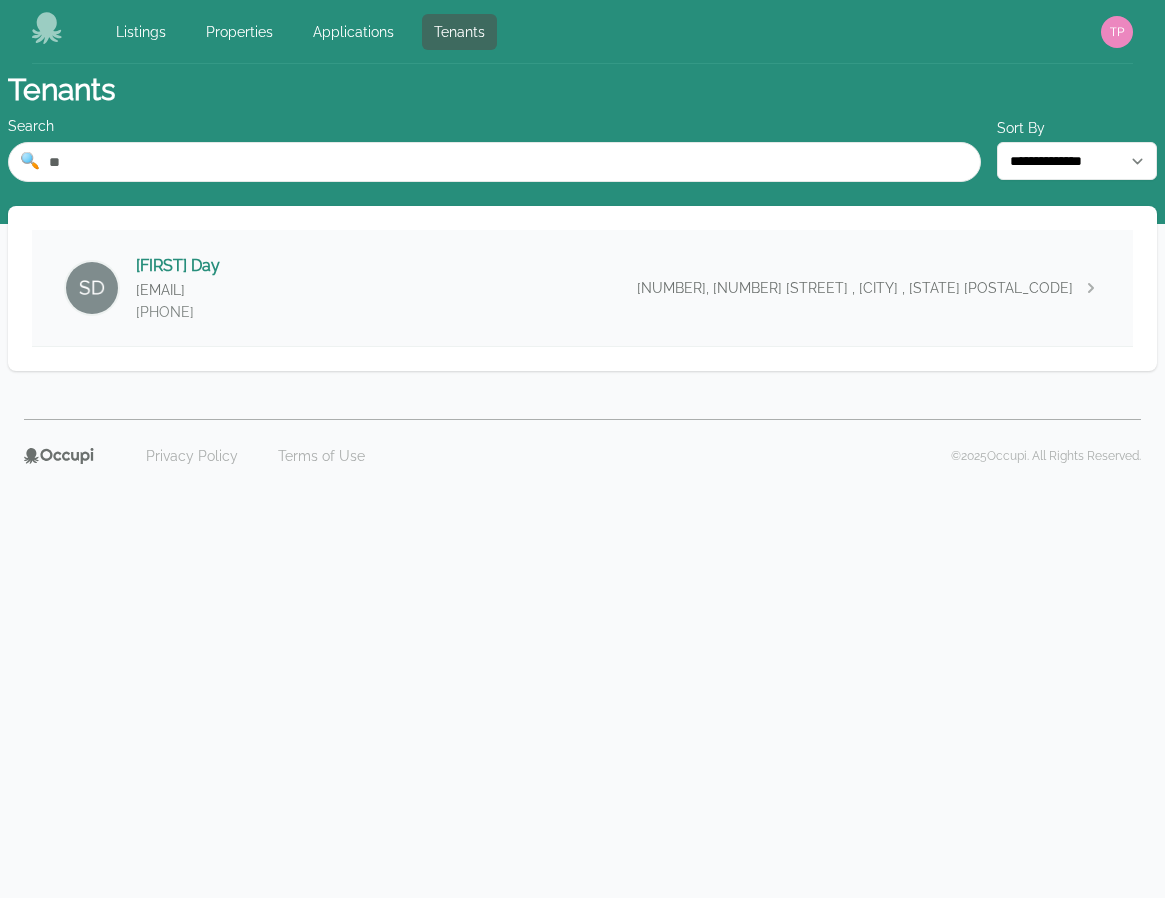 click on "[FIRST] [LAST] daysidney85@[EMAIL] ([PHONE]) [NUMBER], [NUMBER] [STREET] , [CITY] , [STATE] [POSTAL_CODE]" at bounding box center [582, 288] 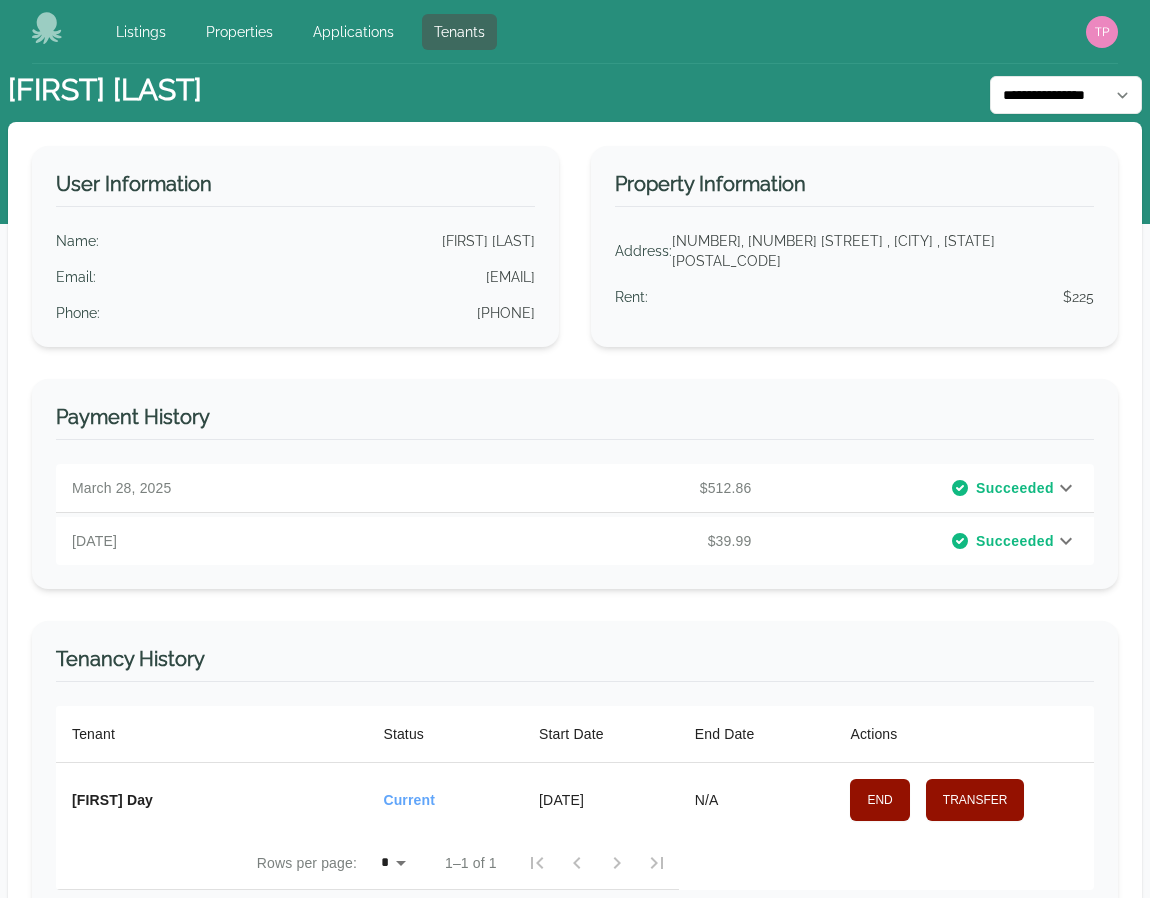click on "Payment History" at bounding box center (575, 421) 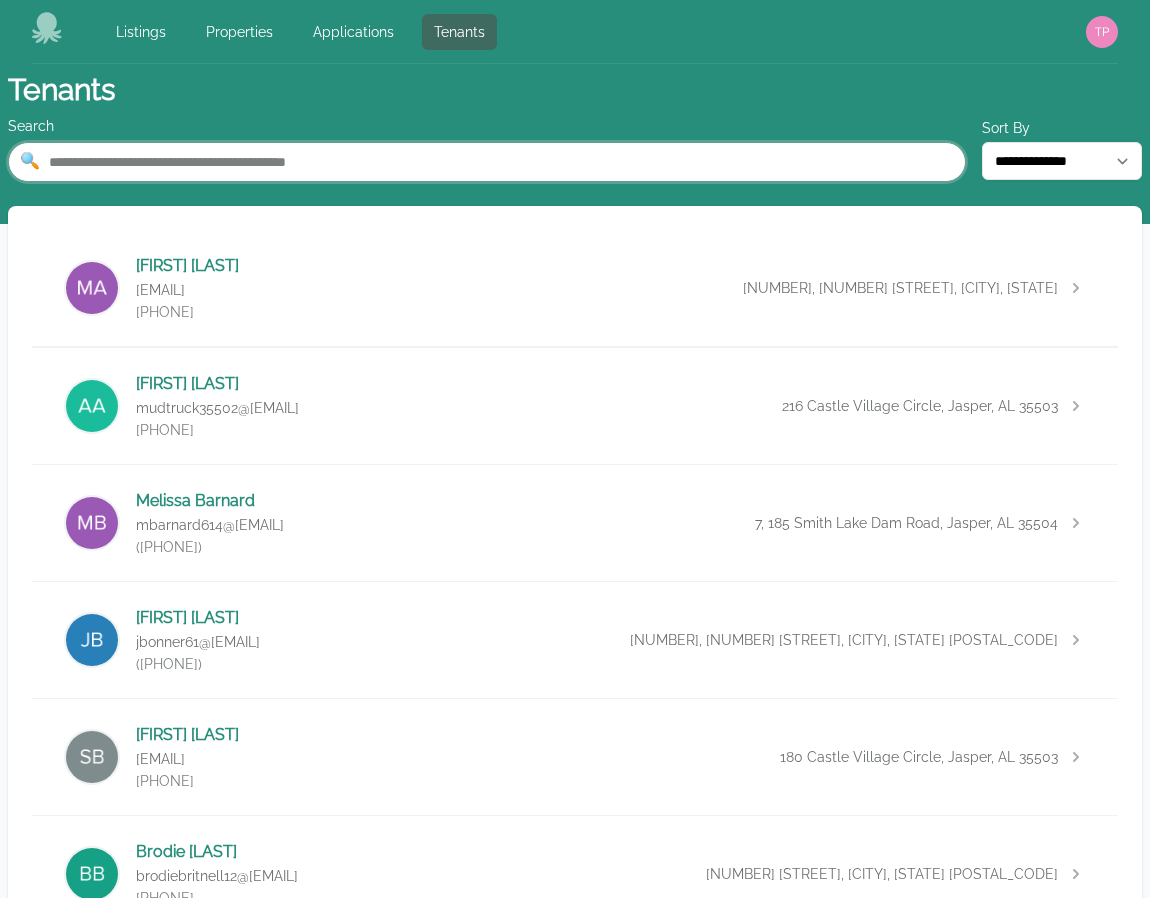 click at bounding box center (487, 162) 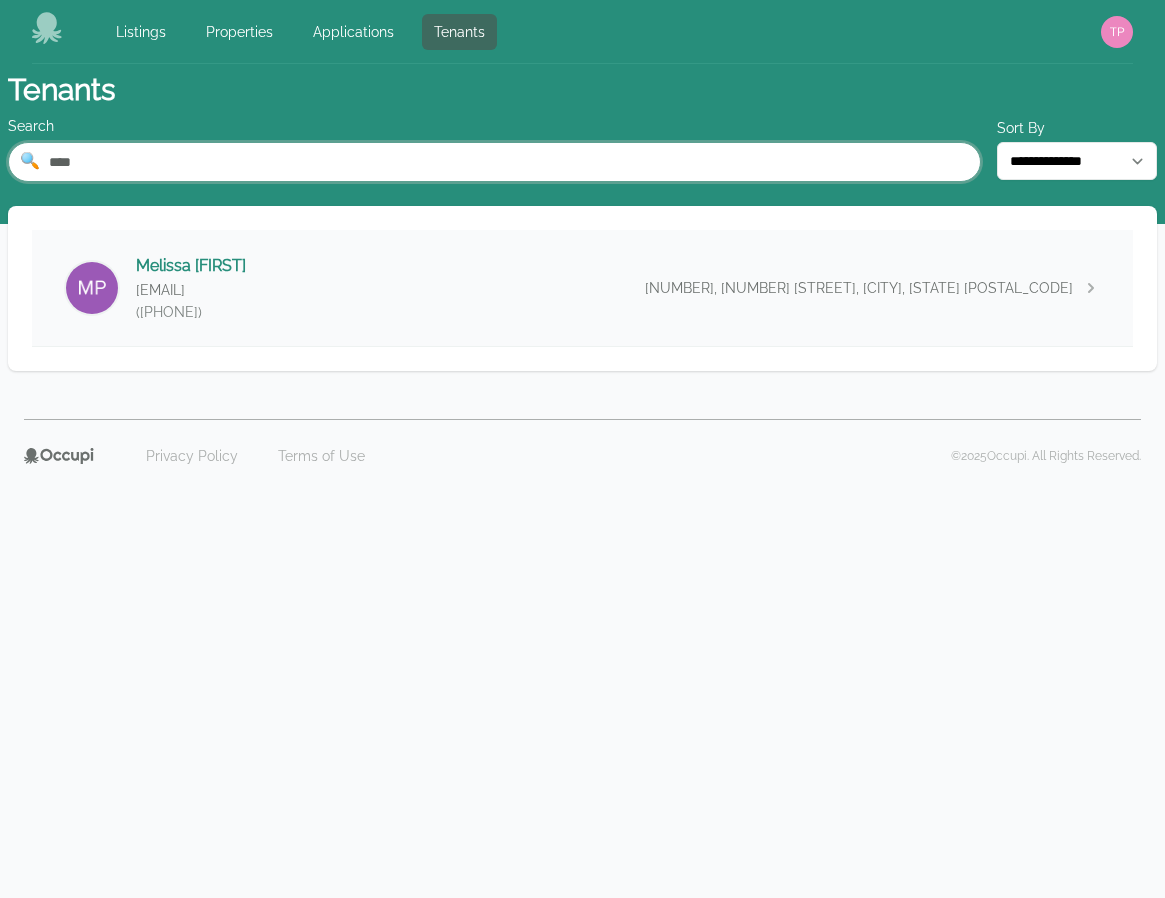 type on "****" 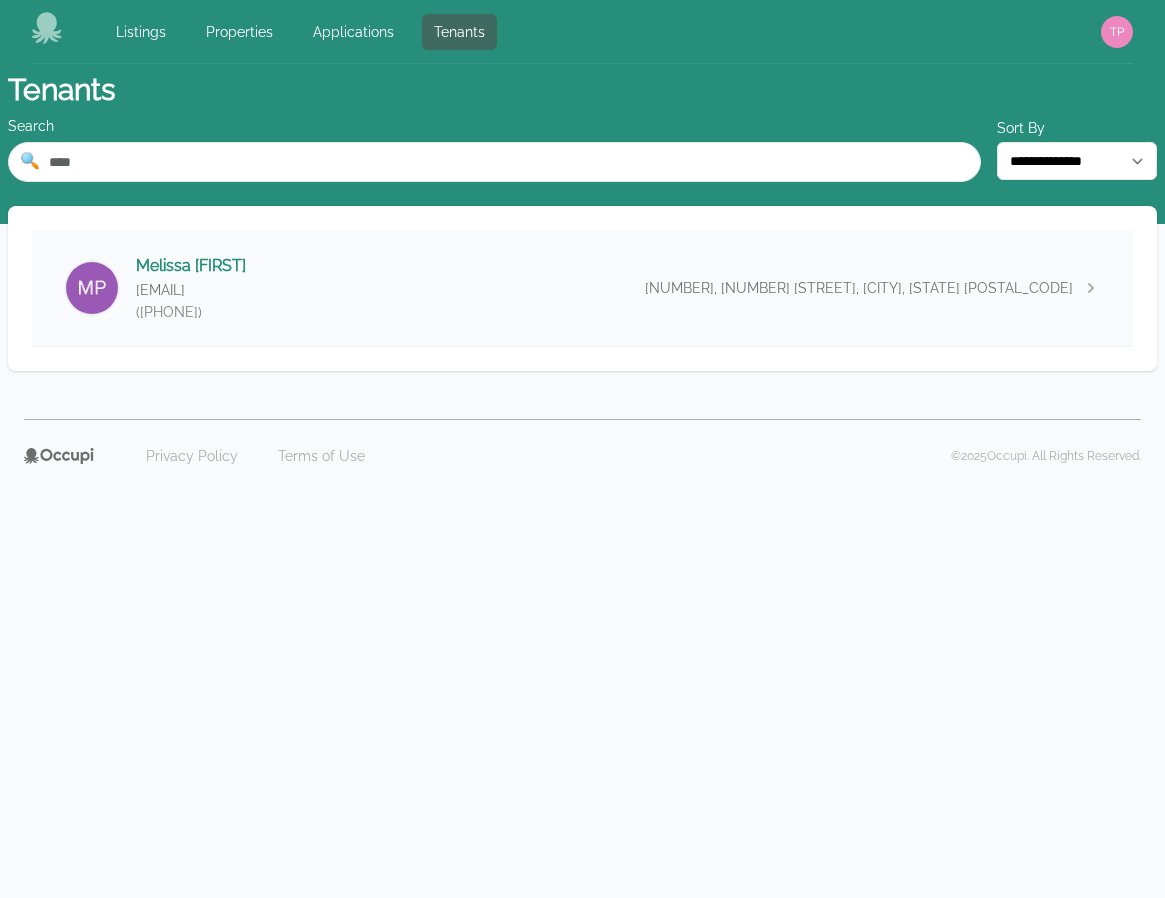 click on "[FIRST] [LAST] [EMAIL] [PHONE] [NUMBER], [NUMBER] [STREET], [CITY], [STATE] [POSTAL_CODE]" at bounding box center (582, 288) 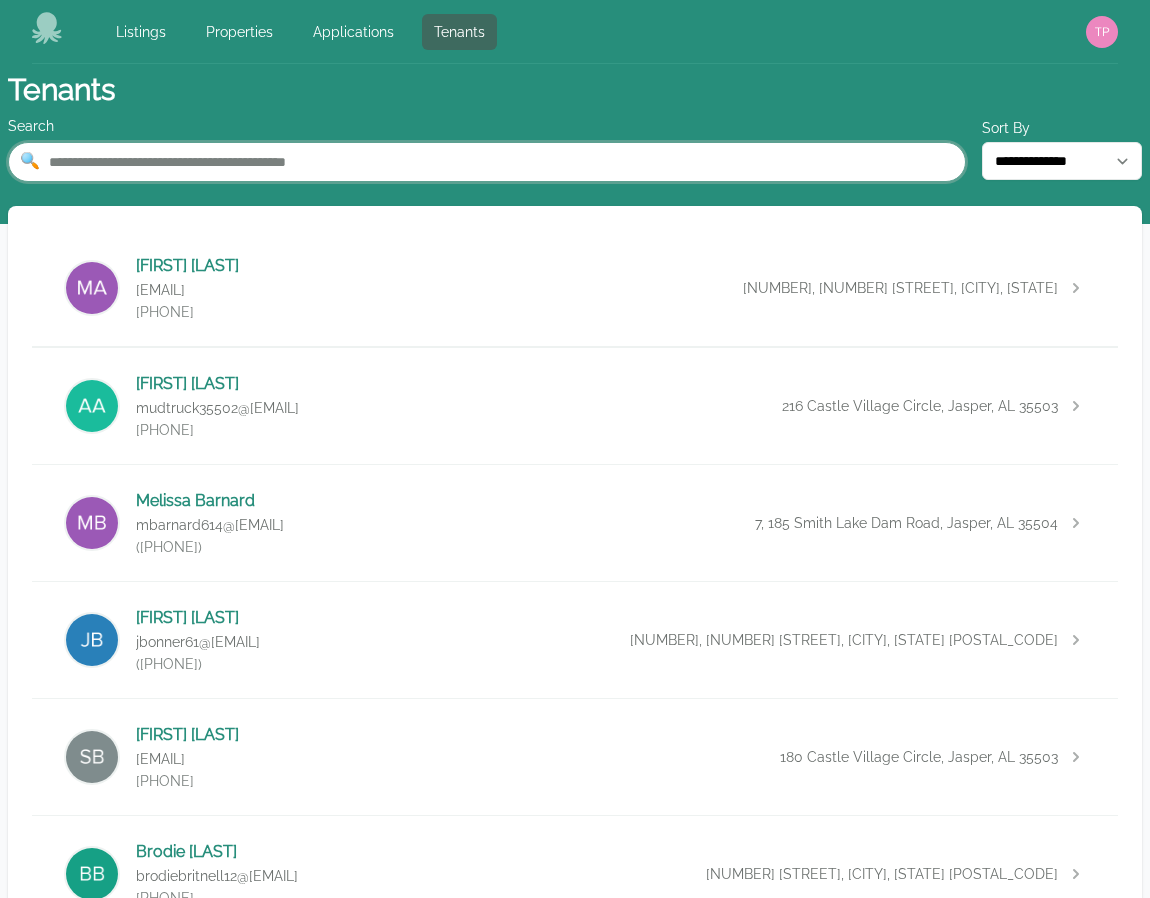 click at bounding box center [487, 162] 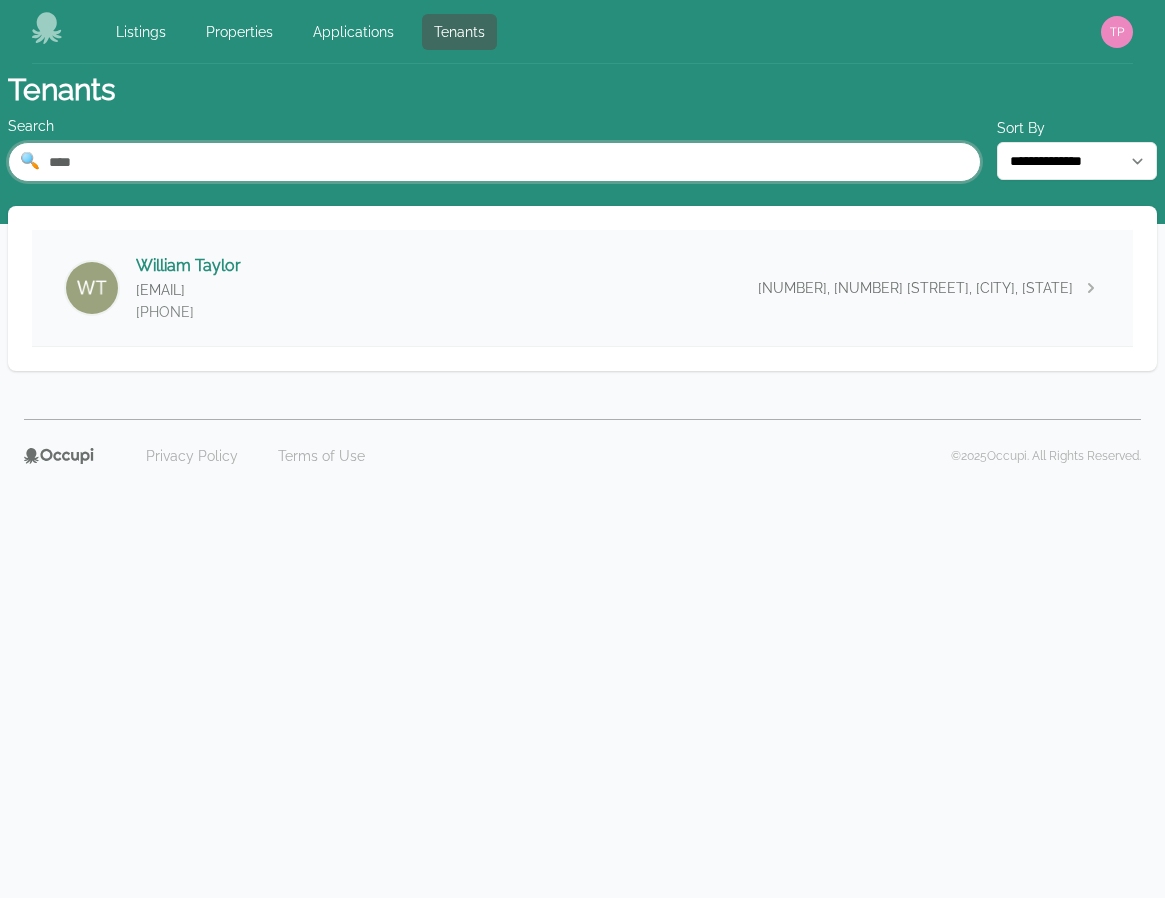 type on "****" 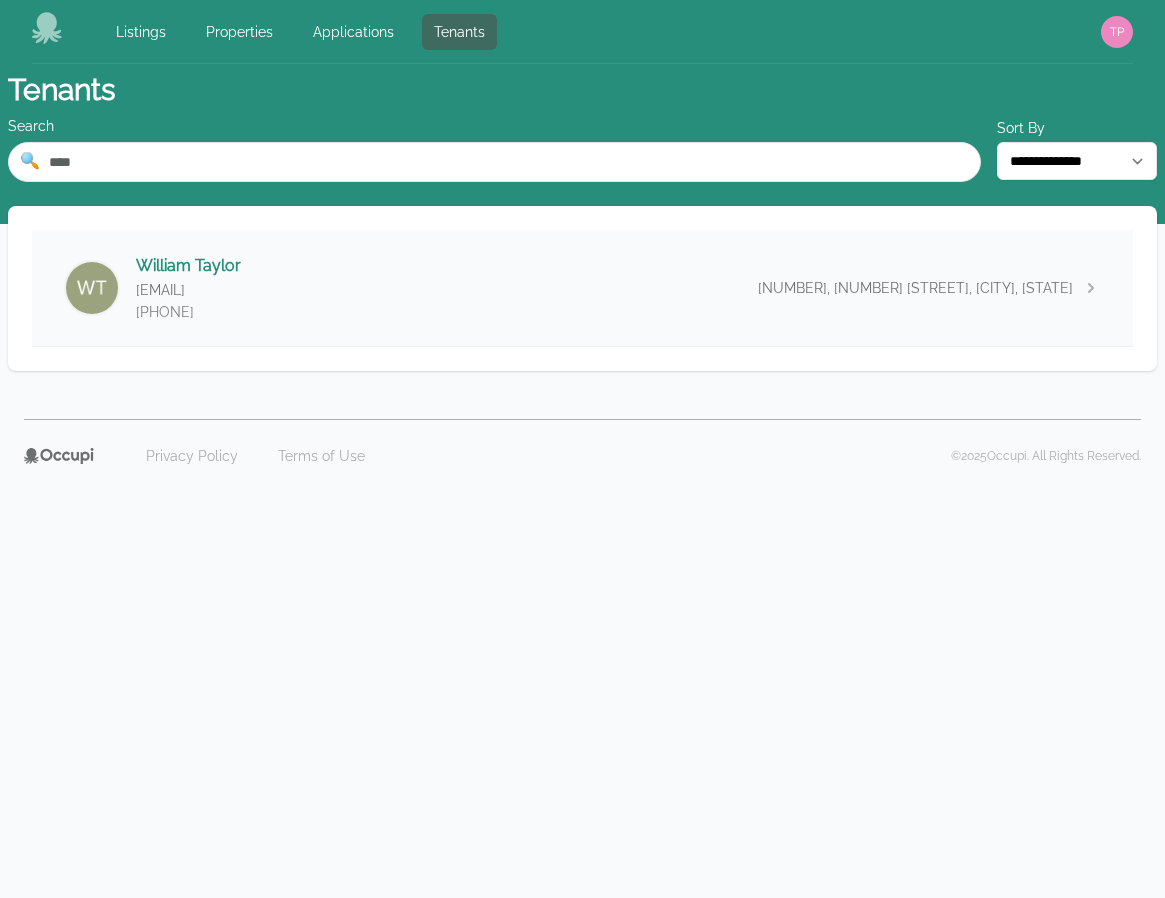 click on "[FIRST] [LAST] alabamaredneck1983@[EMAIL] ([PHONE]) [NUMBER], [NUMBER] [STREET], [CITY], [STATE] [POSTAL_CODE]" at bounding box center (582, 288) 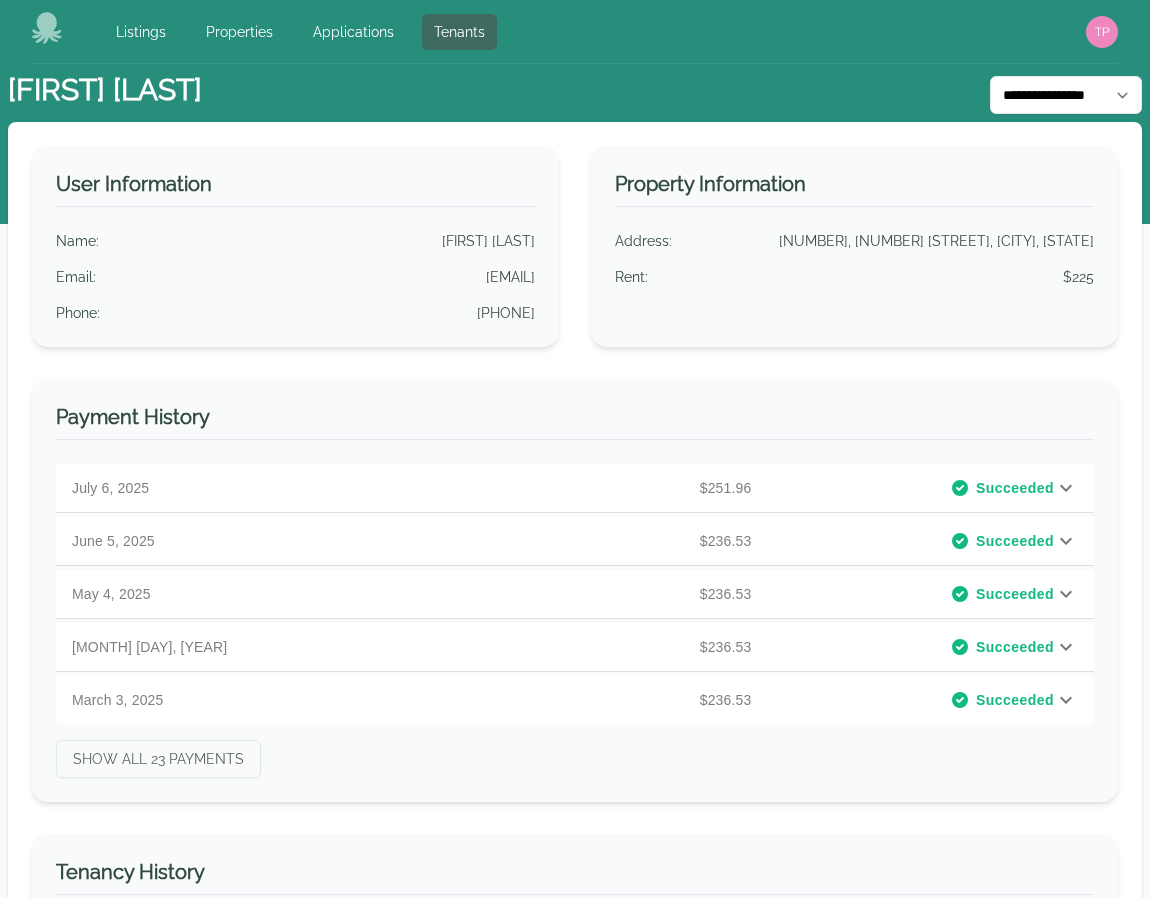 click at bounding box center (1066, 488) 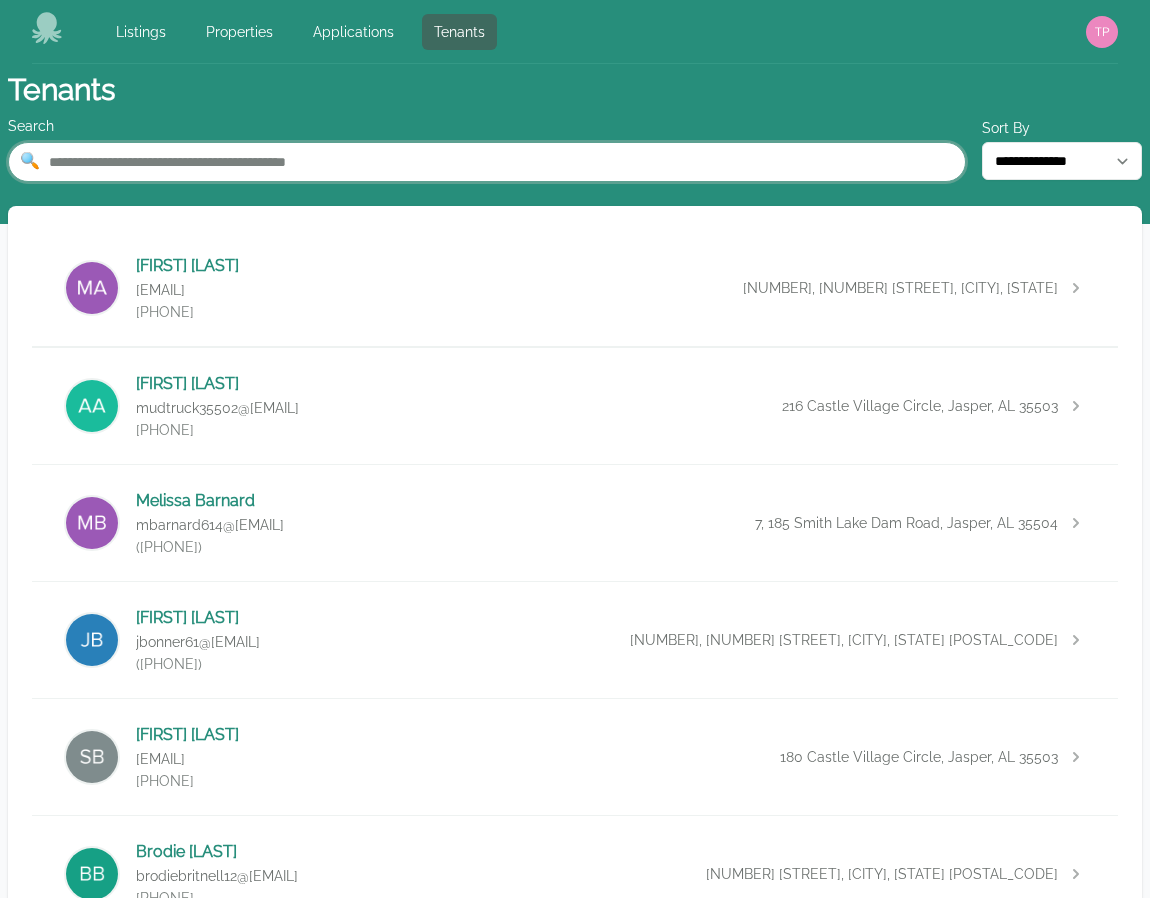click at bounding box center (487, 162) 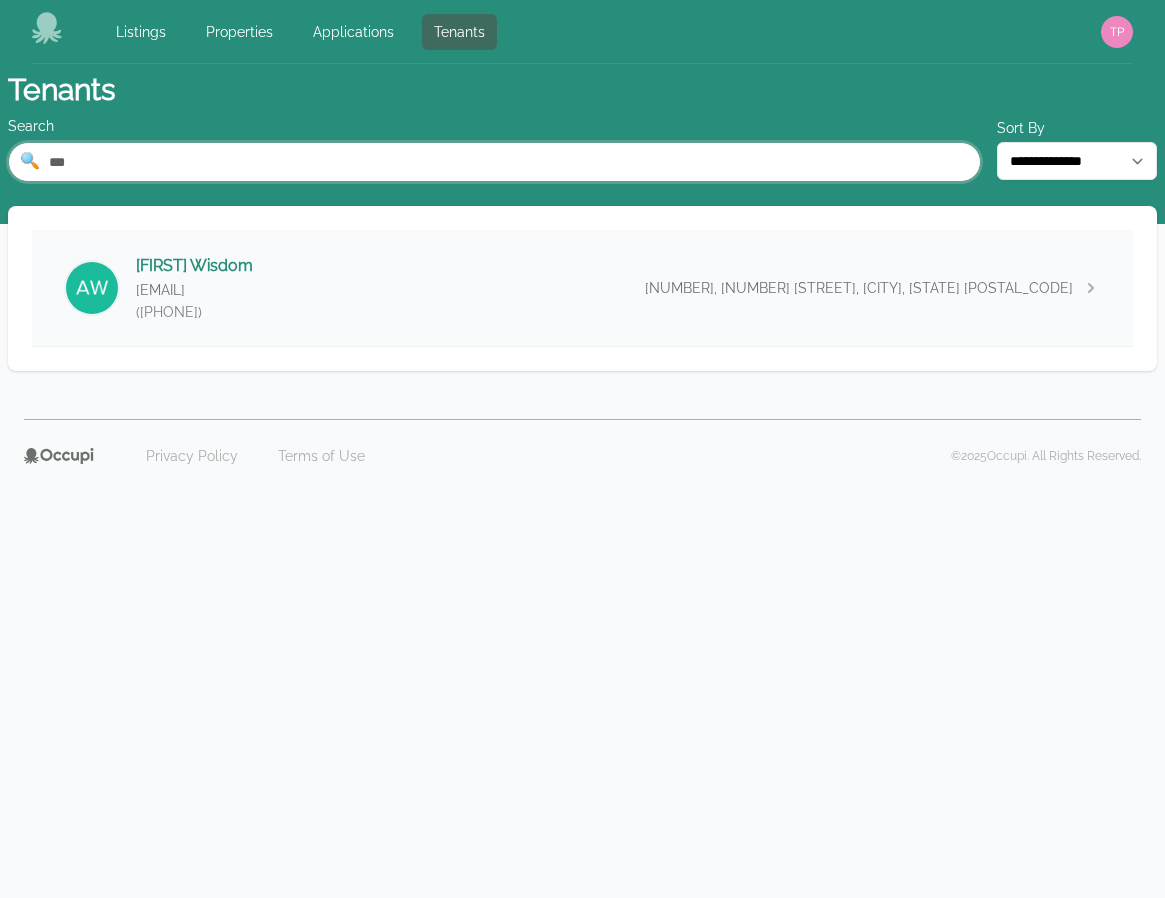 type on "***" 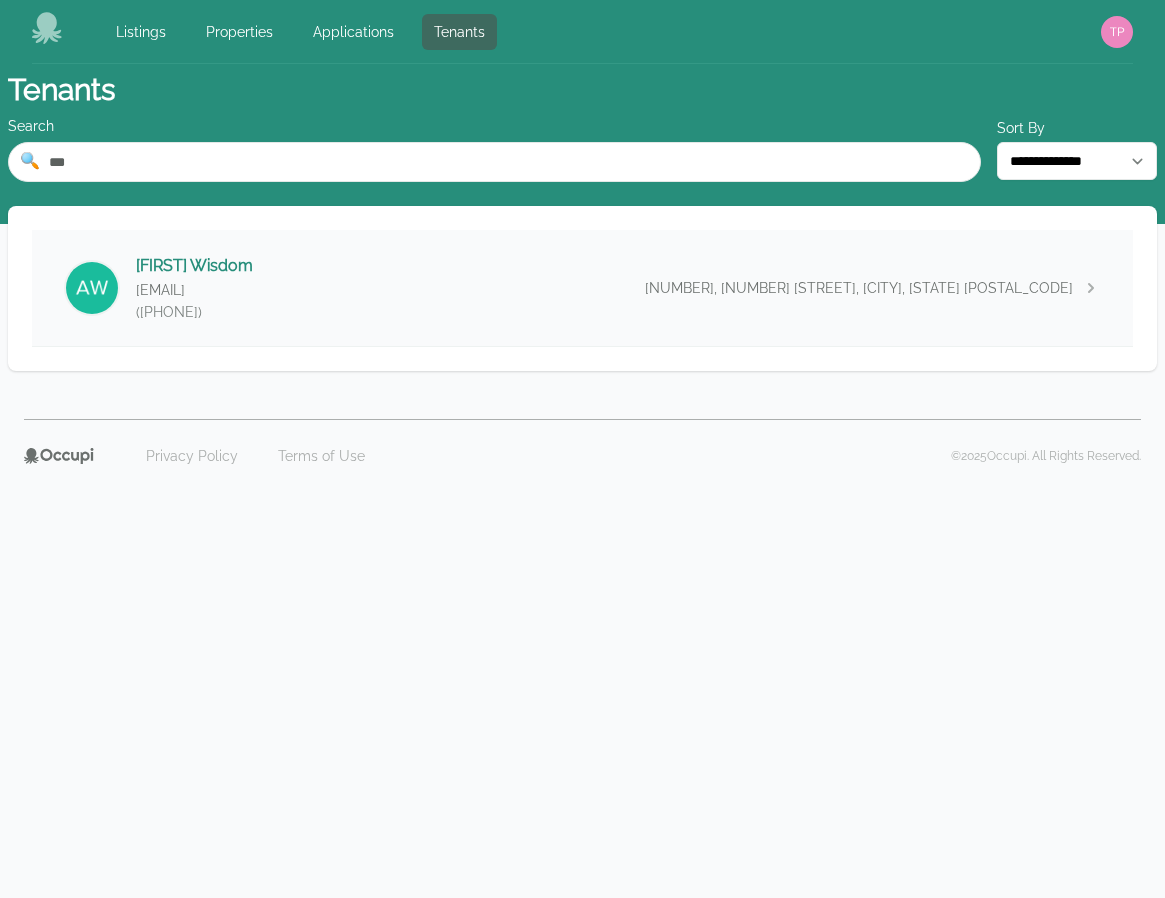 click on "[FIRST] [LAST] amywisdom123@[EMAIL] ([PHONE]) [NUMBER], [NUMBER] [STREET], [CITY], [STATE] [POSTAL_CODE]" at bounding box center (582, 288) 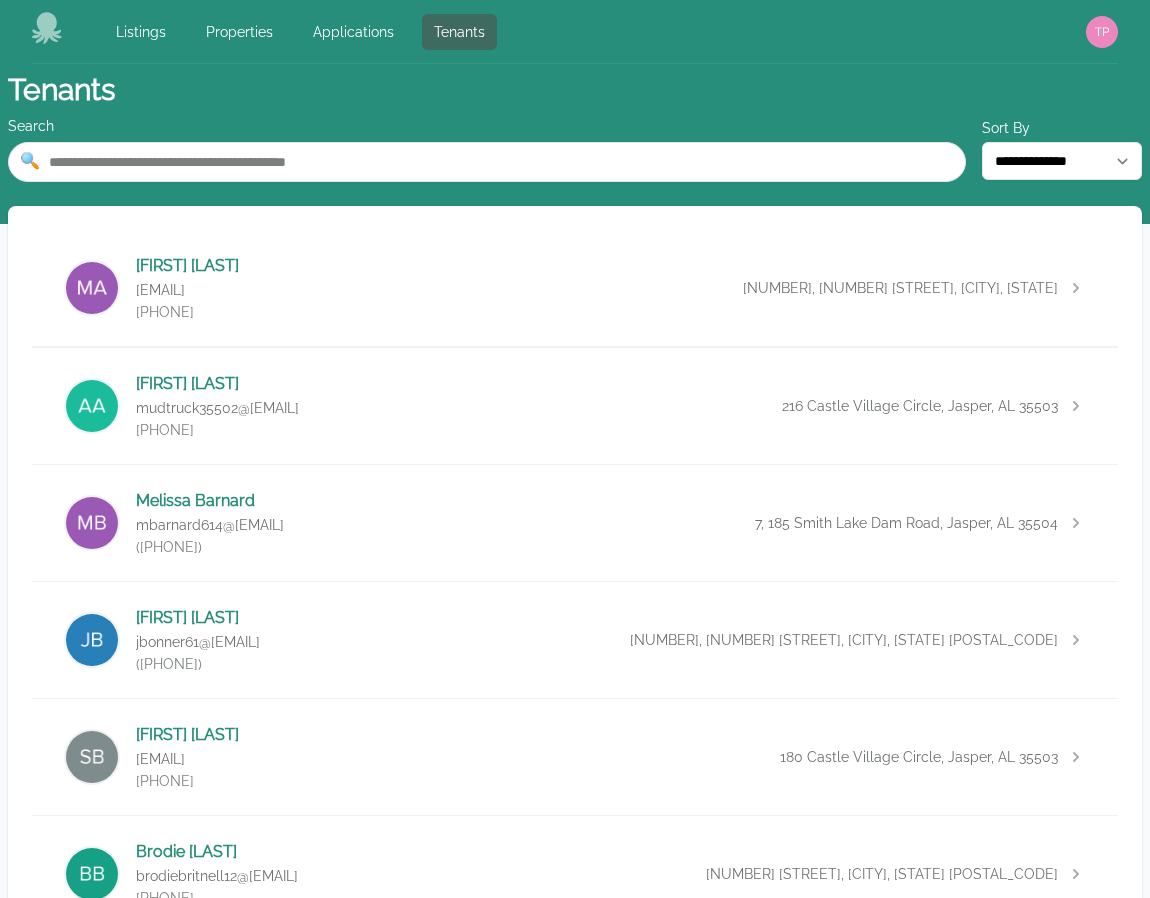 click on "**********" at bounding box center (575, 2815) 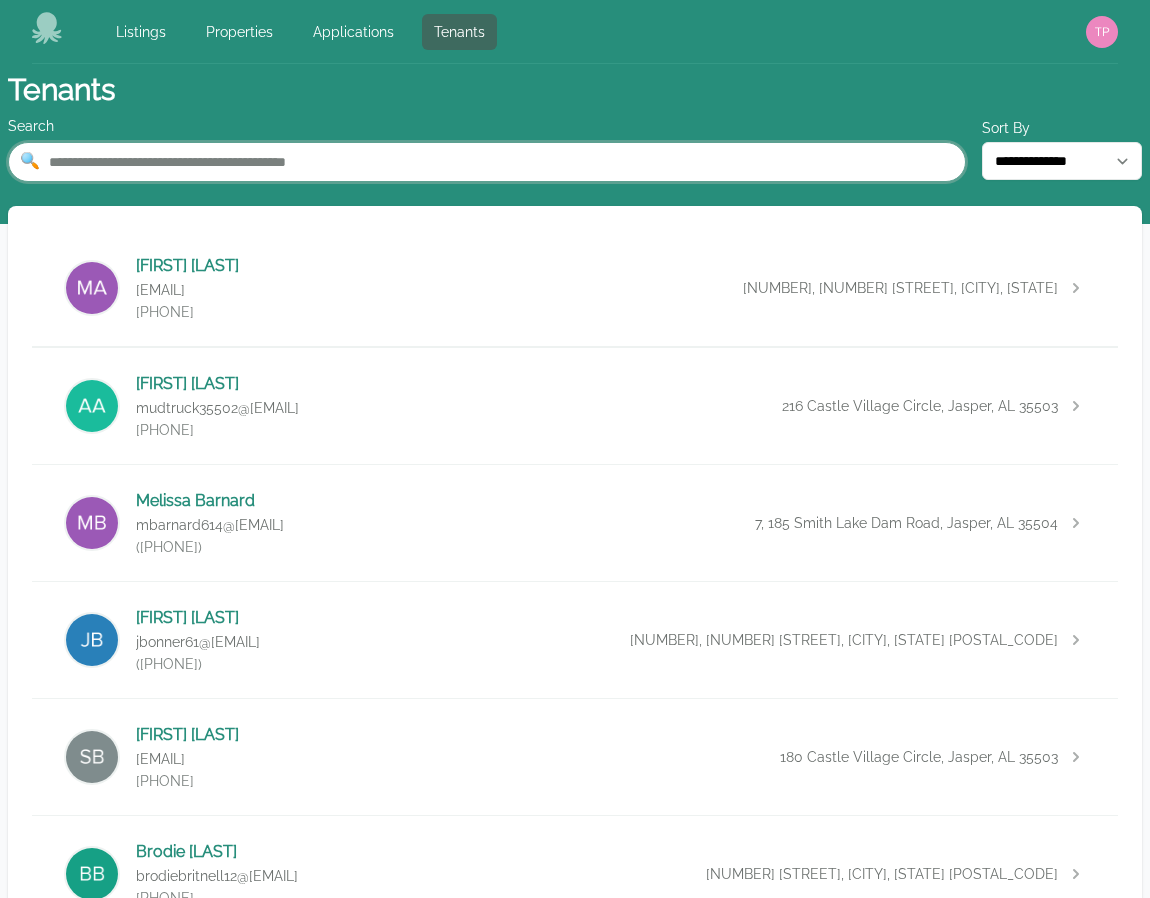 click at bounding box center (487, 162) 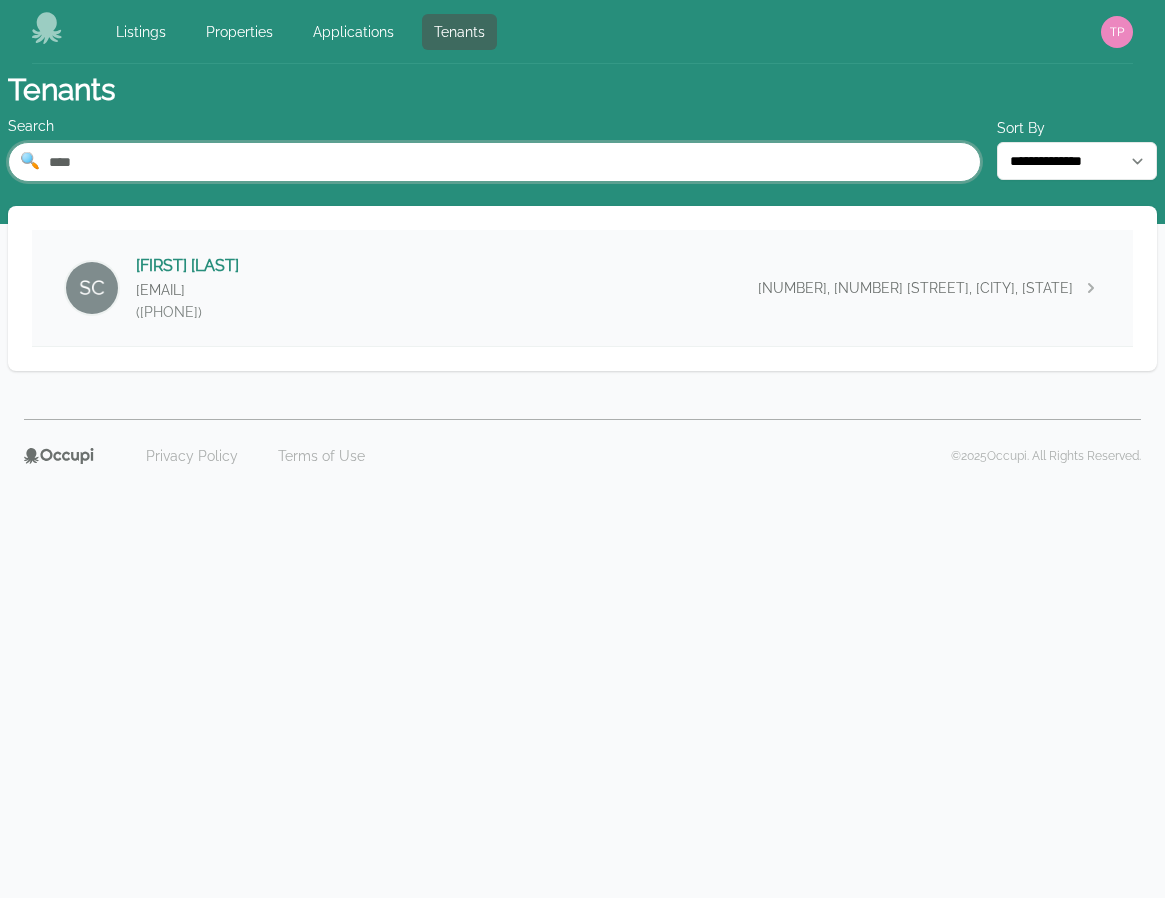 type on "****" 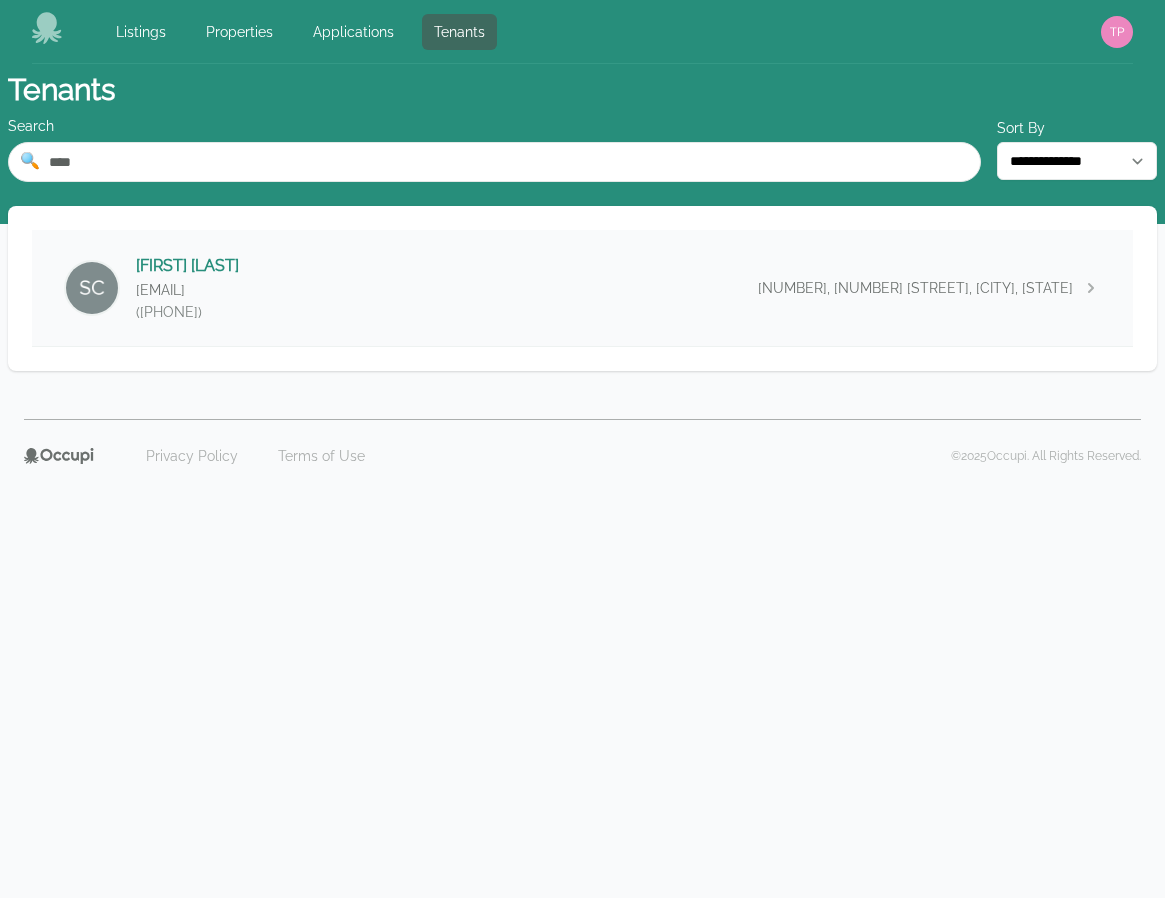 click on "[FIRST] [LAST] [EMAIL] [PHONE] [NUMBER], [NUMBER] [STREET], [CITY], [STATE] [POSTAL_CODE]" at bounding box center (582, 288) 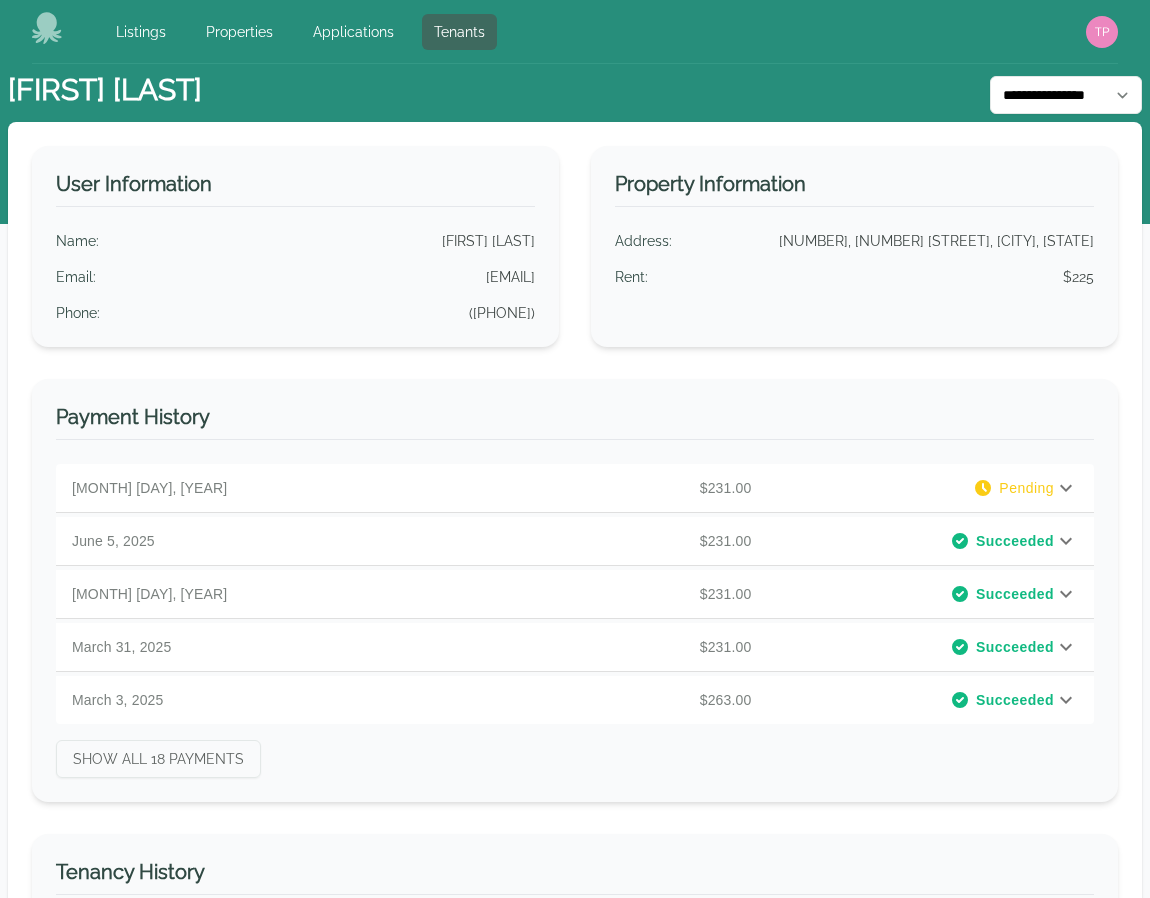 click on "$231.00" at bounding box center (588, 488) 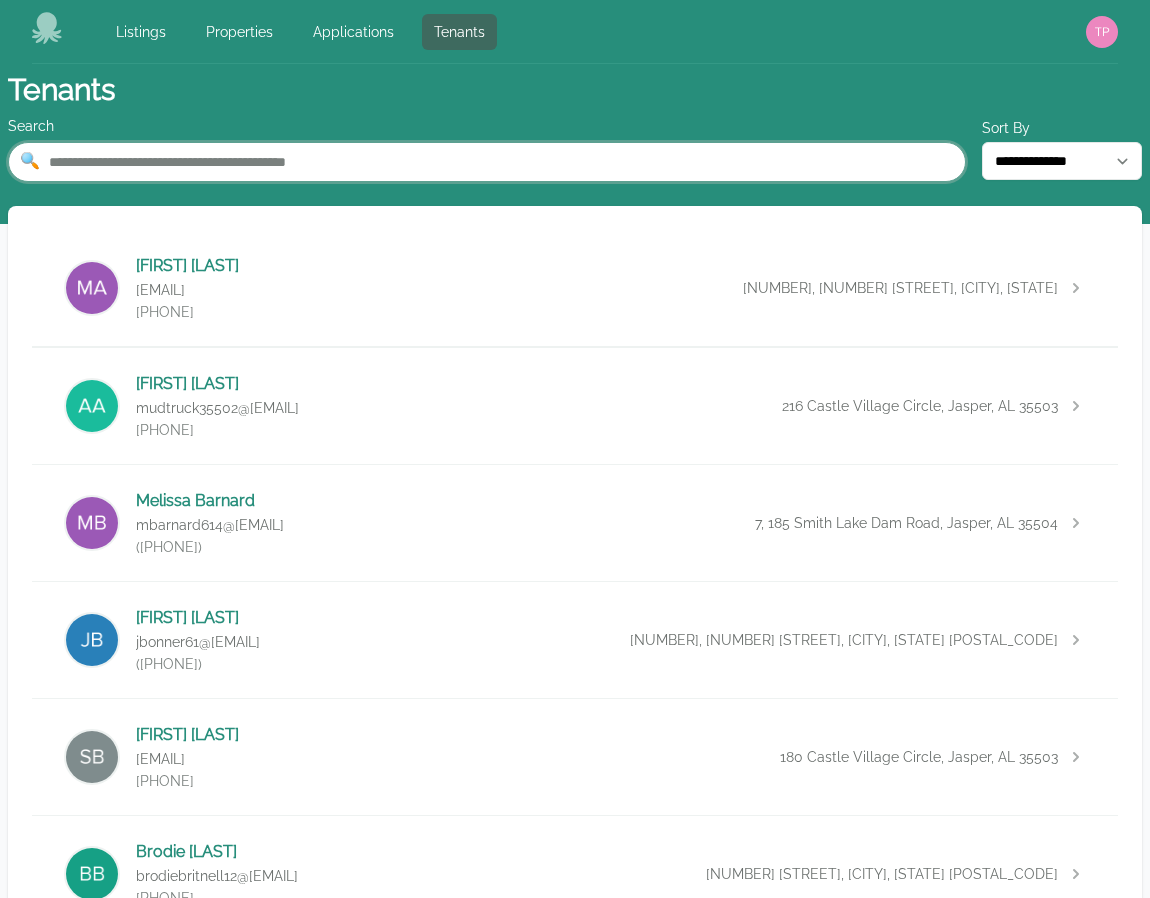 click at bounding box center (487, 162) 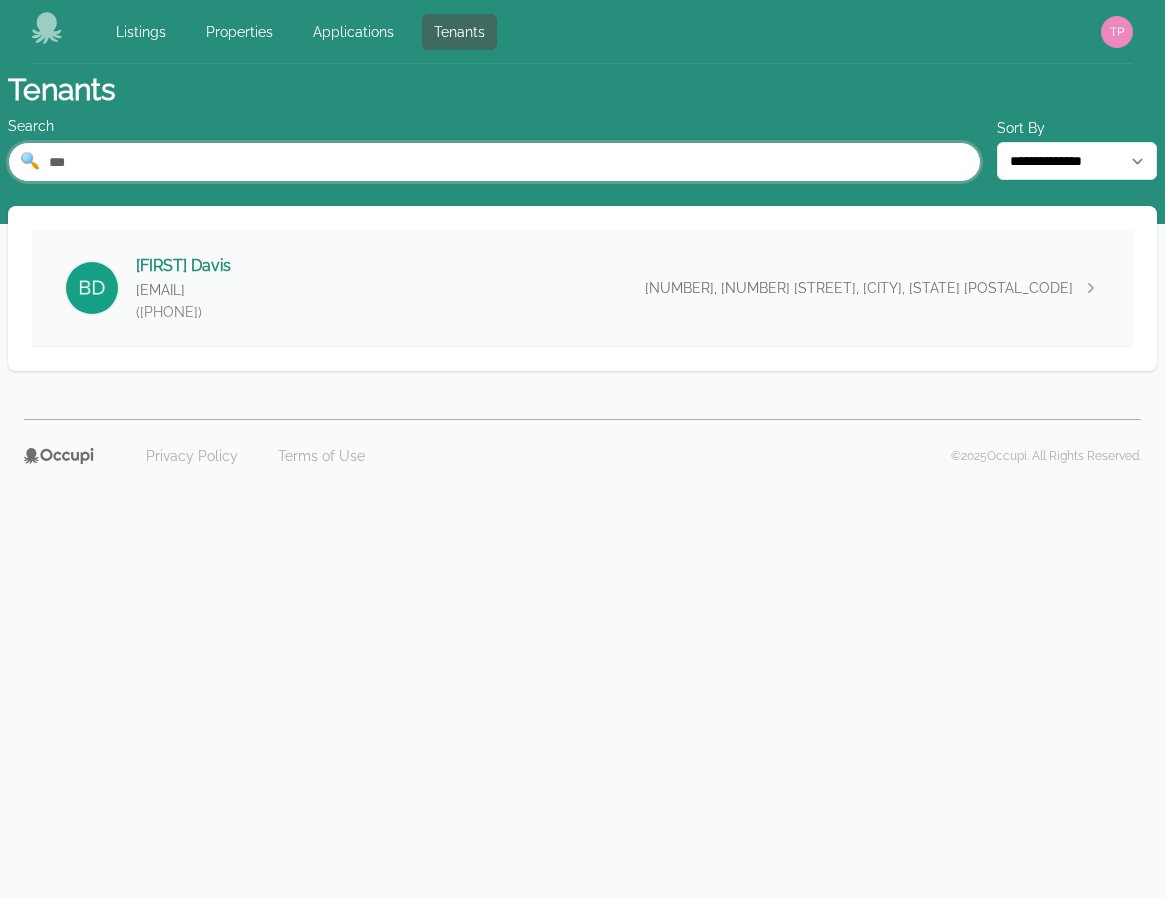 type on "***" 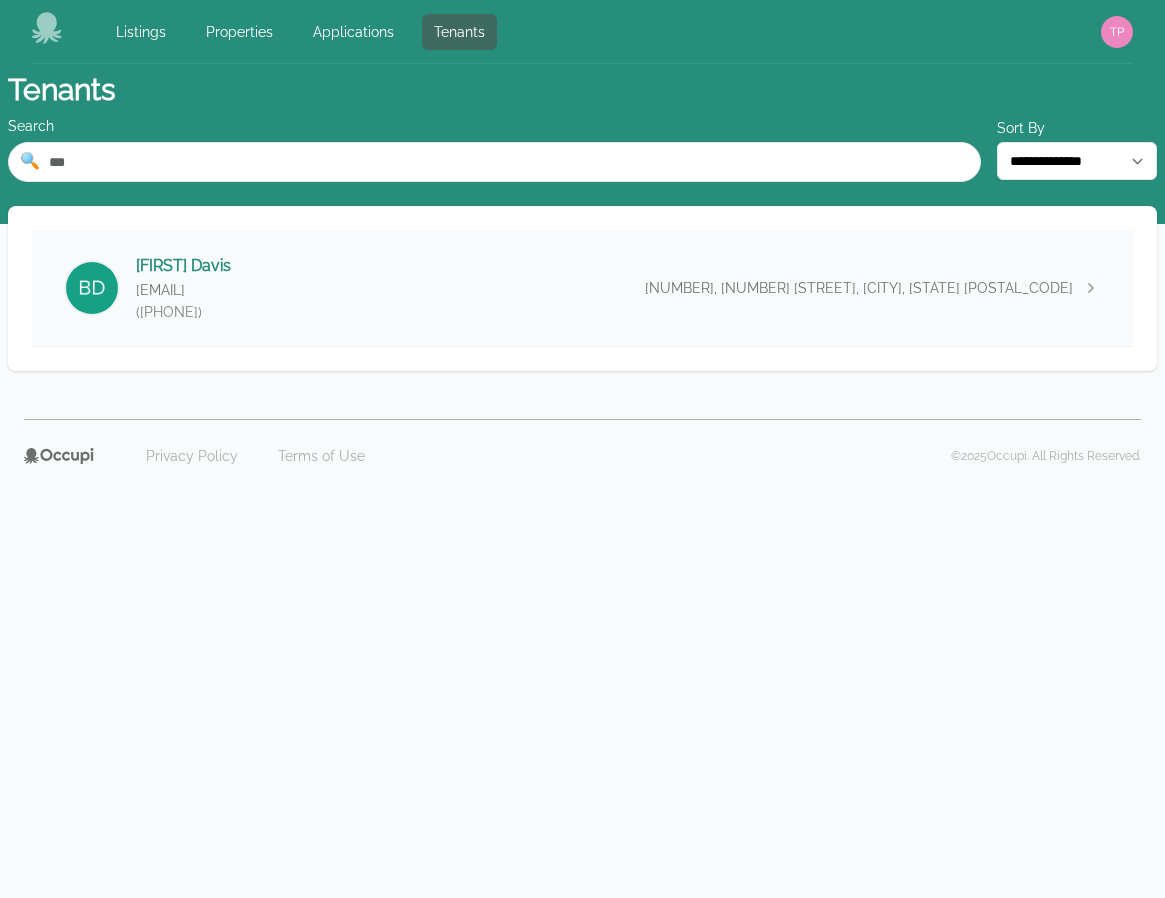 click on "[FIRST] [LAST] [EMAIL] [PHONE] [NUMBER], [NUMBER] [STREET], [CITY], [STATE] [POSTAL_CODE]" at bounding box center [582, 288] 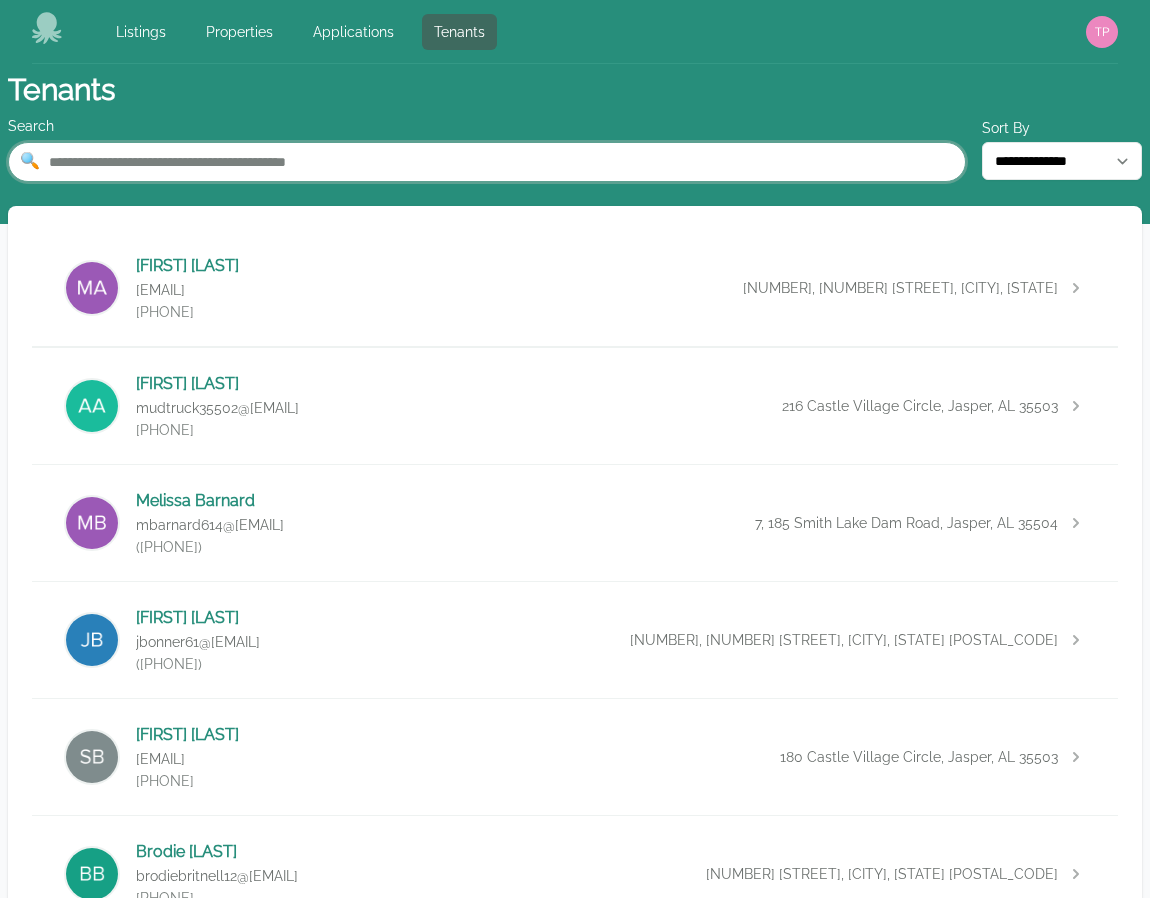 click at bounding box center (487, 162) 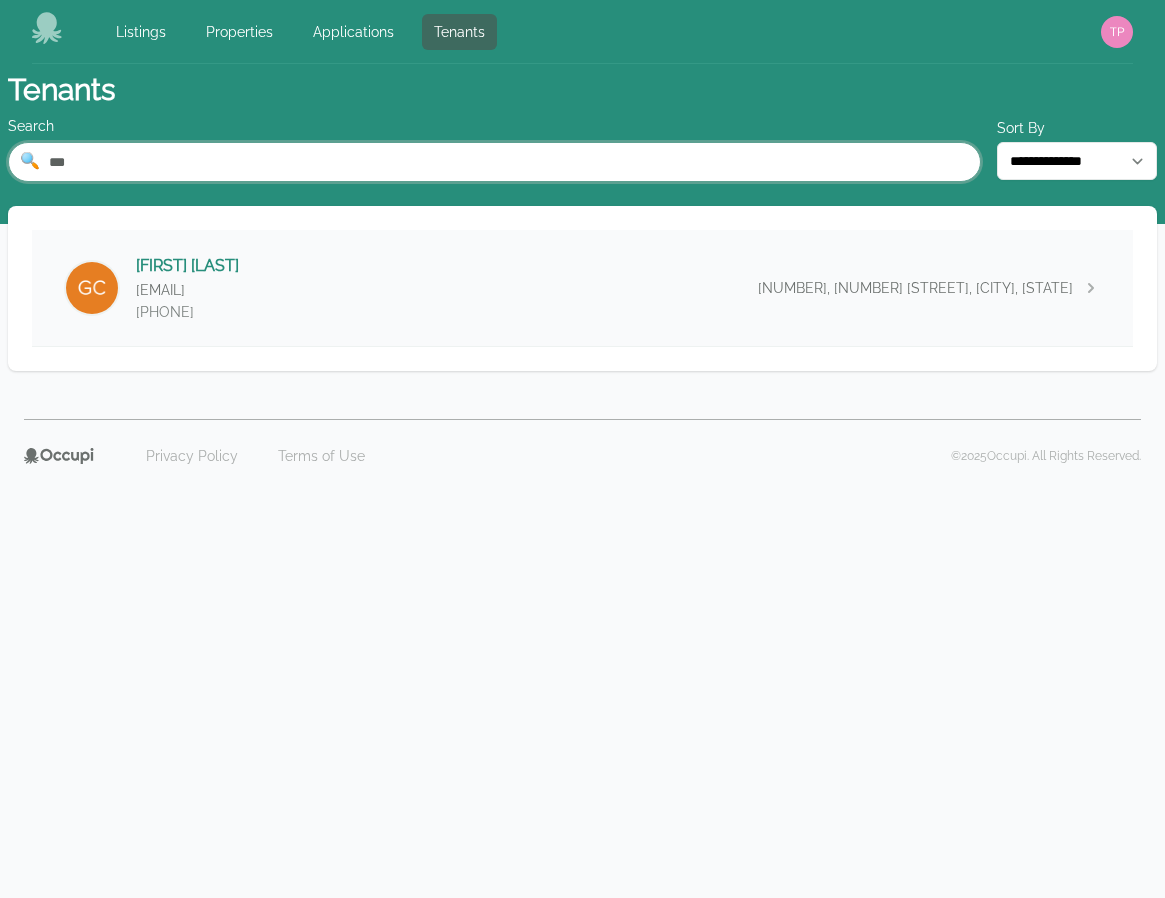 type on "***" 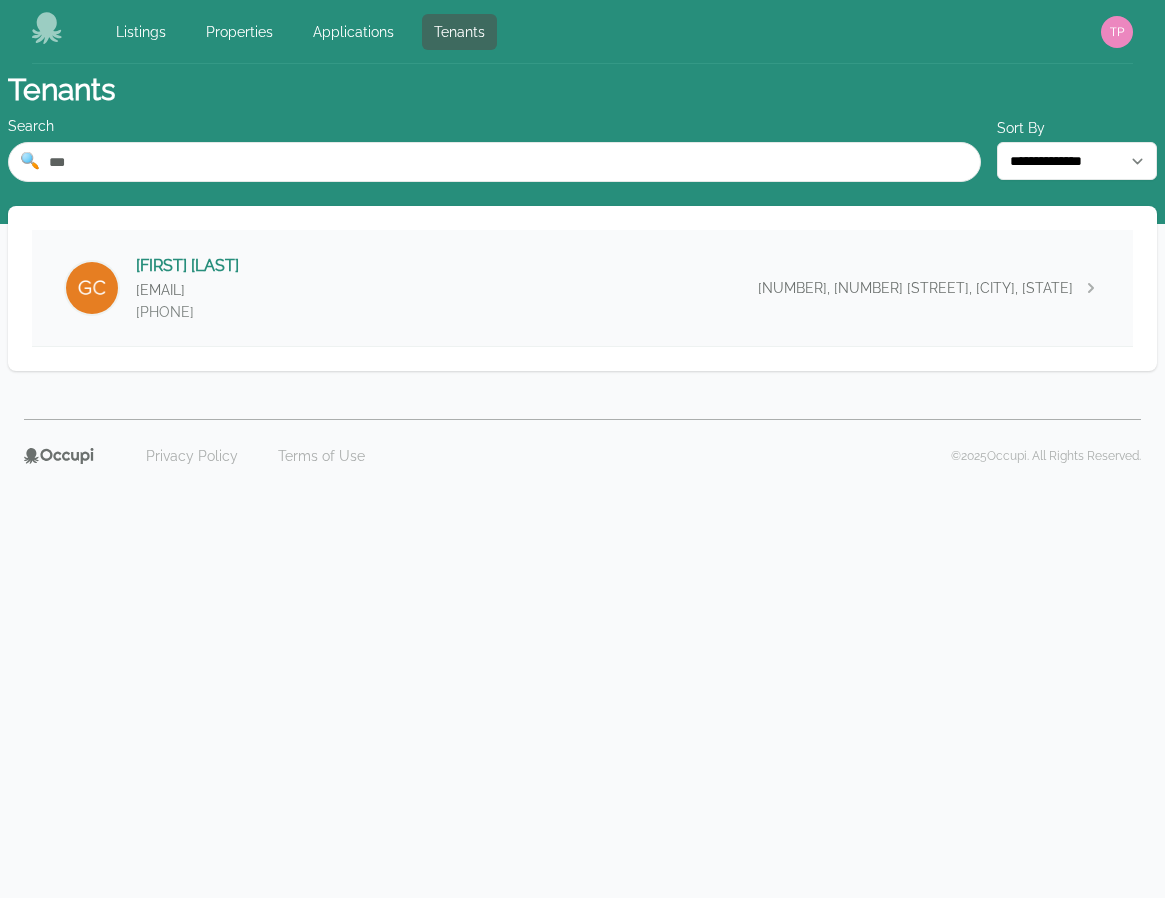 click on "[FIRST] [LAST] g1735130@[EMAIL] ([PHONE]) [NUMBER], [NUMBER] [STREET], [CITY], [STATE] [POSTAL_CODE]" at bounding box center (582, 288) 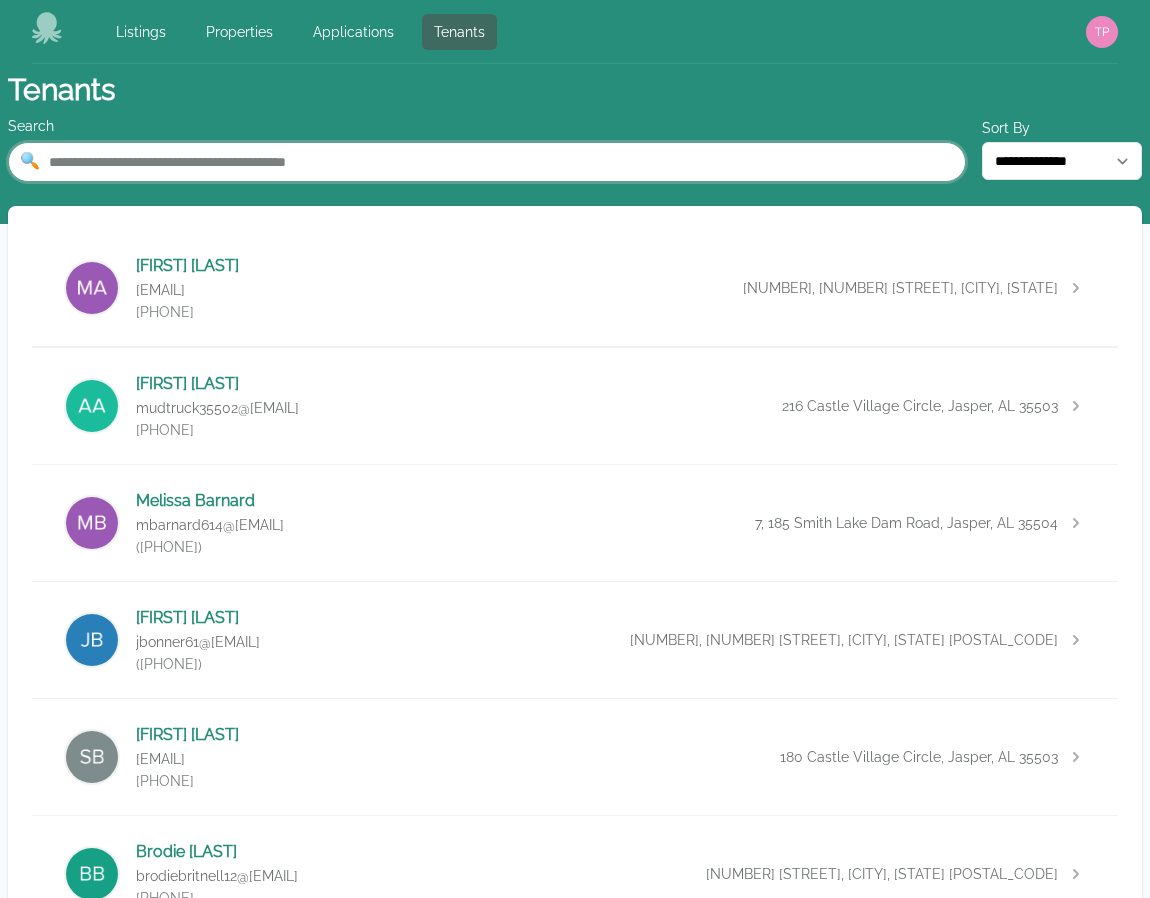 click at bounding box center (487, 162) 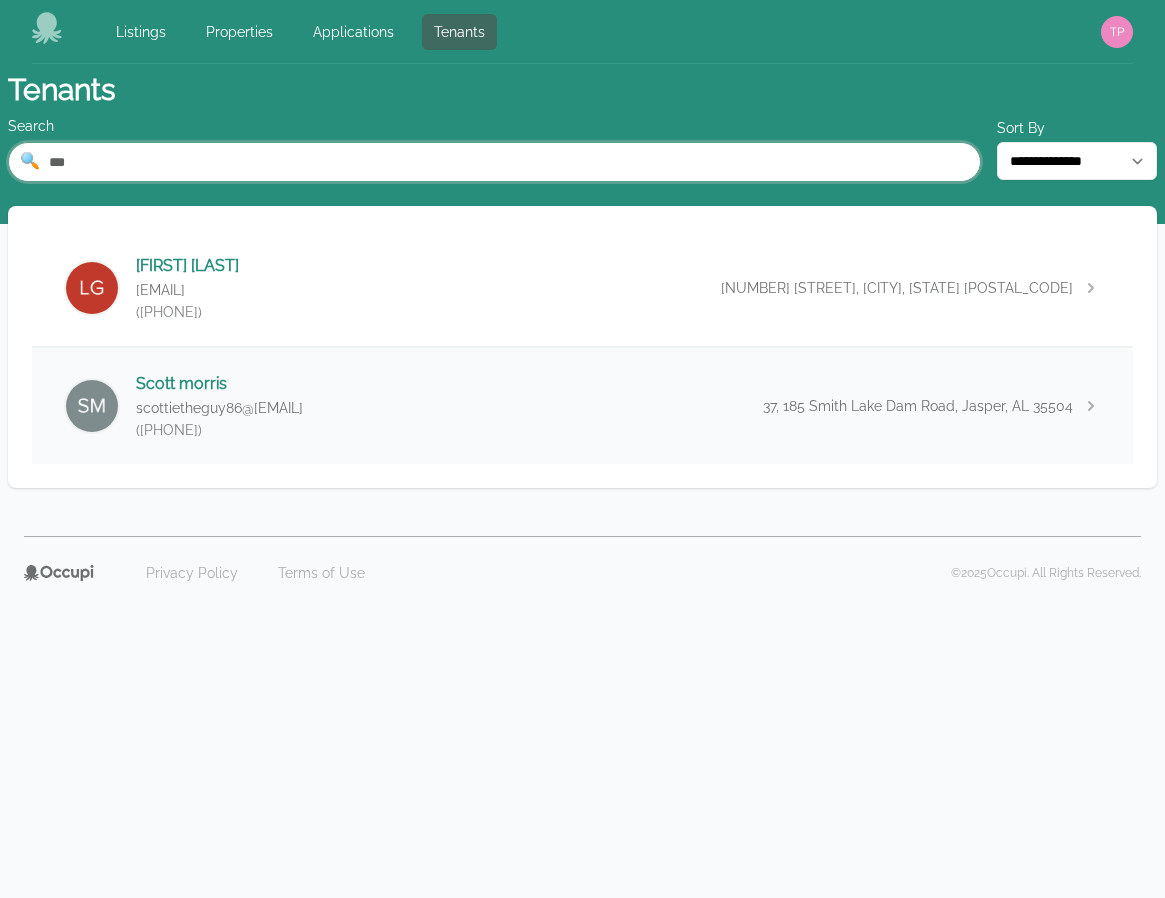 type on "***" 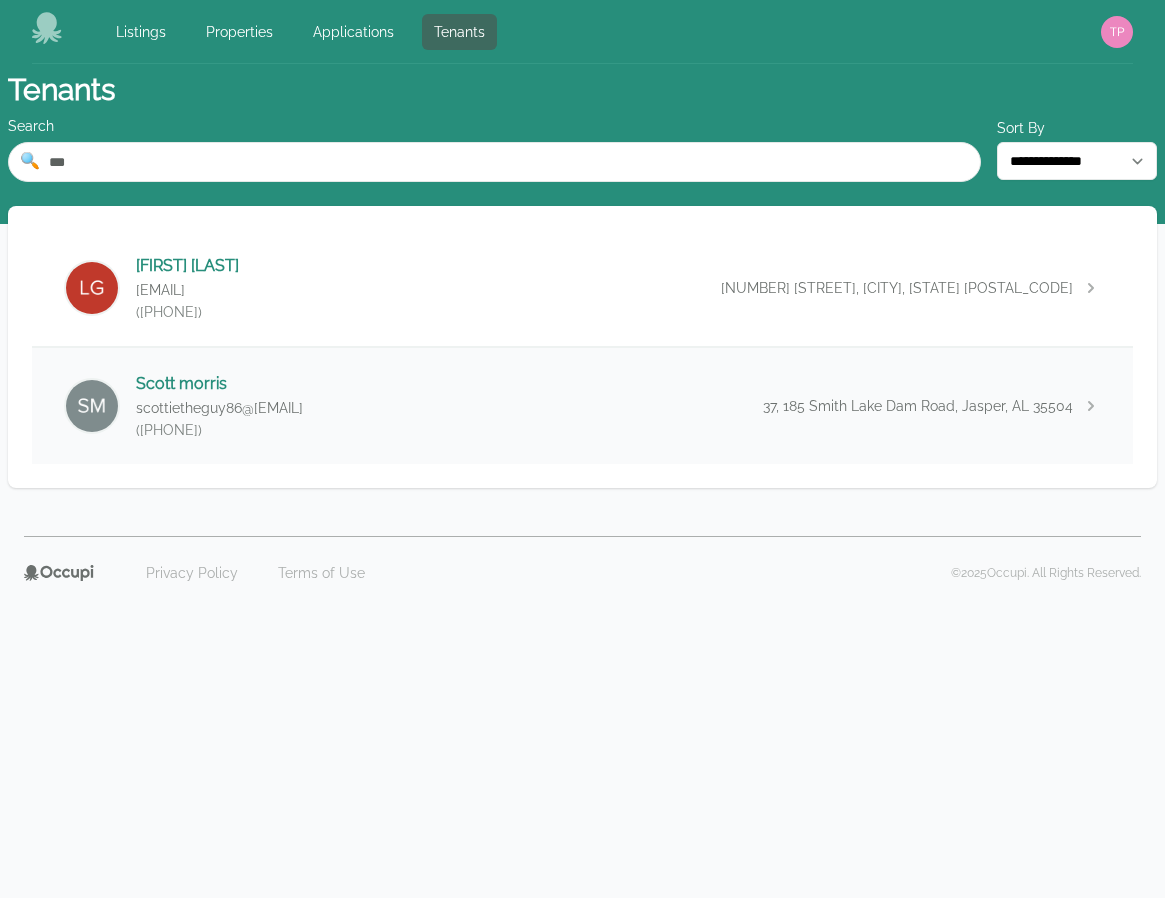 click on "[FIRST] [LAST] scottietheguy86@[EMAIL] ([PHONE]) [NUMBER], [NUMBER] [STREET], [CITY], [STATE] [POSTAL_CODE]" at bounding box center [582, 406] 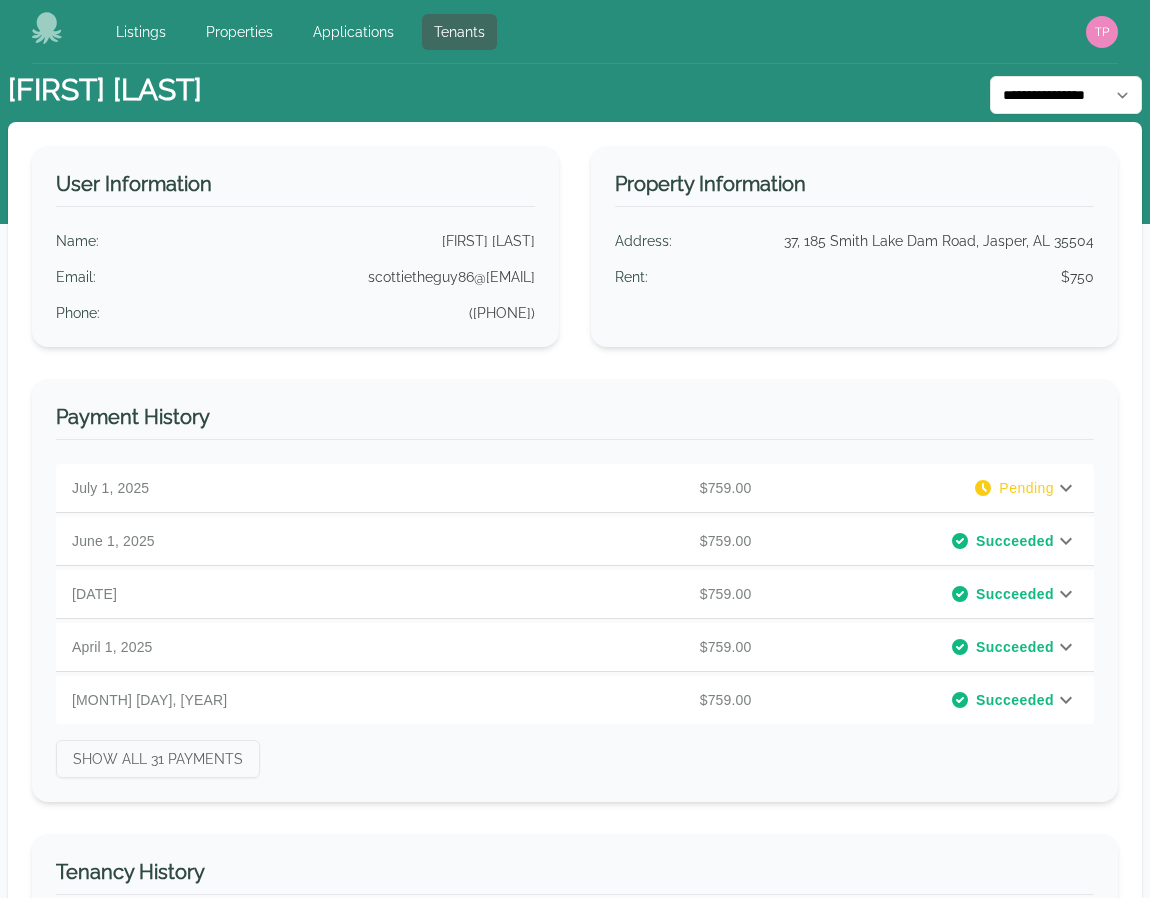 click at bounding box center (1066, 488) 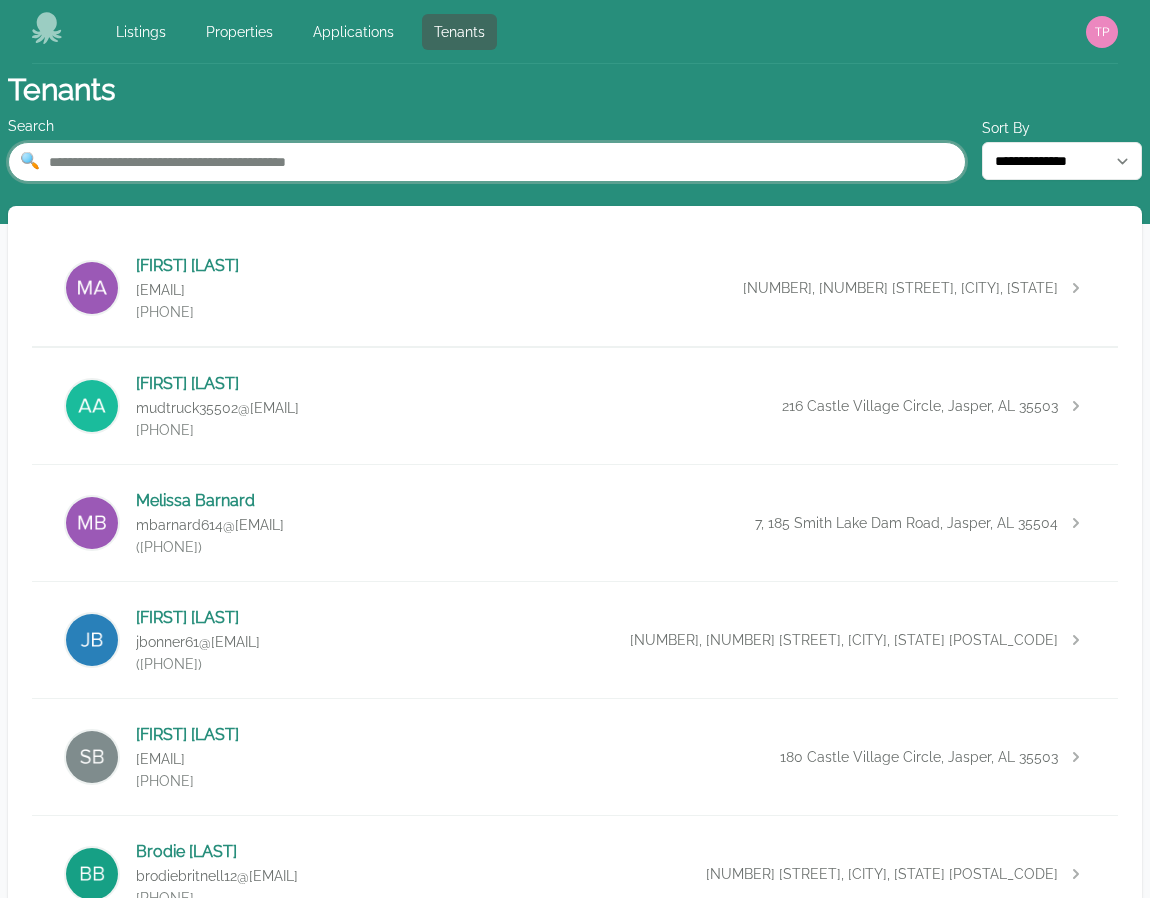 click at bounding box center (487, 162) 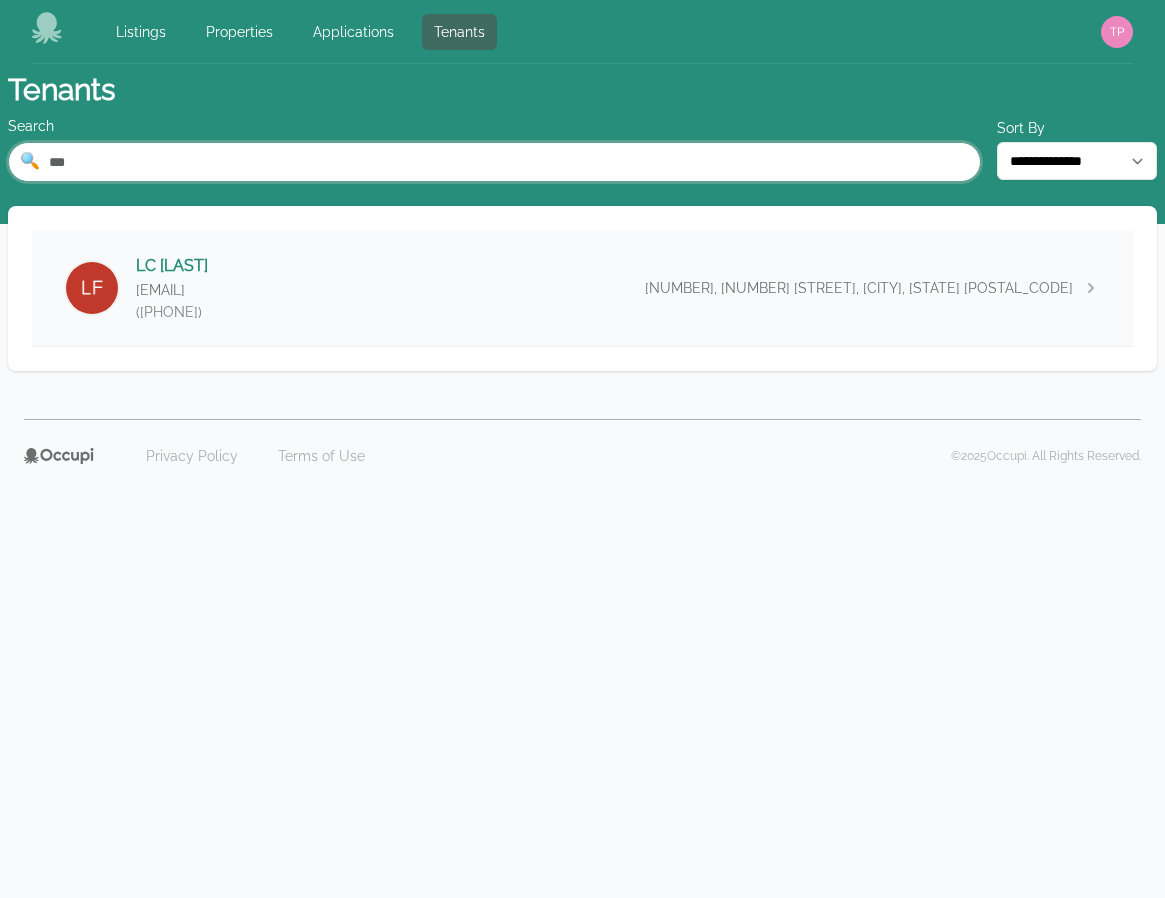 type on "***" 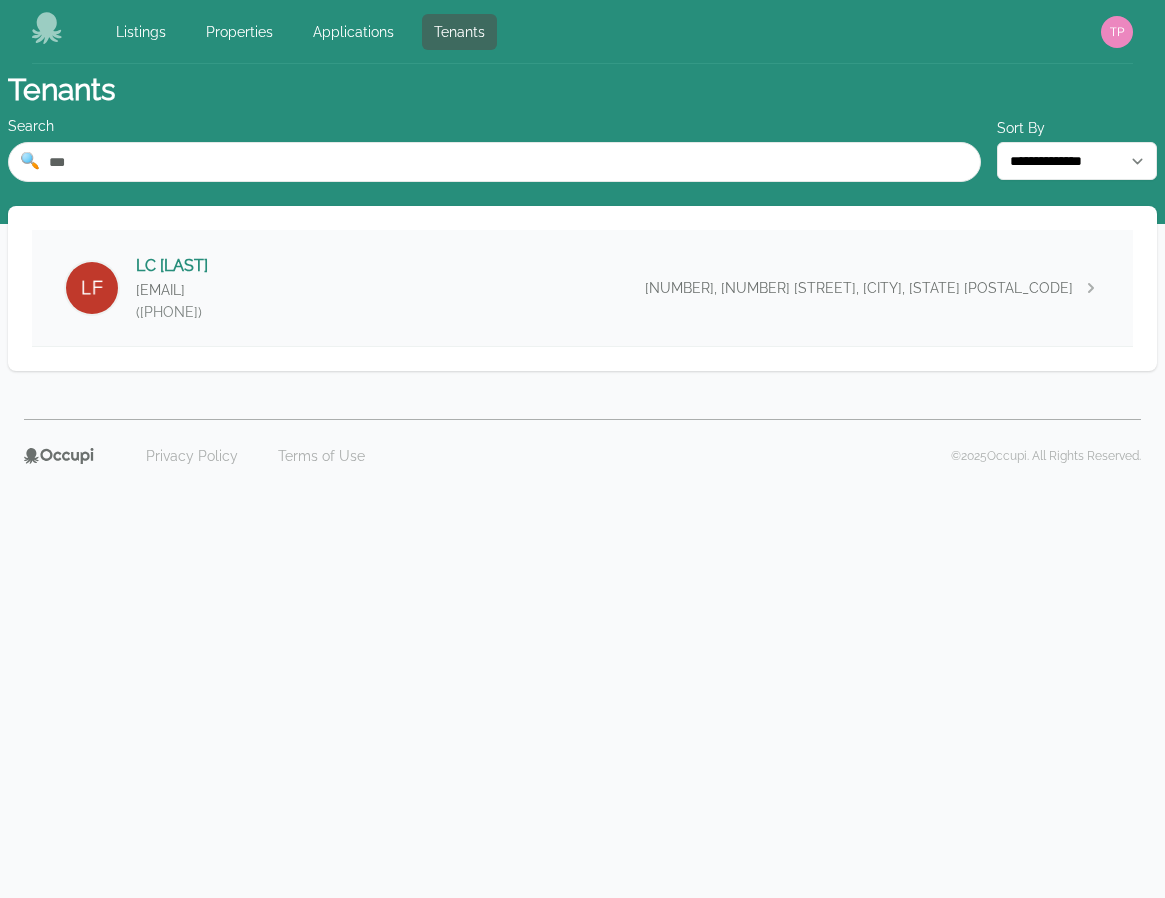 click on "[FIRST] [LAST] [EMAIL] [PHONE] [NUMBER], [NUMBER] [STREET], [CITY], [STATE] [POSTAL_CODE]" at bounding box center (582, 288) 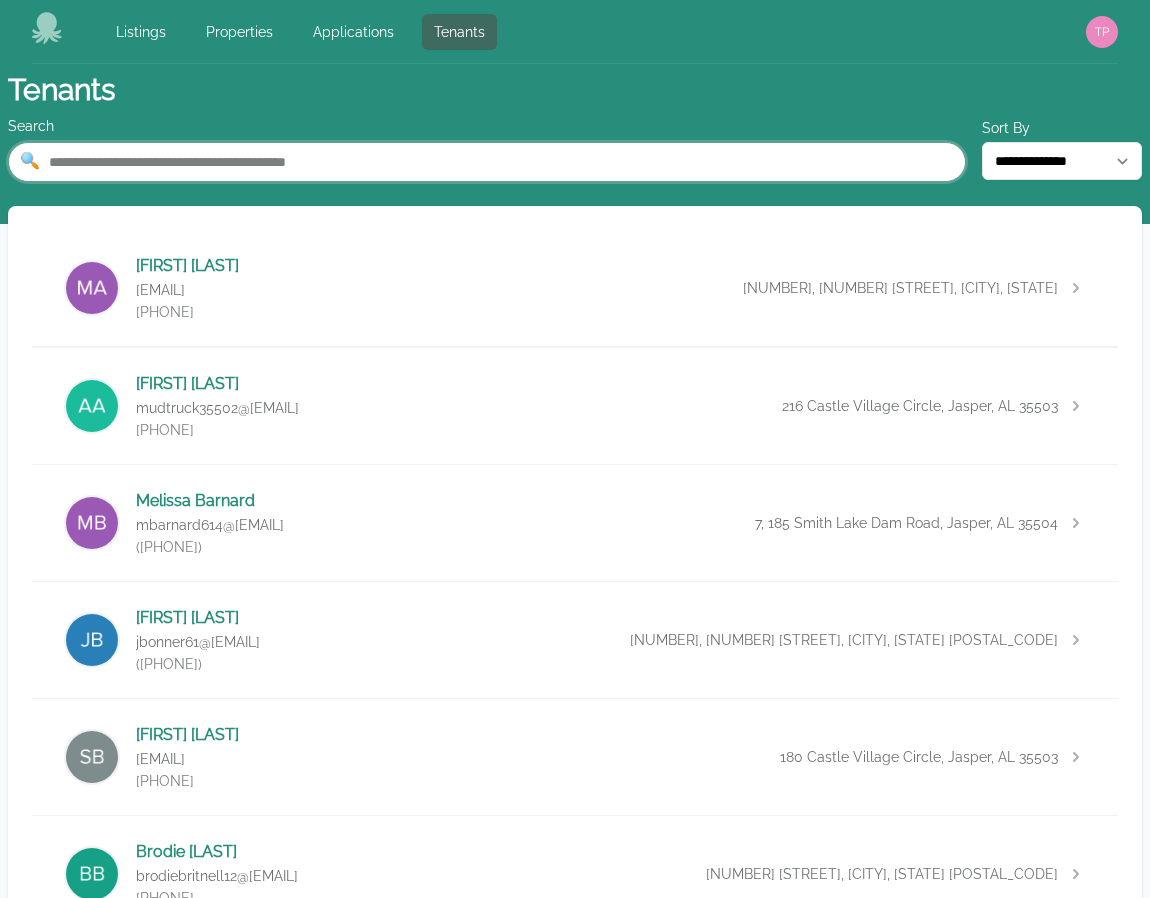 click at bounding box center [487, 162] 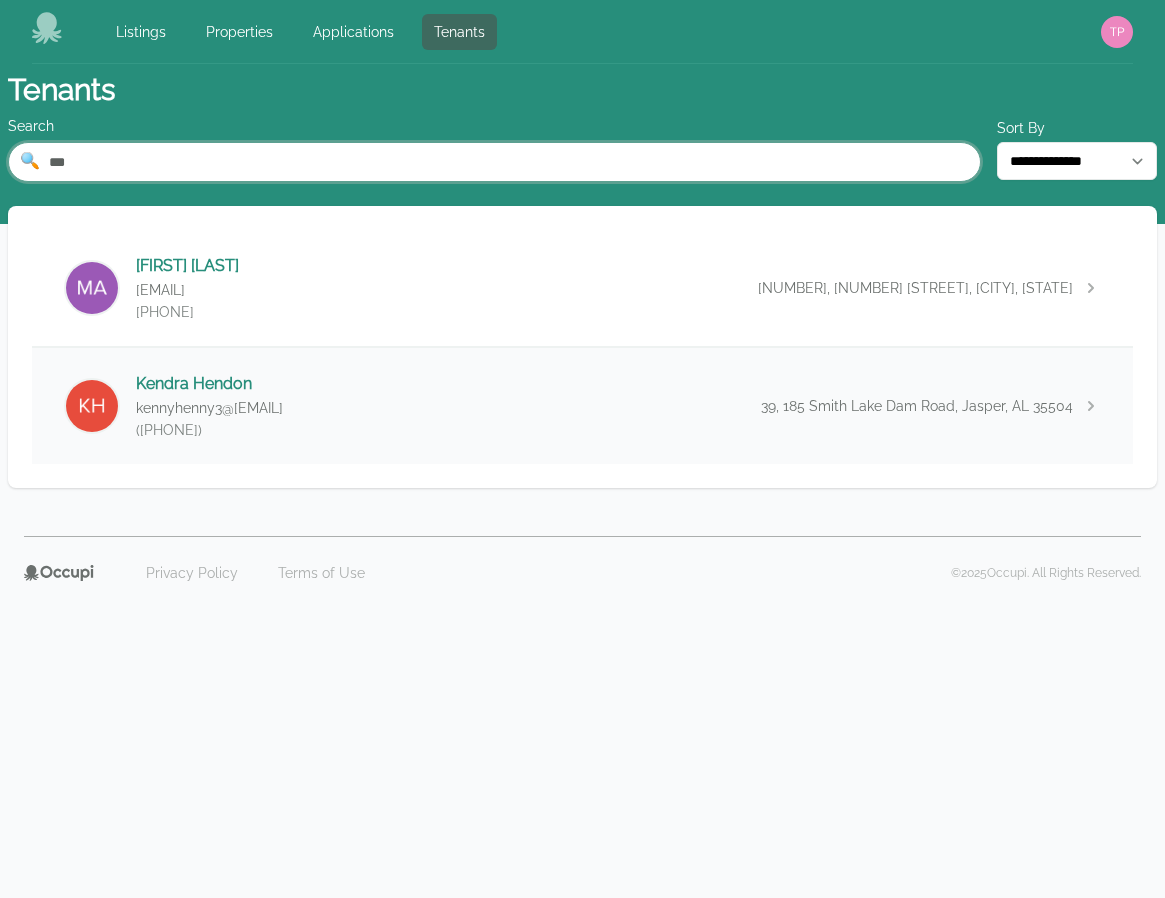 type on "***" 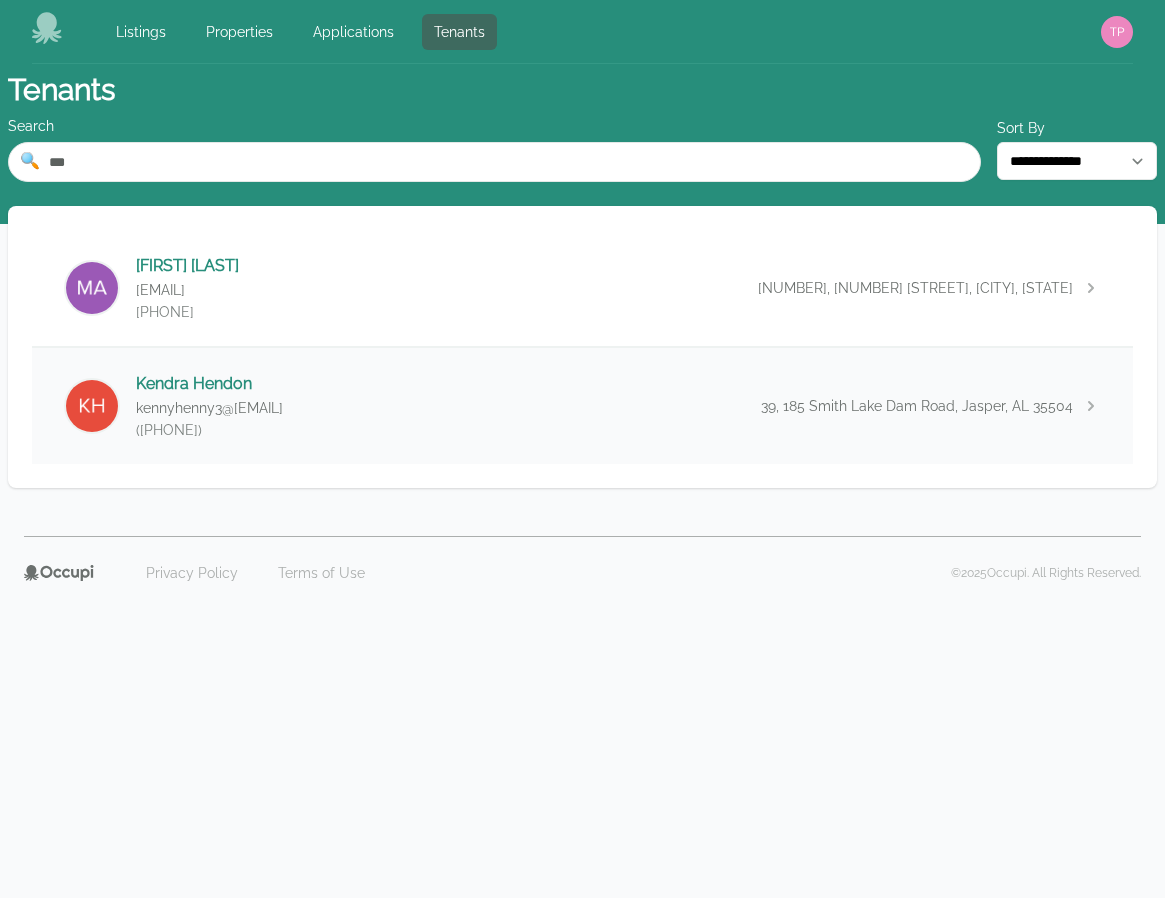 click on "[FIRST] [LAST] kennyhenny3@[EMAIL] ([PHONE]) [NUMBER], [NUMBER] [STREET], [CITY], [STATE] [POSTAL_CODE]" at bounding box center [582, 406] 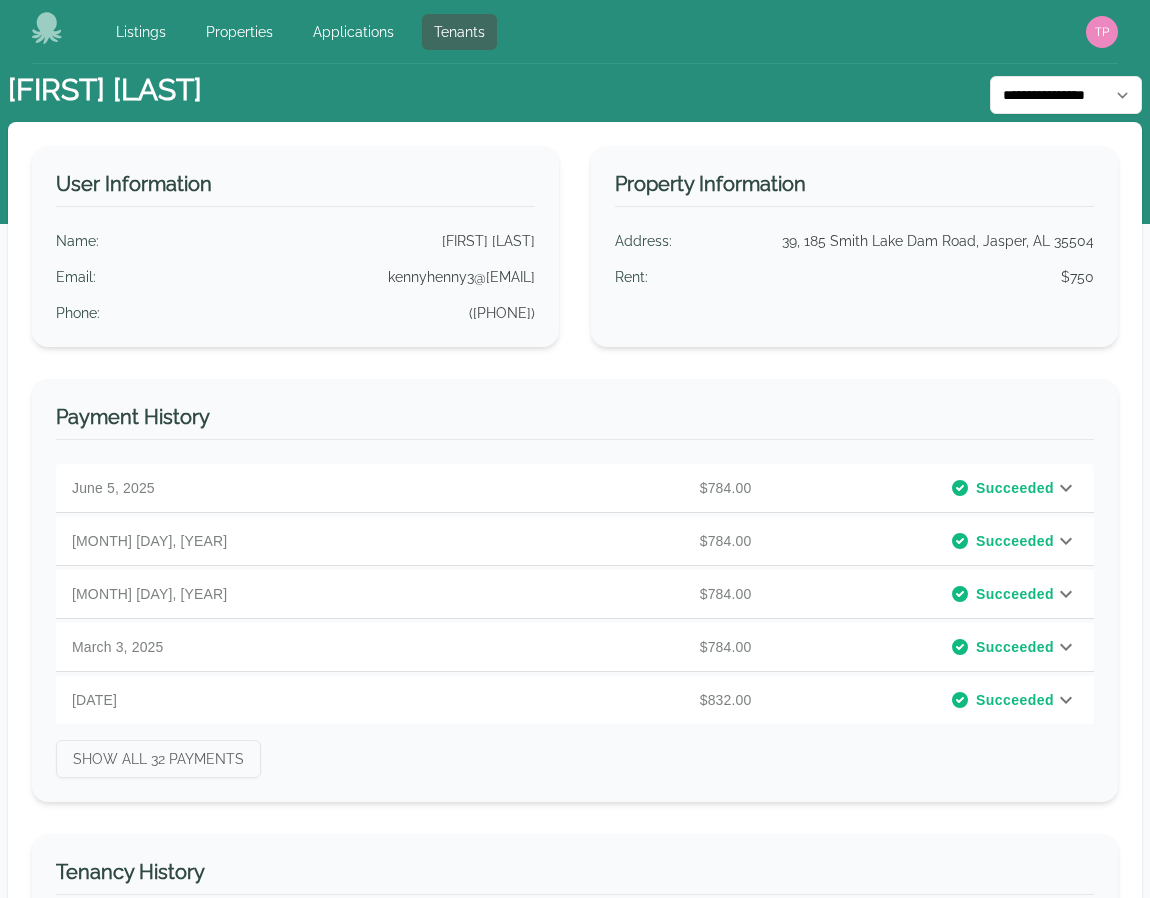 click at bounding box center [1066, 488] 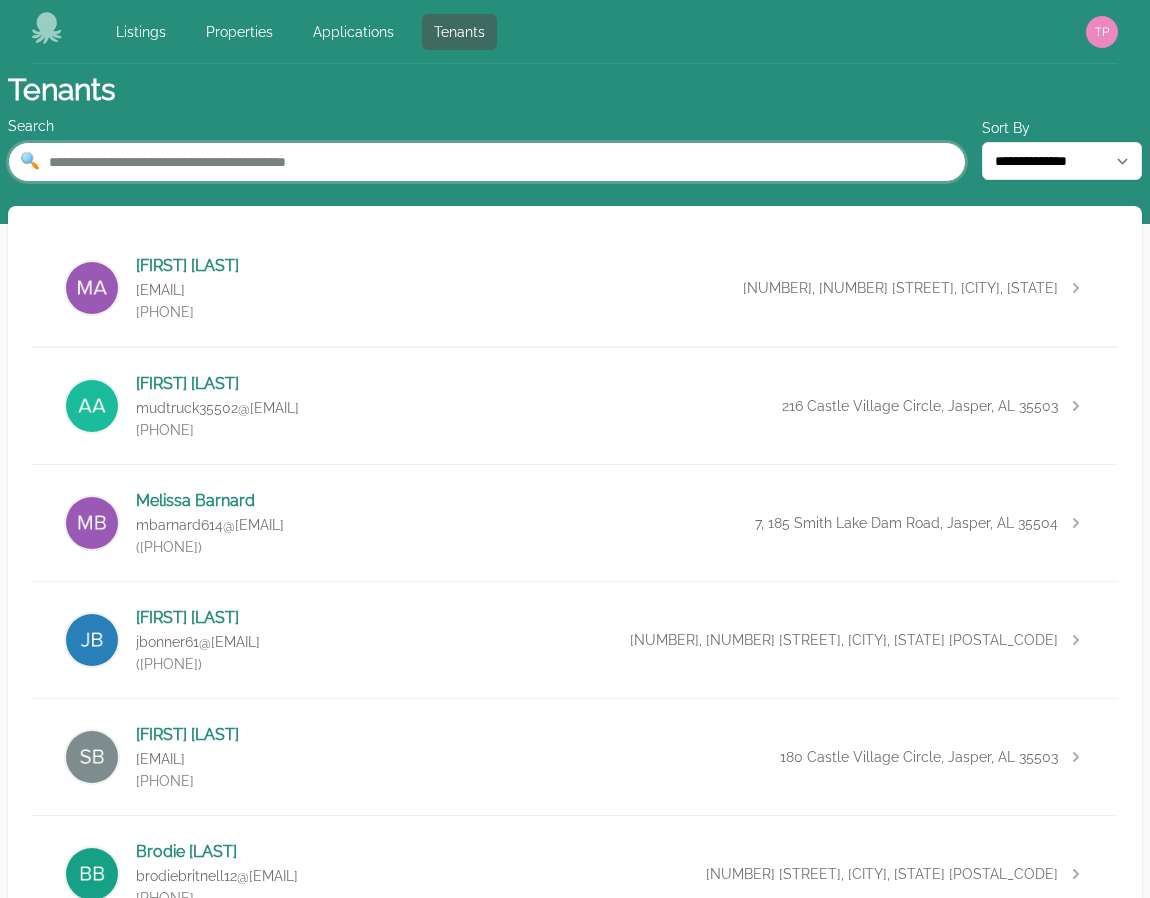 click at bounding box center (487, 162) 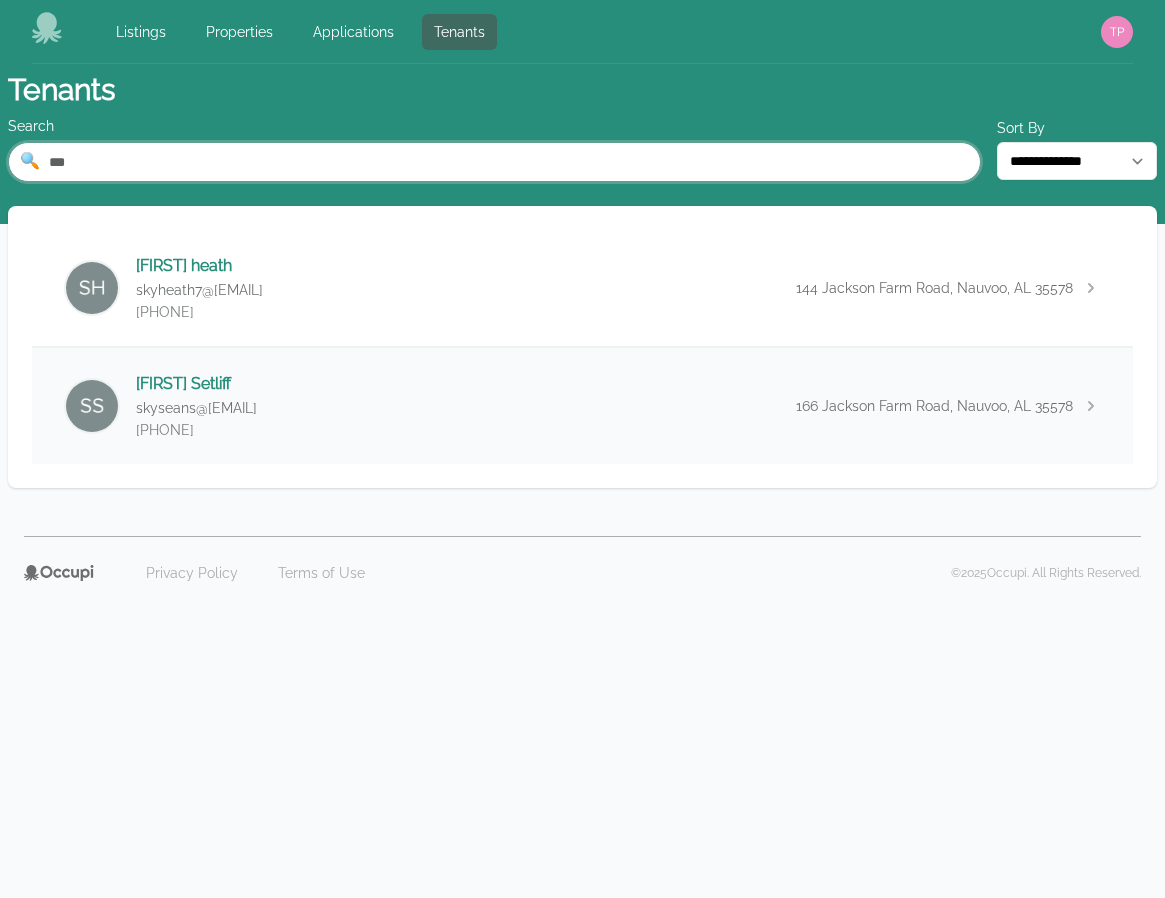 type on "***" 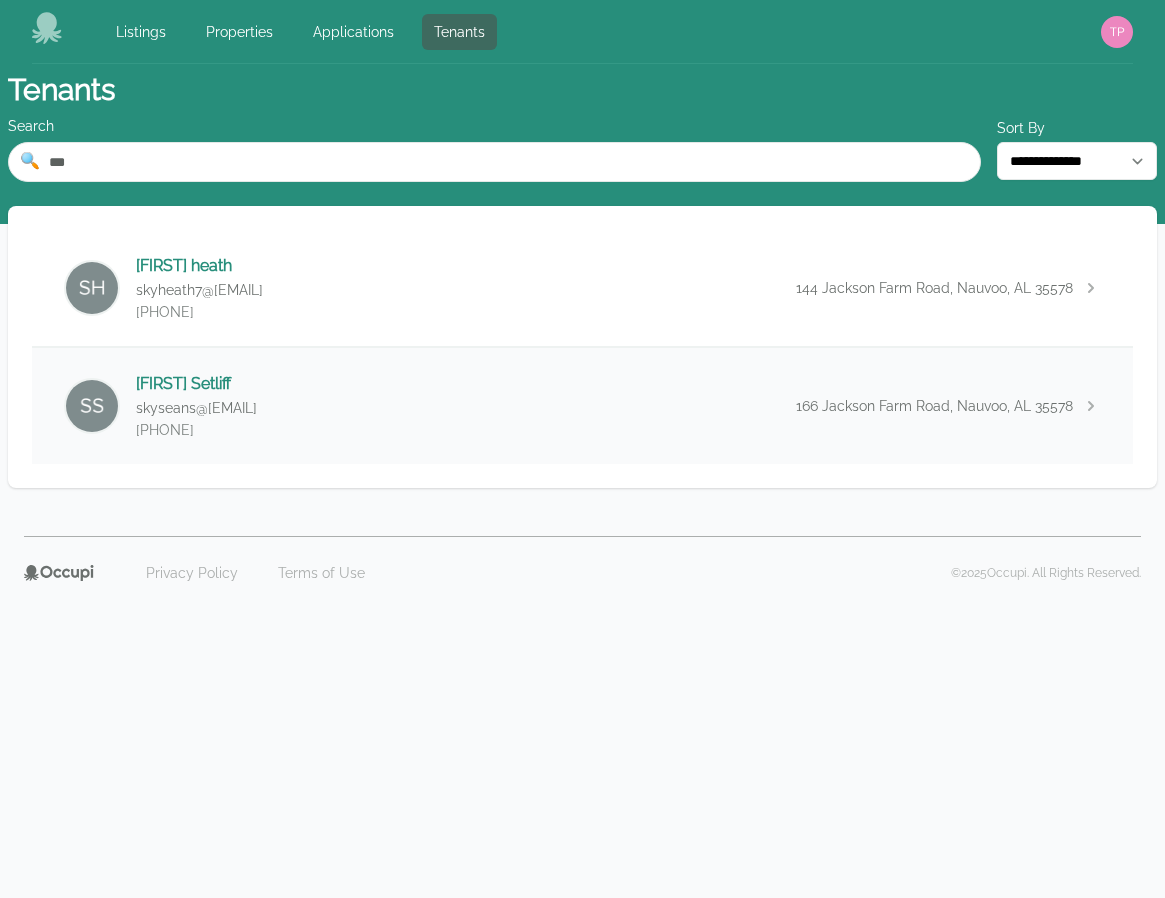 click on "[FIRST]   [LAST] [EMAIL] ([PHONE]) [NUMBER] [STREET], [CITY], [STATE]" at bounding box center [582, 406] 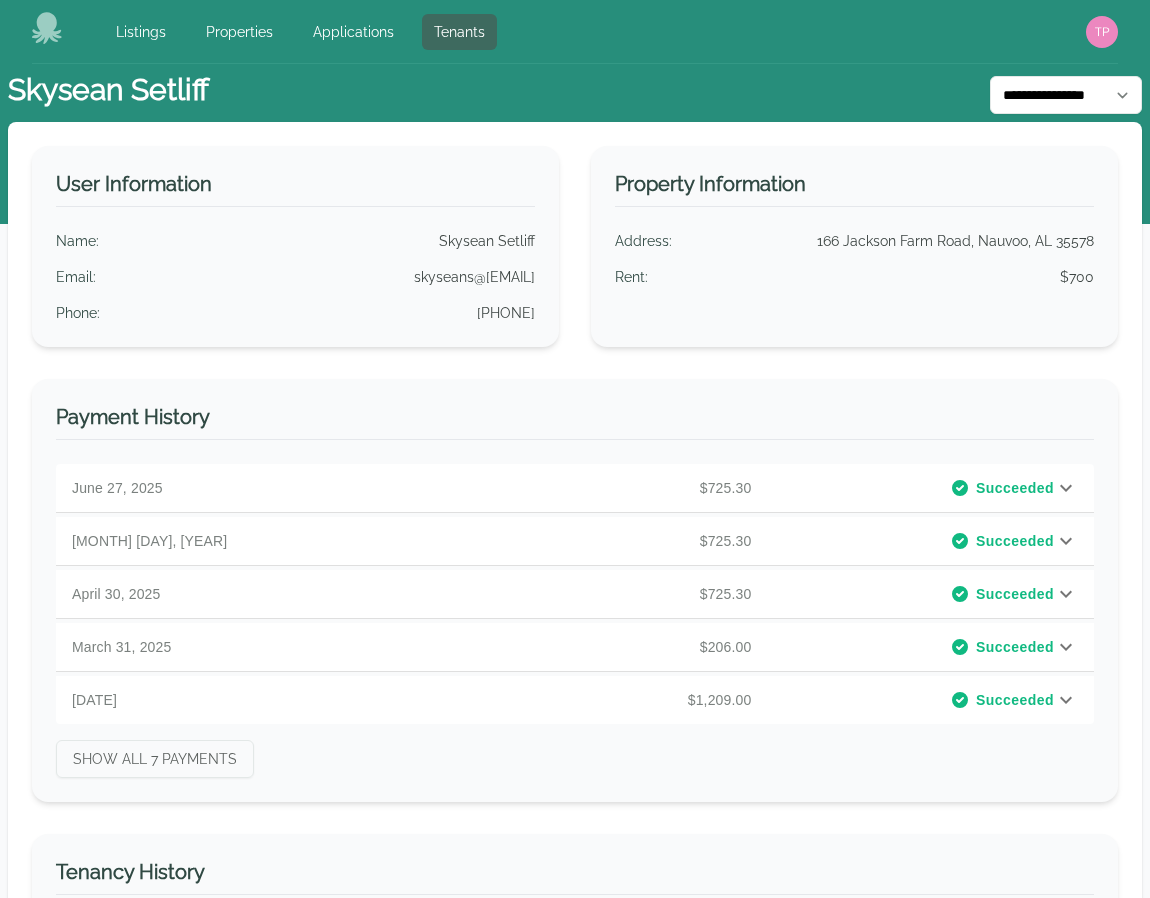 click on "Succeeded" at bounding box center [906, 488] 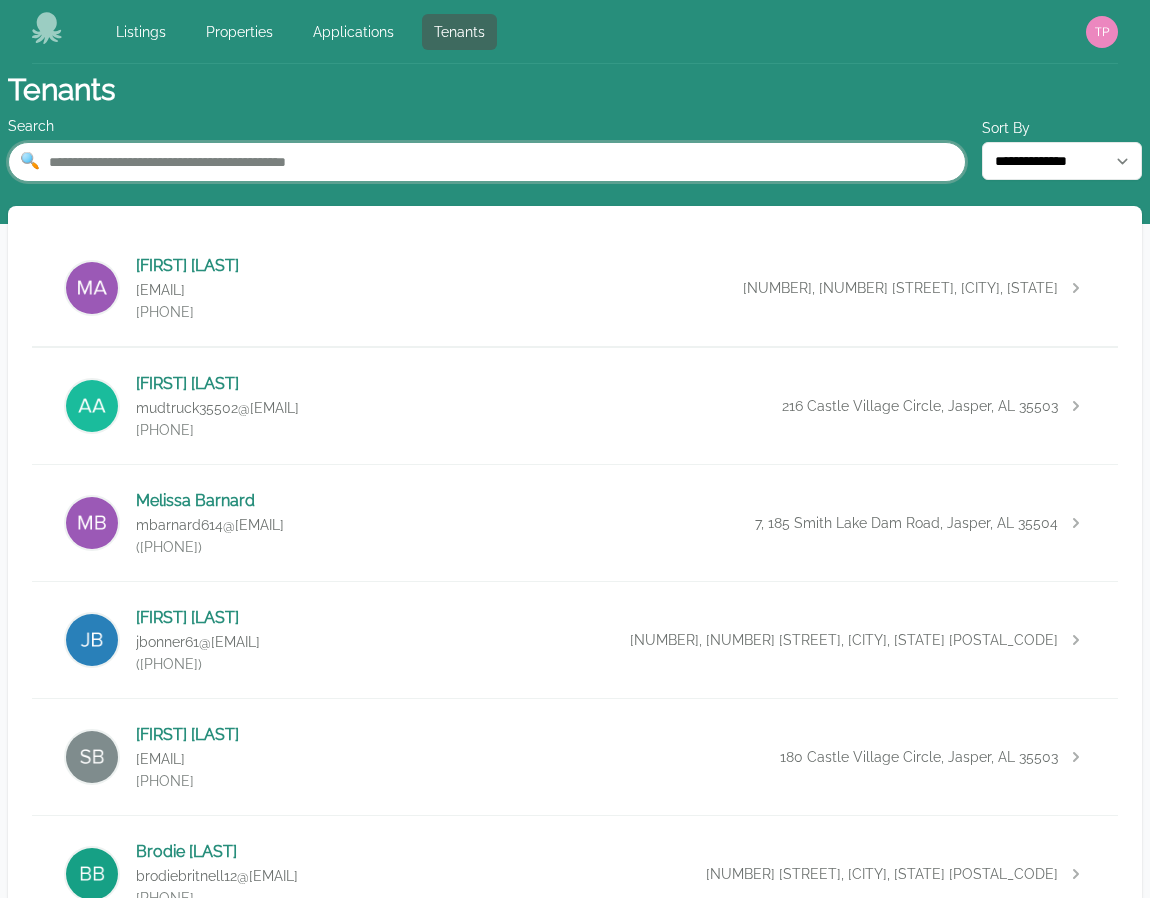 click at bounding box center [487, 162] 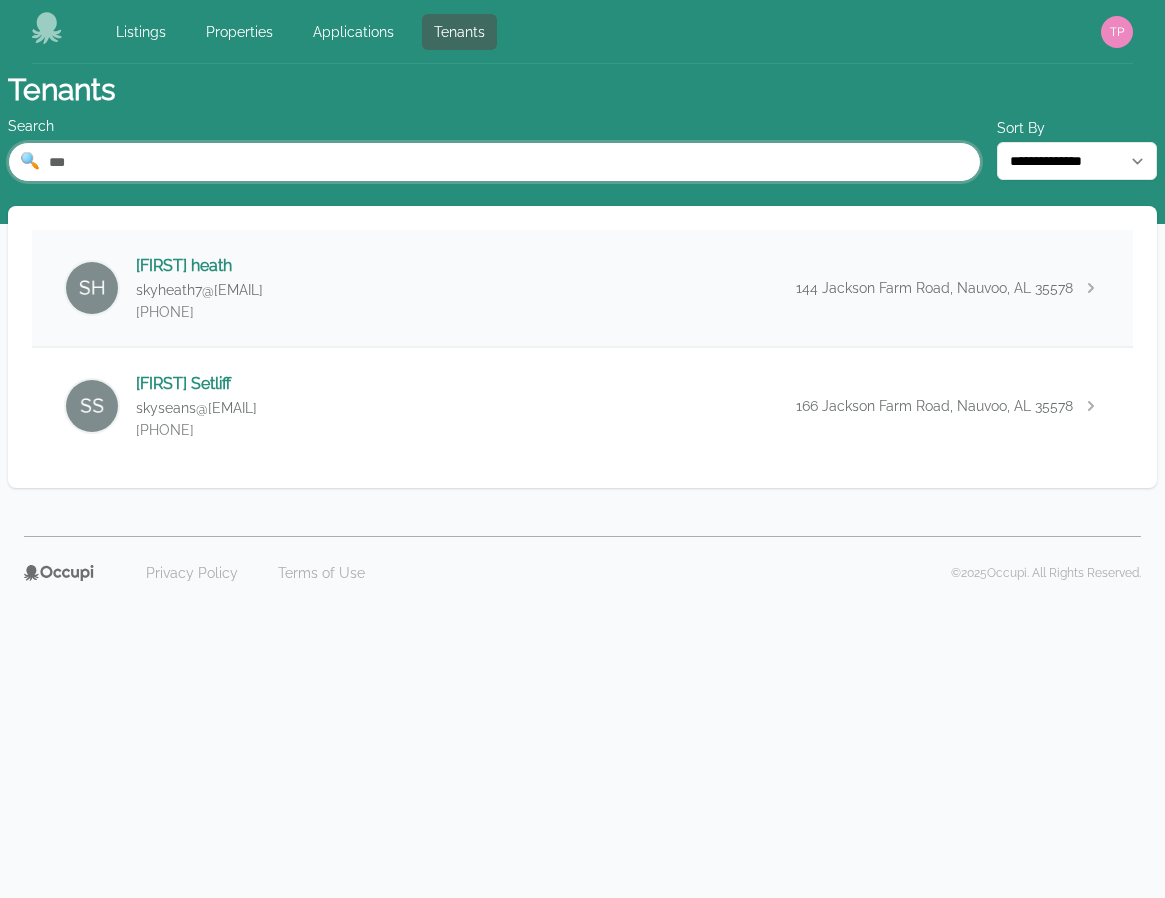 type on "***" 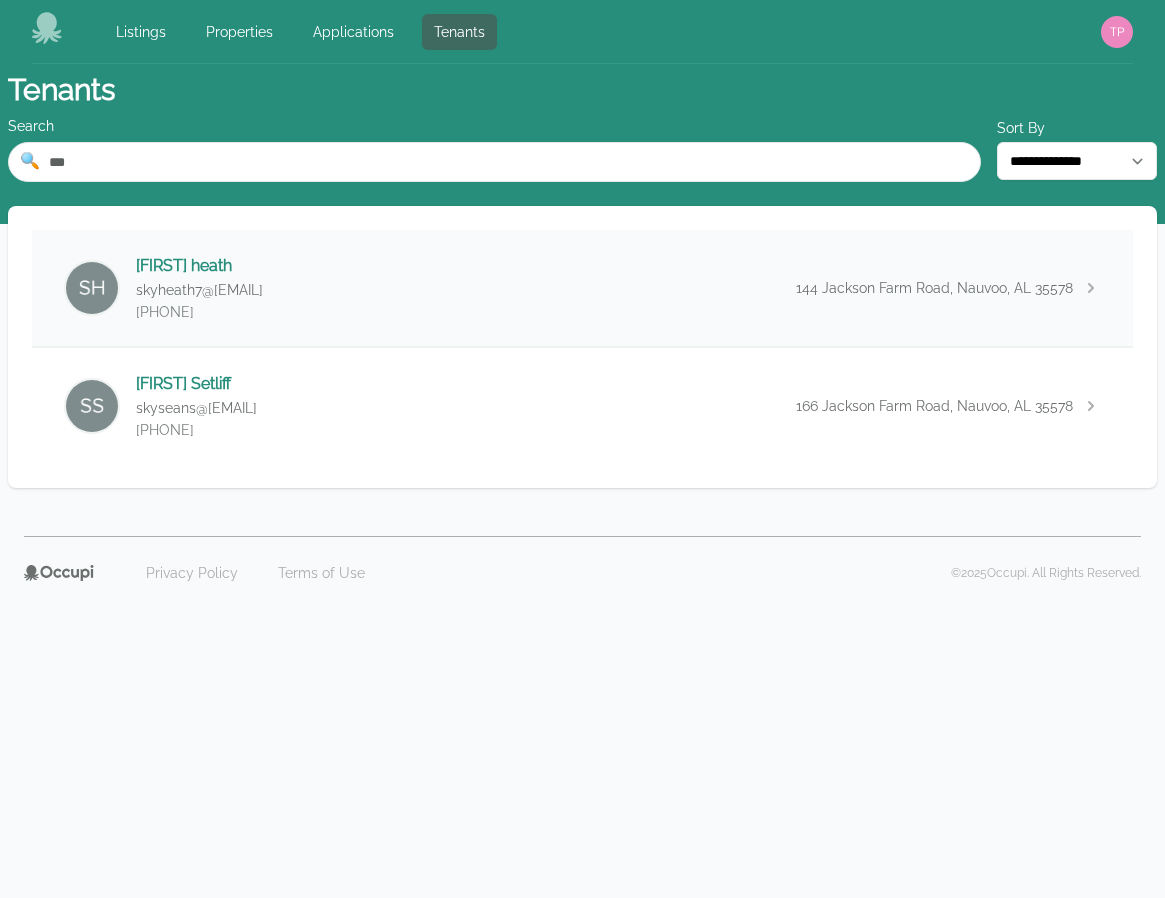 click on "[FIRST]   [LAST] [EMAIL] ([PHONE]) [NUMBER] [STREET], [CITY], [STATE]" at bounding box center (582, 288) 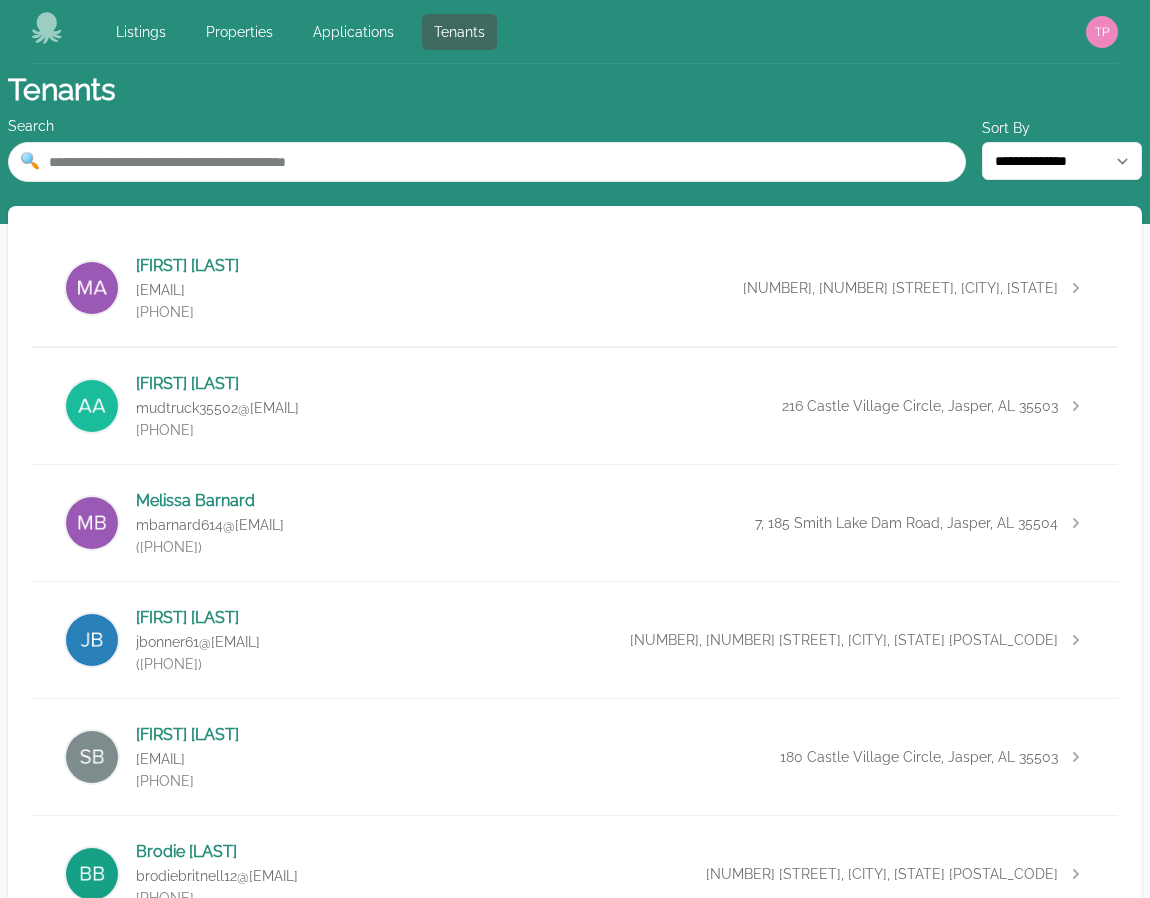 click on "**********" at bounding box center (575, 2815) 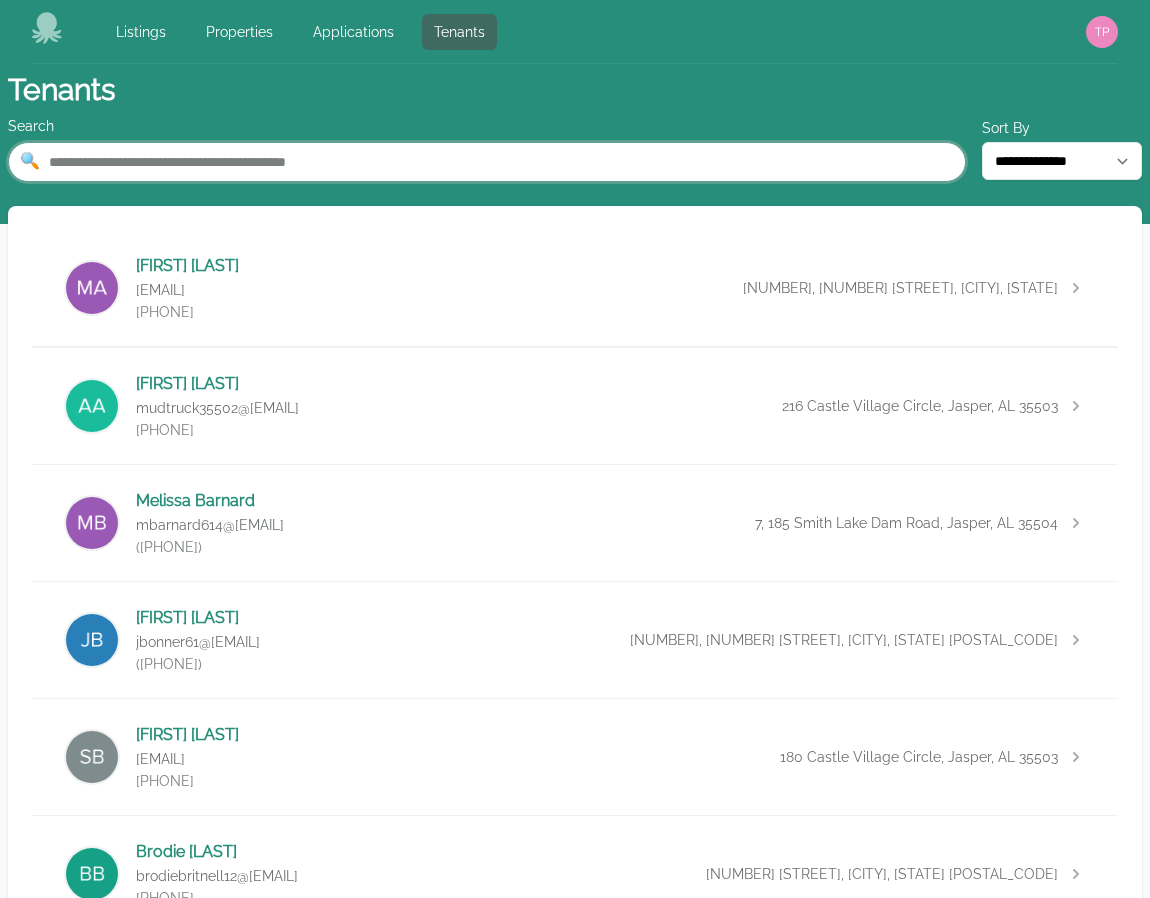 click at bounding box center (487, 162) 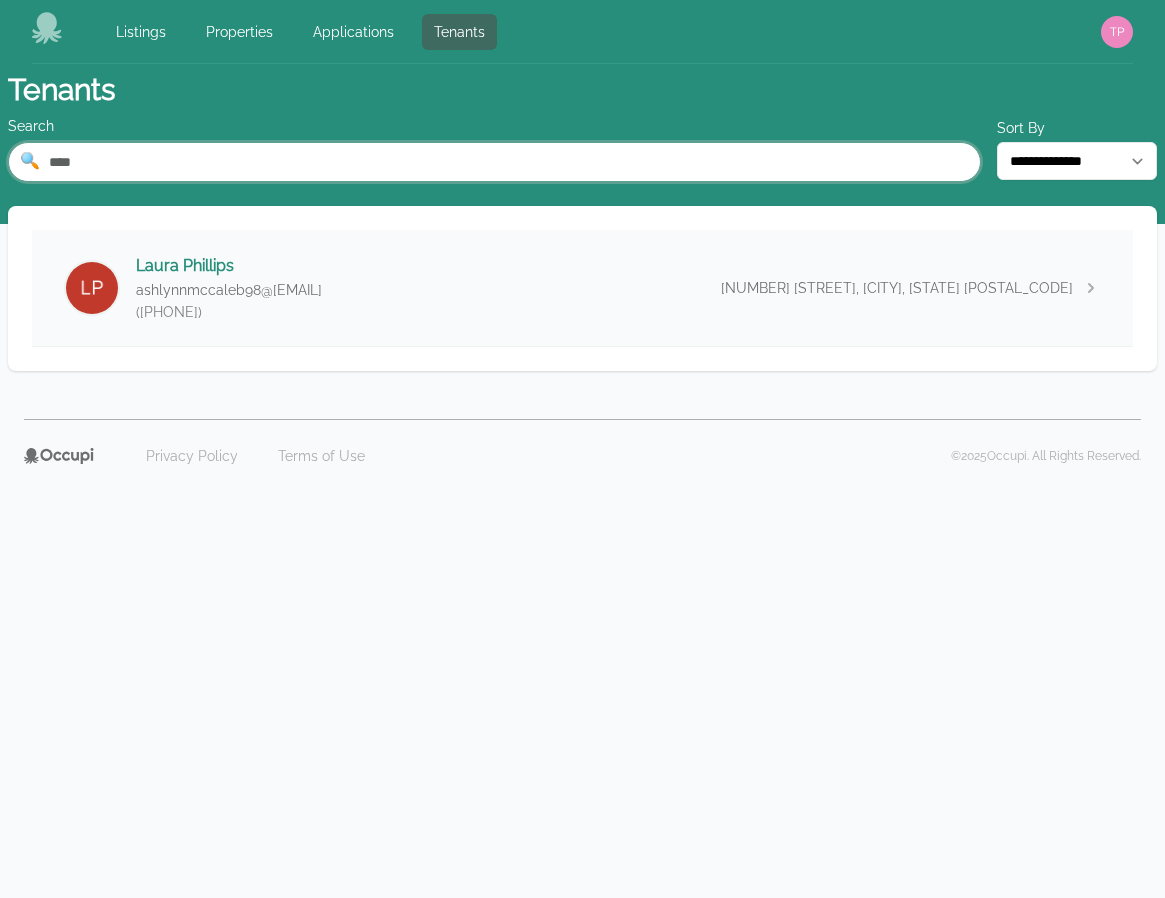type on "****" 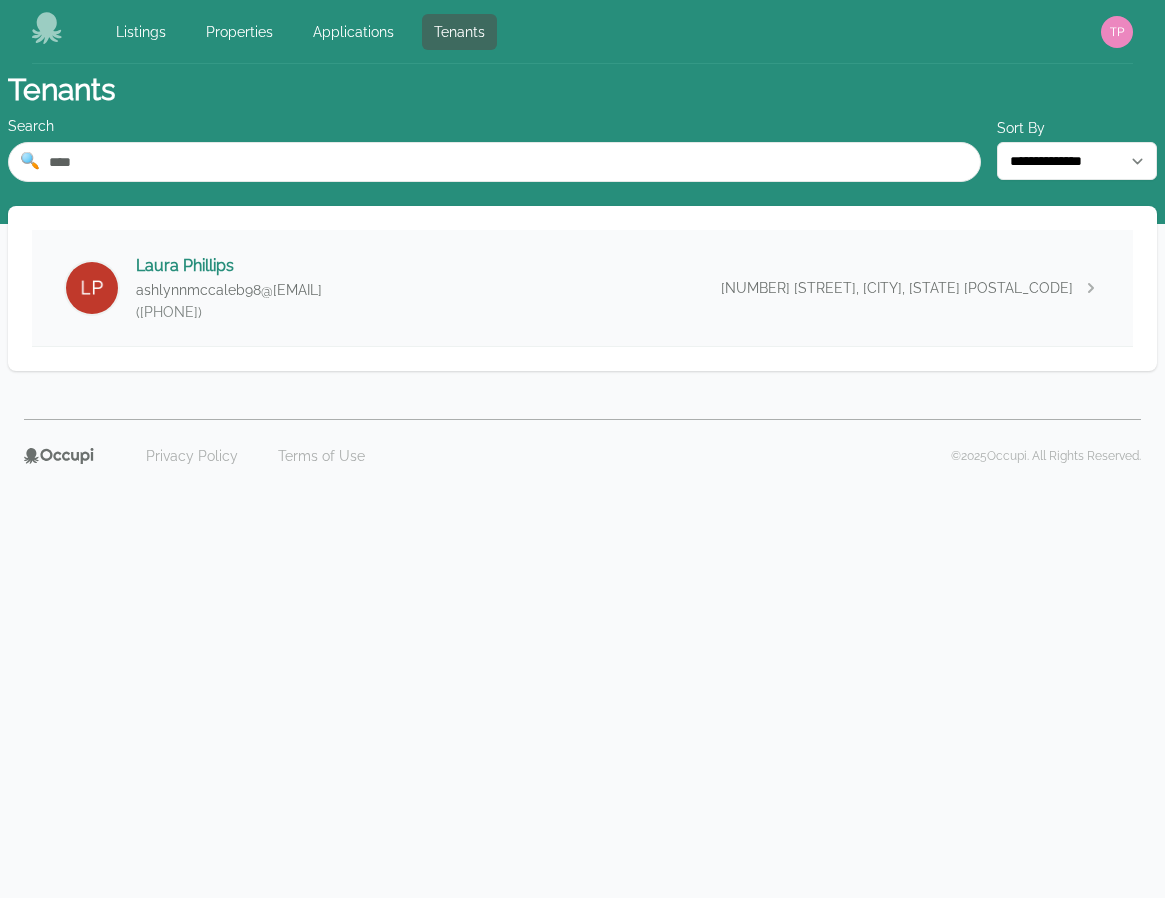 click on "[FIRST]   [LAST] [EMAIL] ([PHONE]) [NUMBER] [STREET], [CITY], [STATE]" at bounding box center (582, 288) 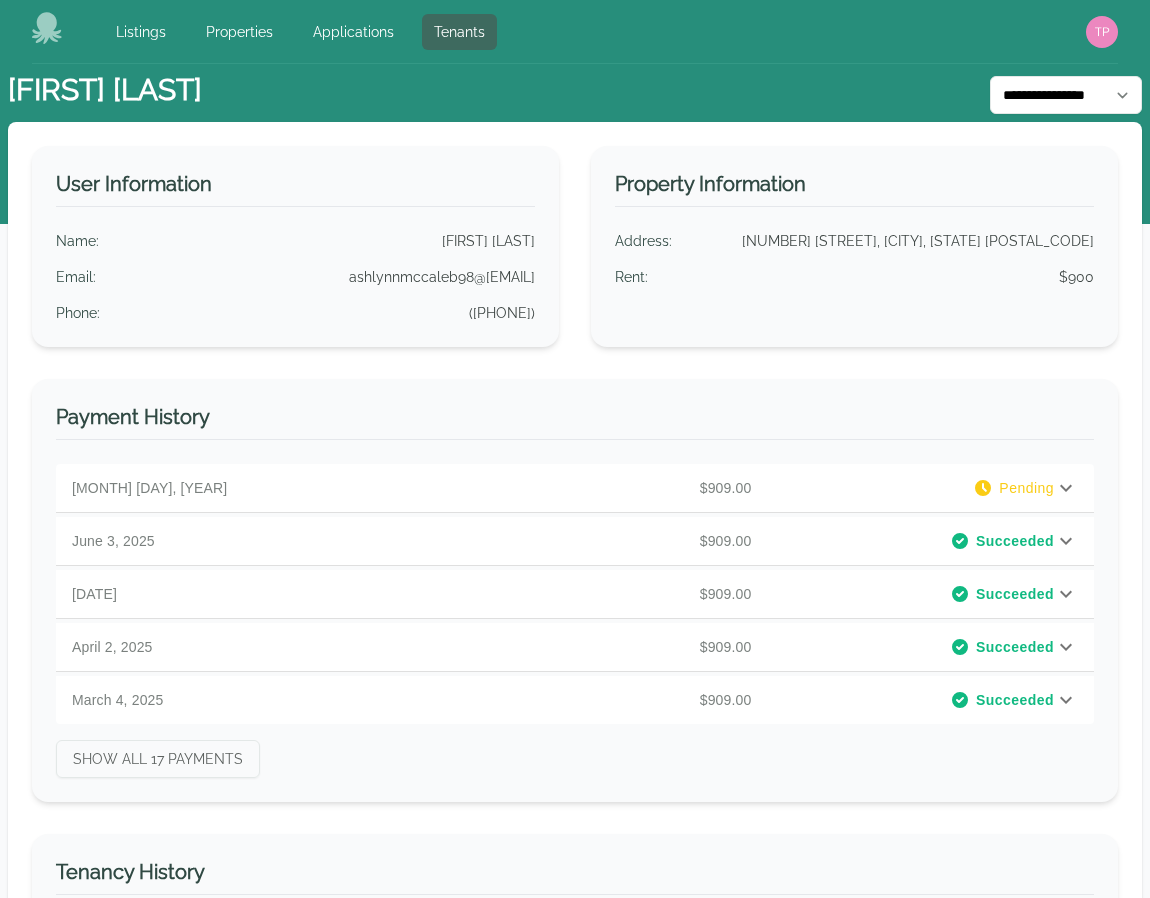 click at bounding box center [1066, 488] 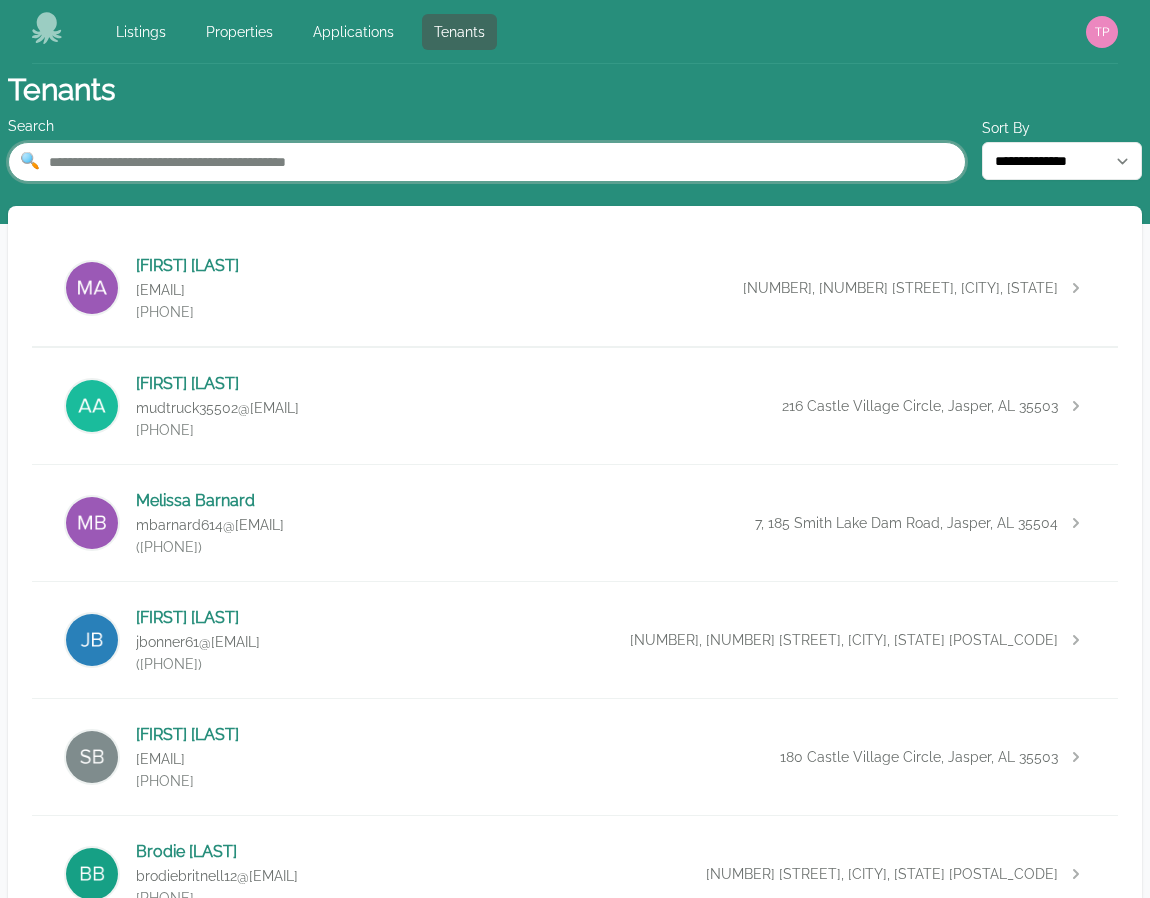 click at bounding box center [487, 162] 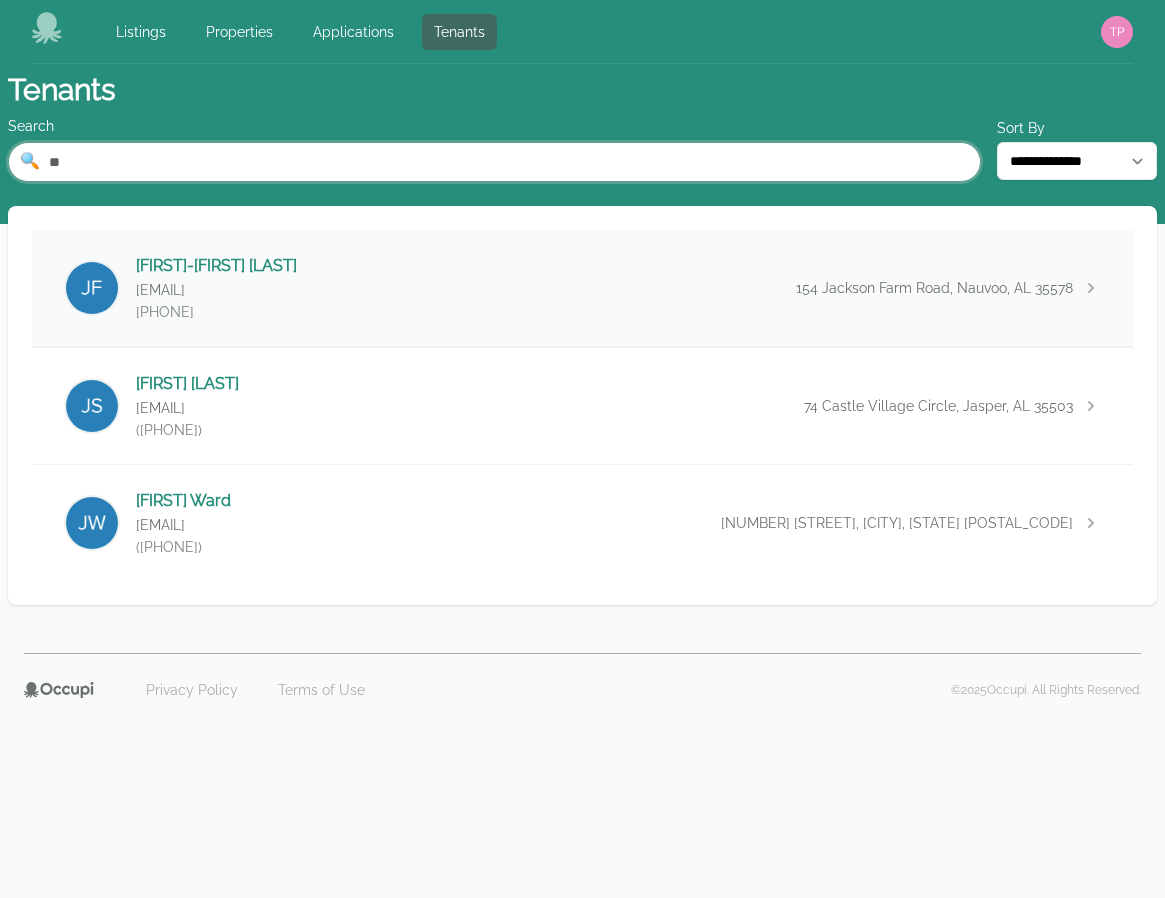 type on "**" 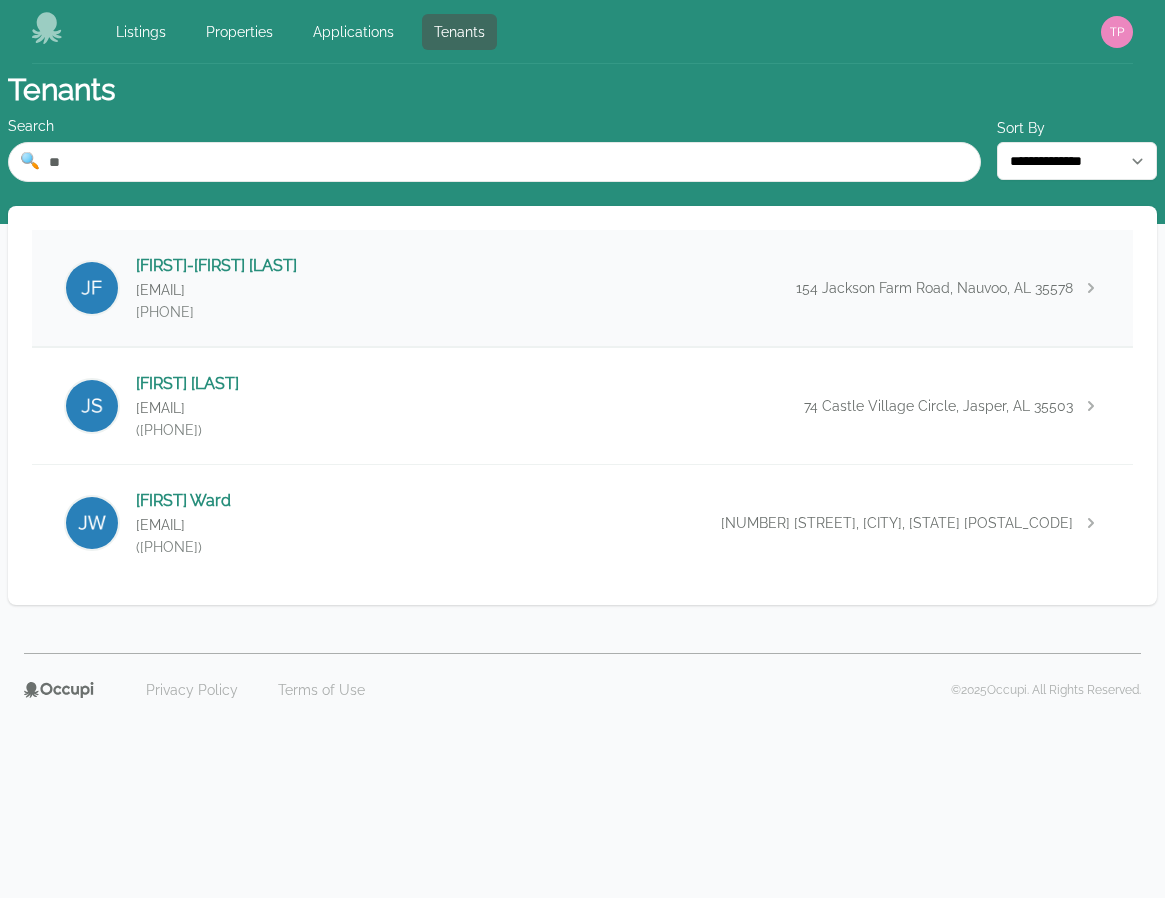 click on "[FIRST]-[MIDDLE] [LAST] [EMAIL] [PHONE] [NUMBER] [STREET], [CITY], [STATE] [POSTAL_CODE]" at bounding box center (582, 288) 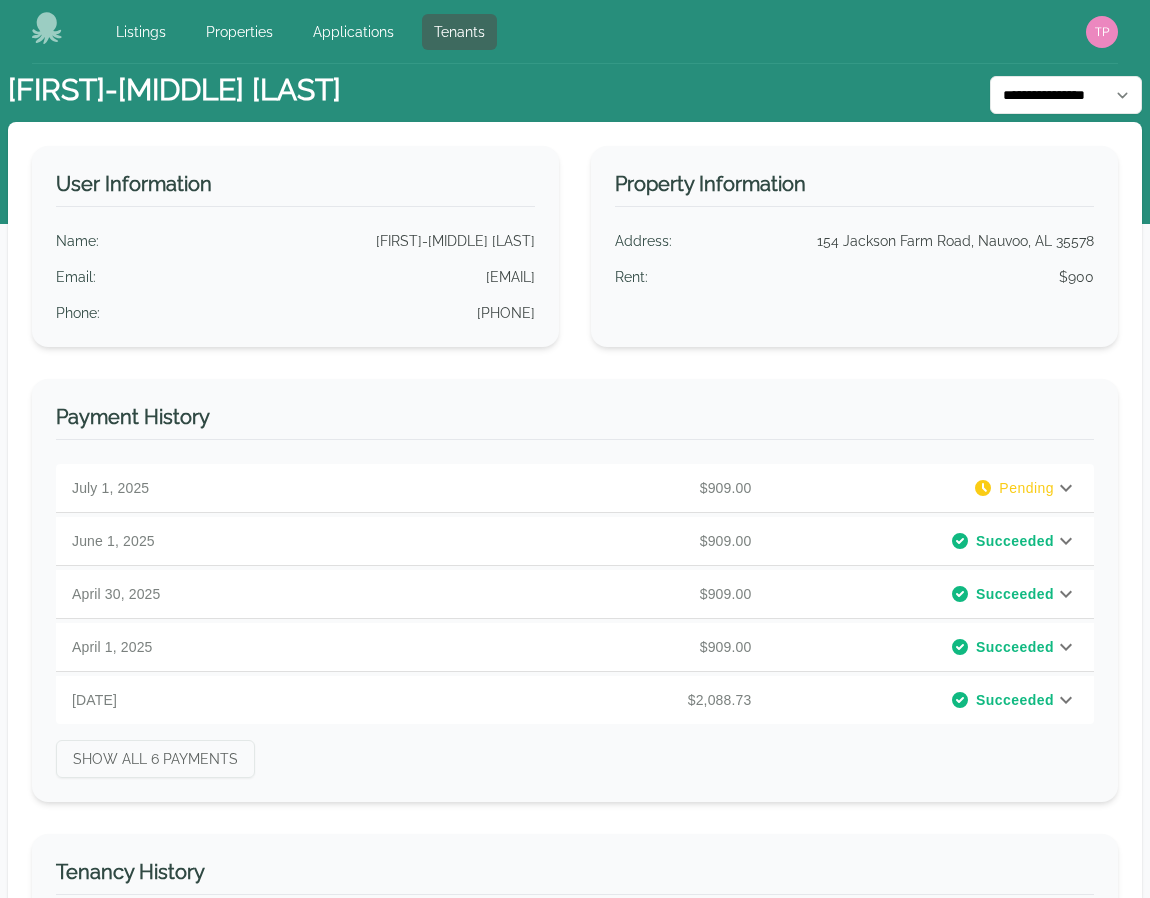 click at bounding box center [1066, 488] 